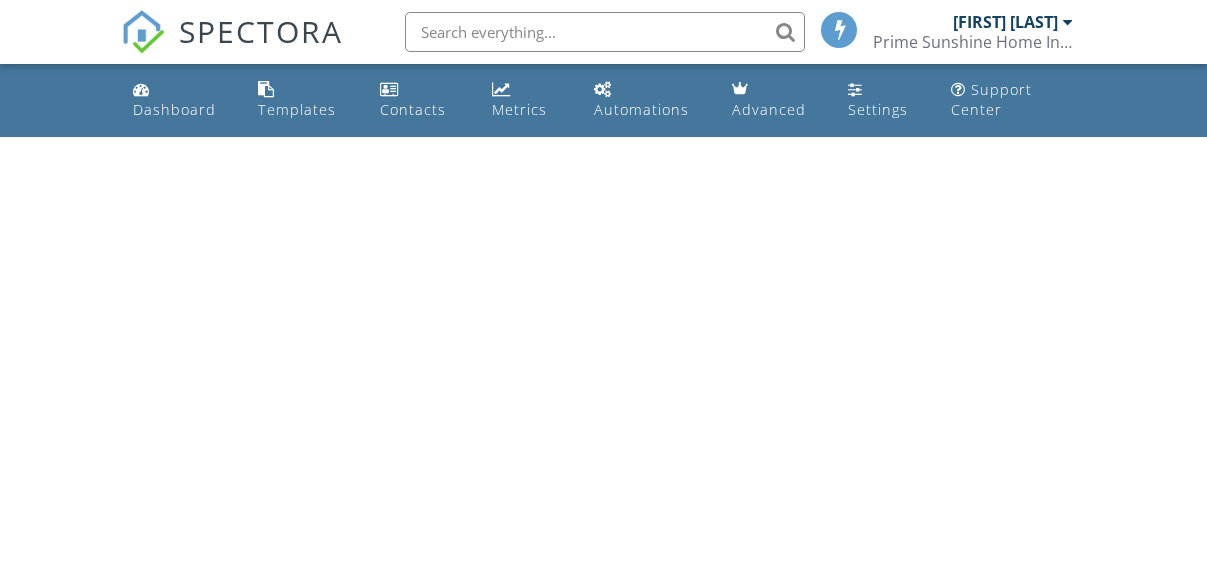 scroll, scrollTop: 0, scrollLeft: 0, axis: both 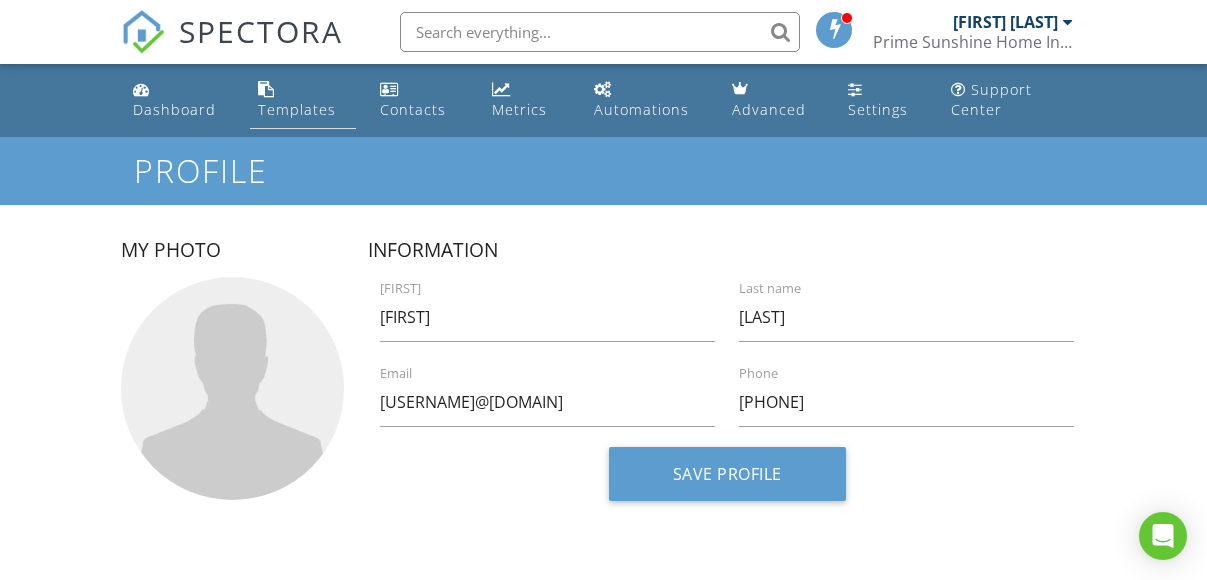 click on "Templates" at bounding box center [297, 109] 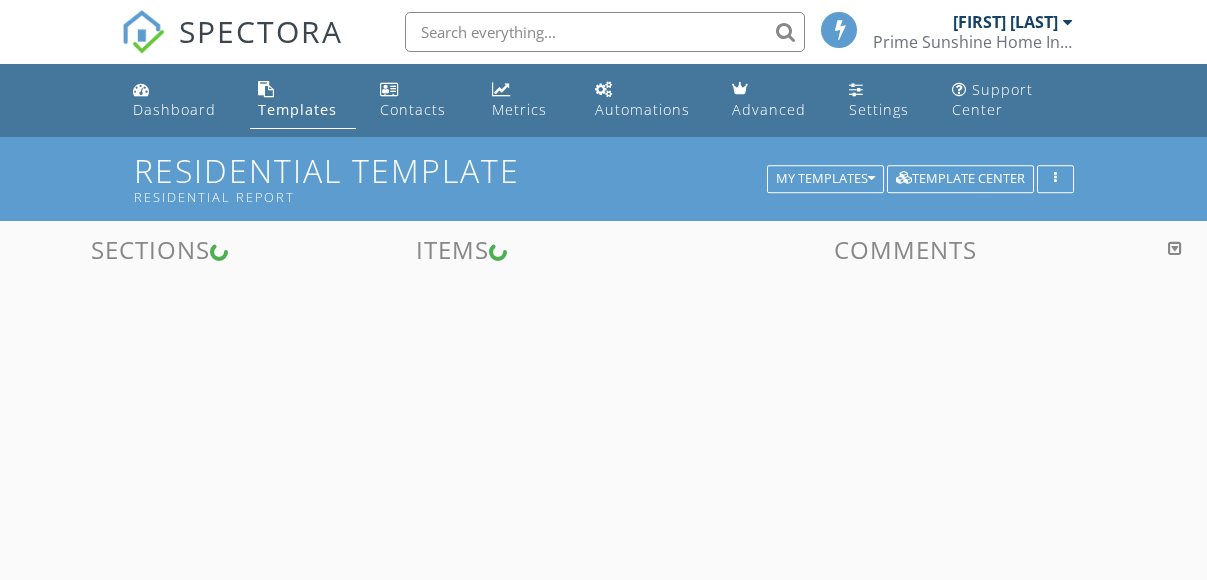 scroll, scrollTop: 0, scrollLeft: 0, axis: both 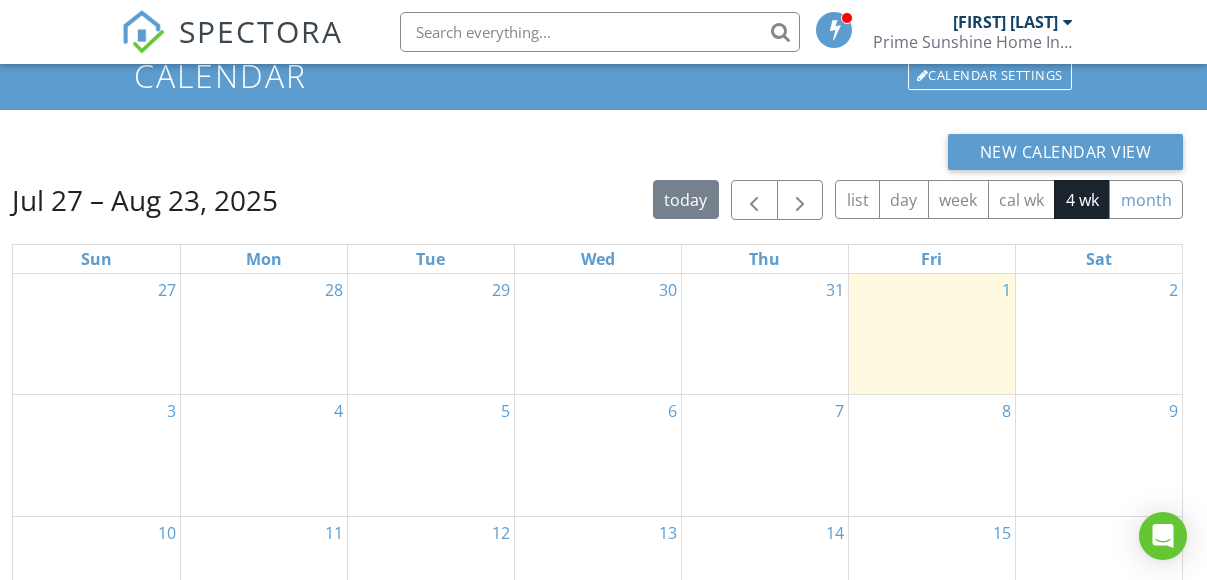 click on "month" at bounding box center (1146, 199) 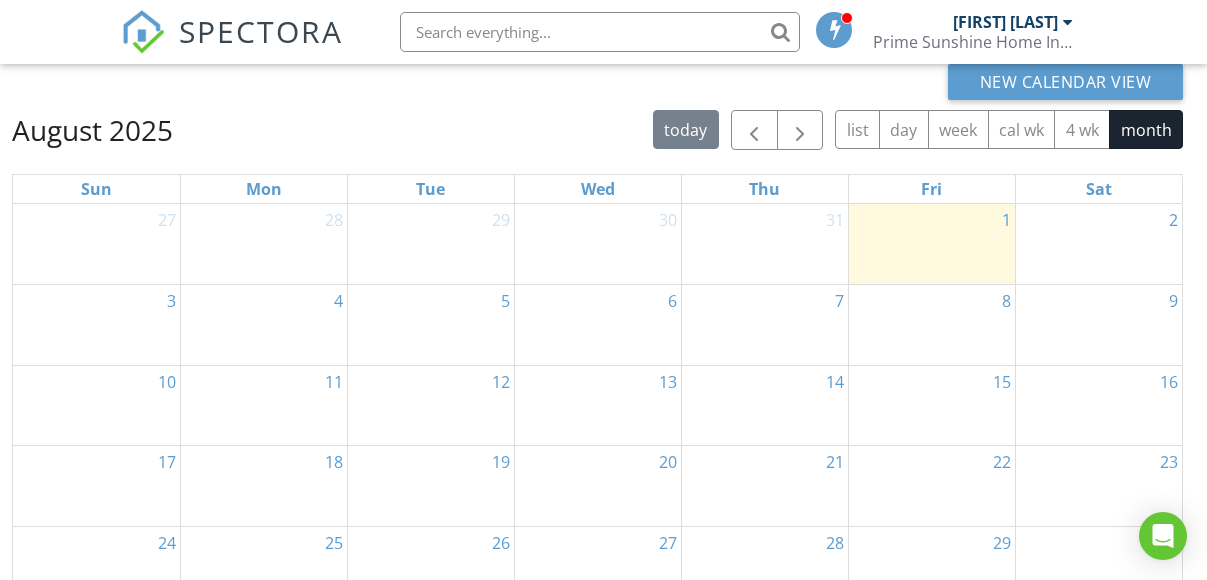 scroll, scrollTop: 164, scrollLeft: 0, axis: vertical 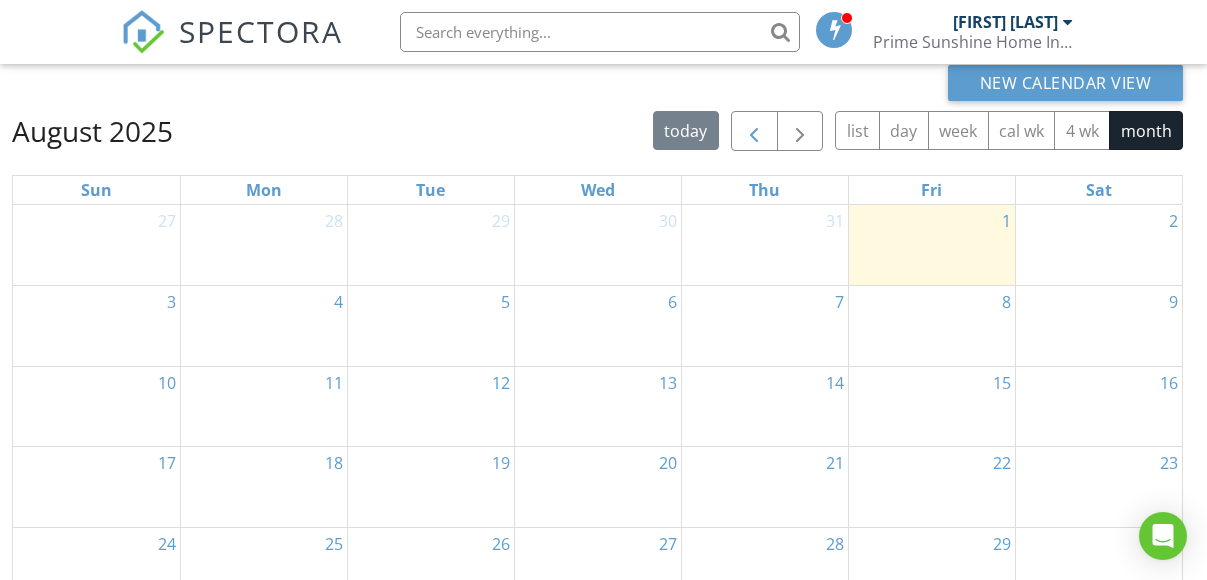 click at bounding box center (754, 132) 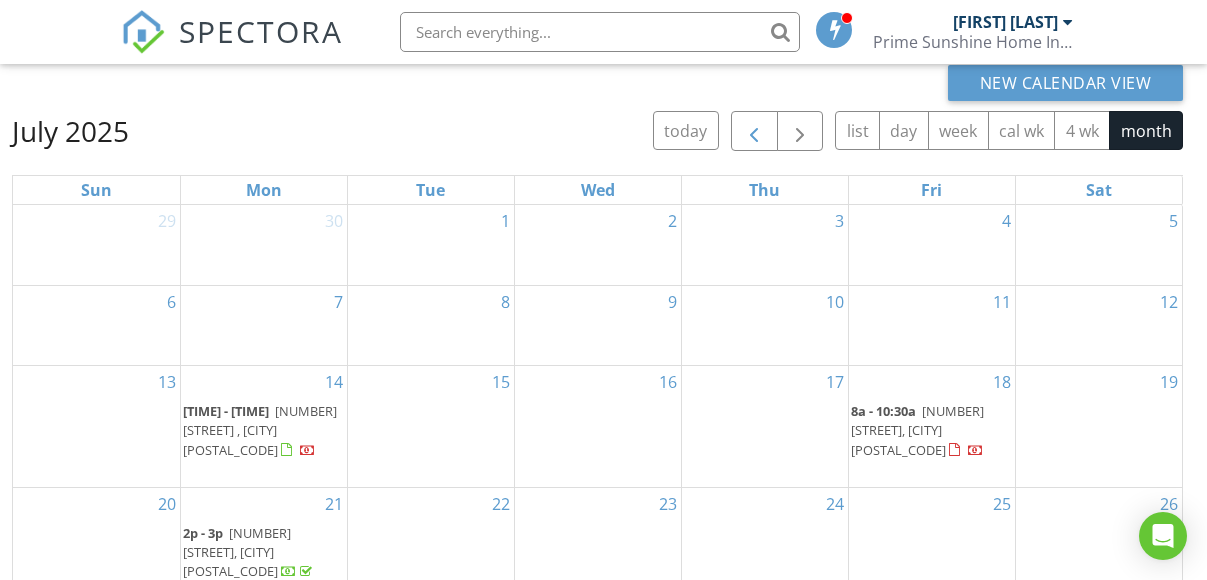 click at bounding box center [754, 132] 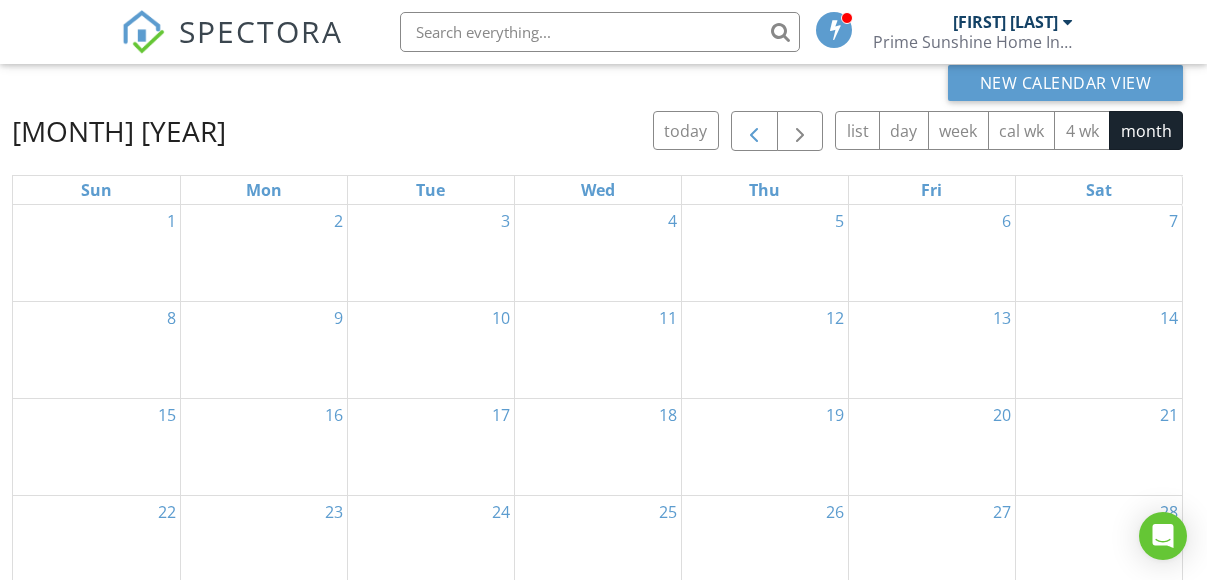 click at bounding box center (754, 132) 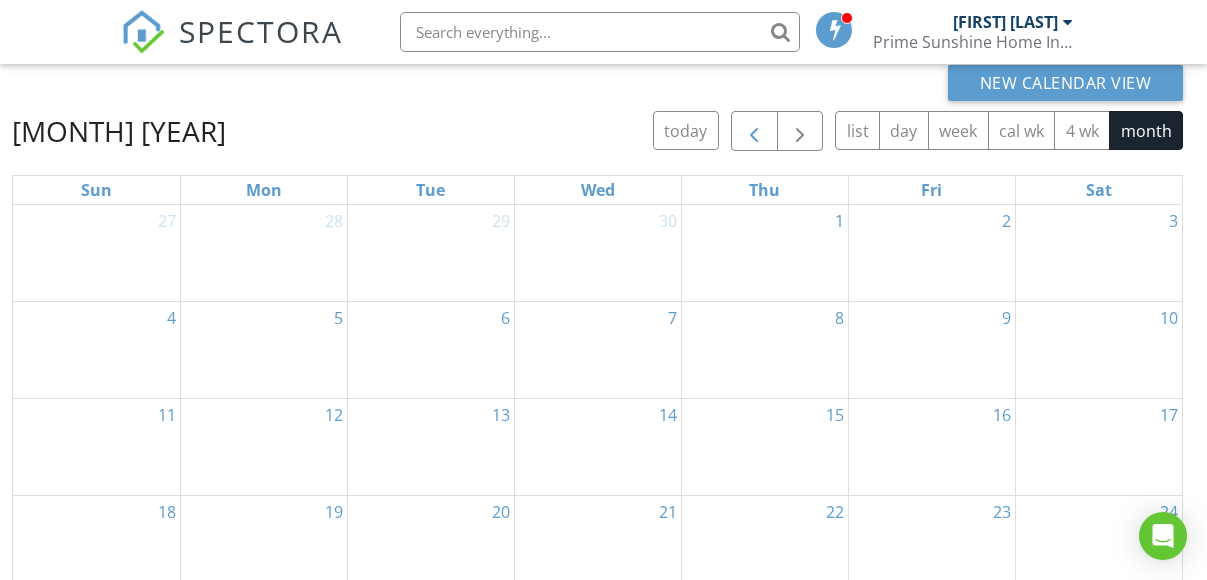 click at bounding box center [754, 132] 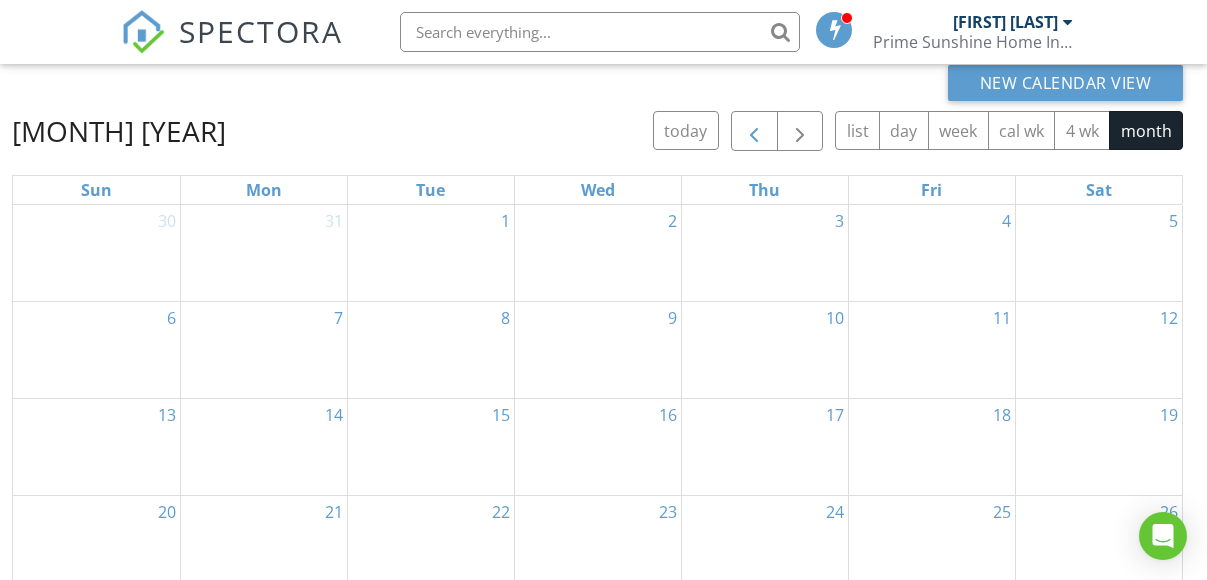 click at bounding box center [754, 132] 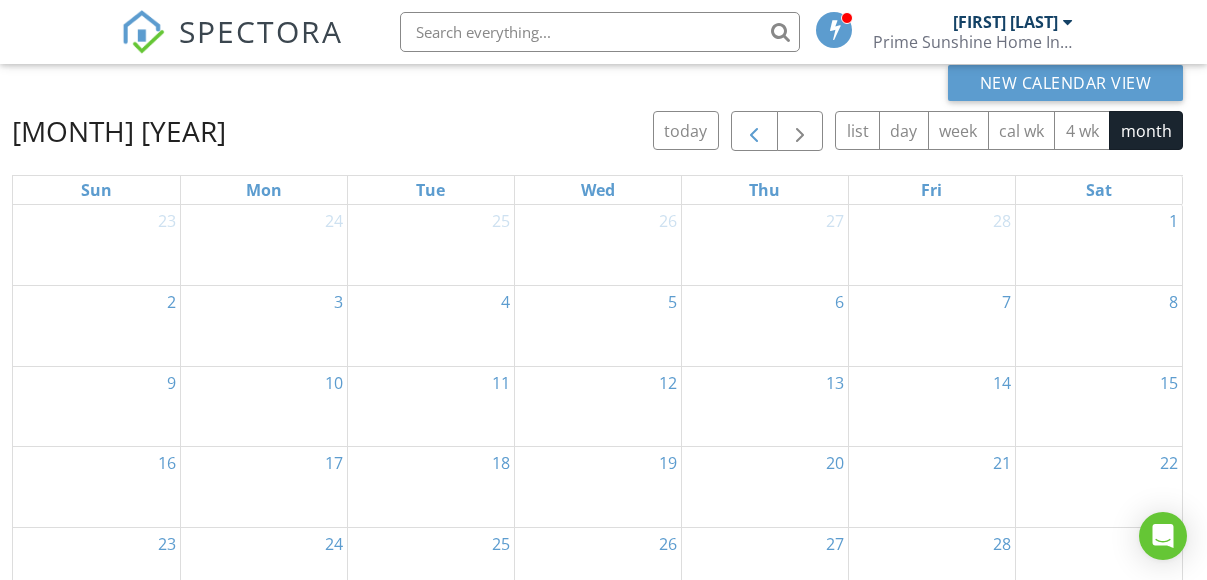 click at bounding box center [754, 132] 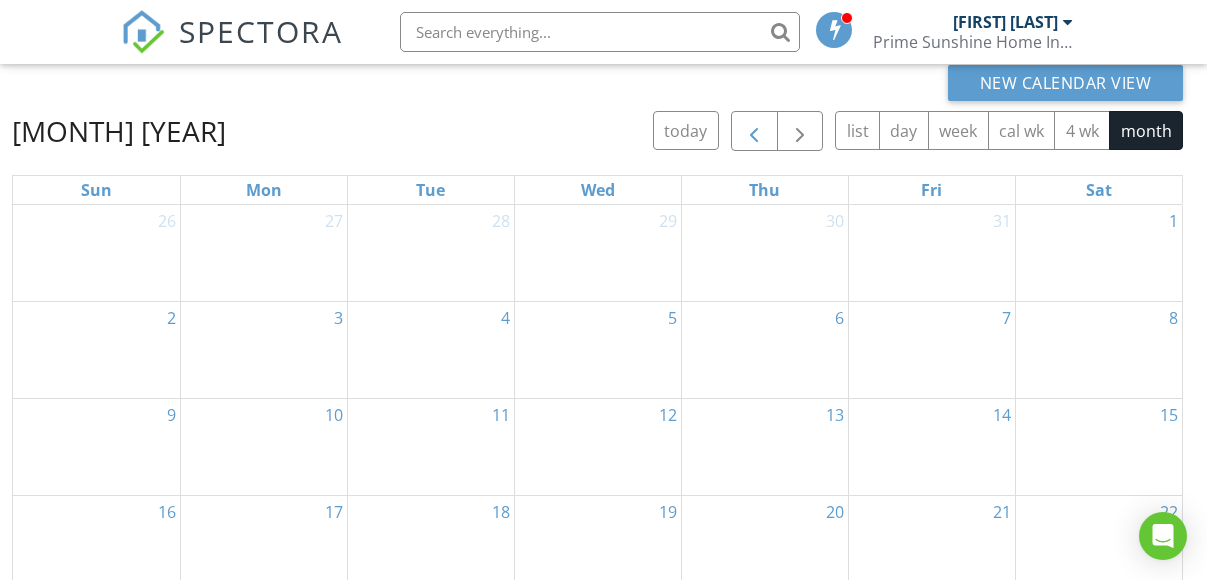 click at bounding box center [754, 132] 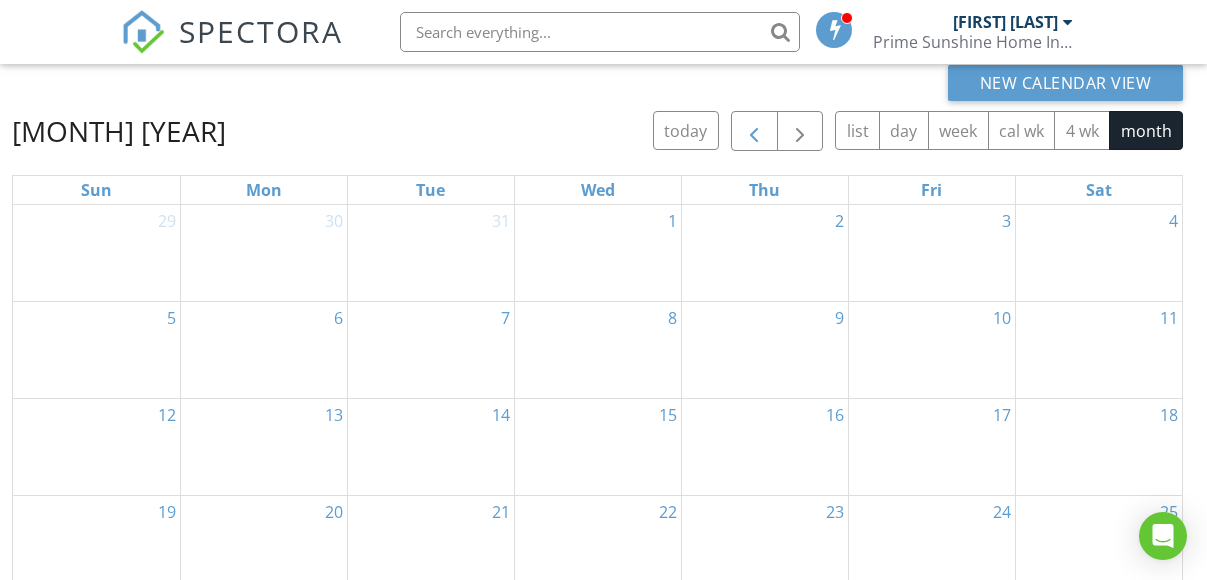 click at bounding box center (754, 132) 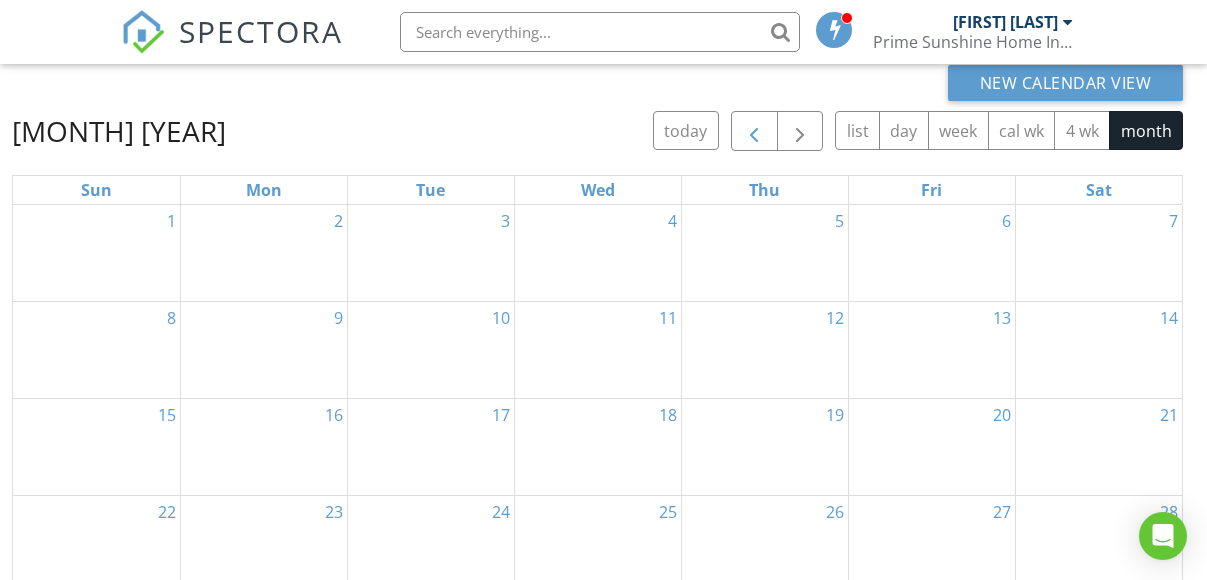 click at bounding box center (754, 132) 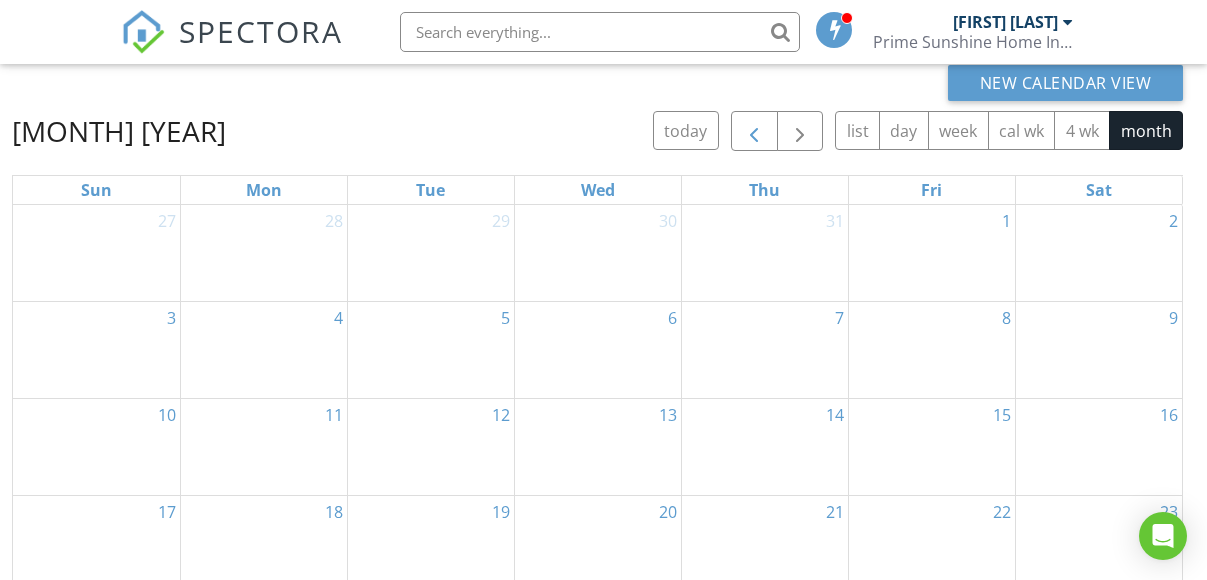 click at bounding box center [754, 132] 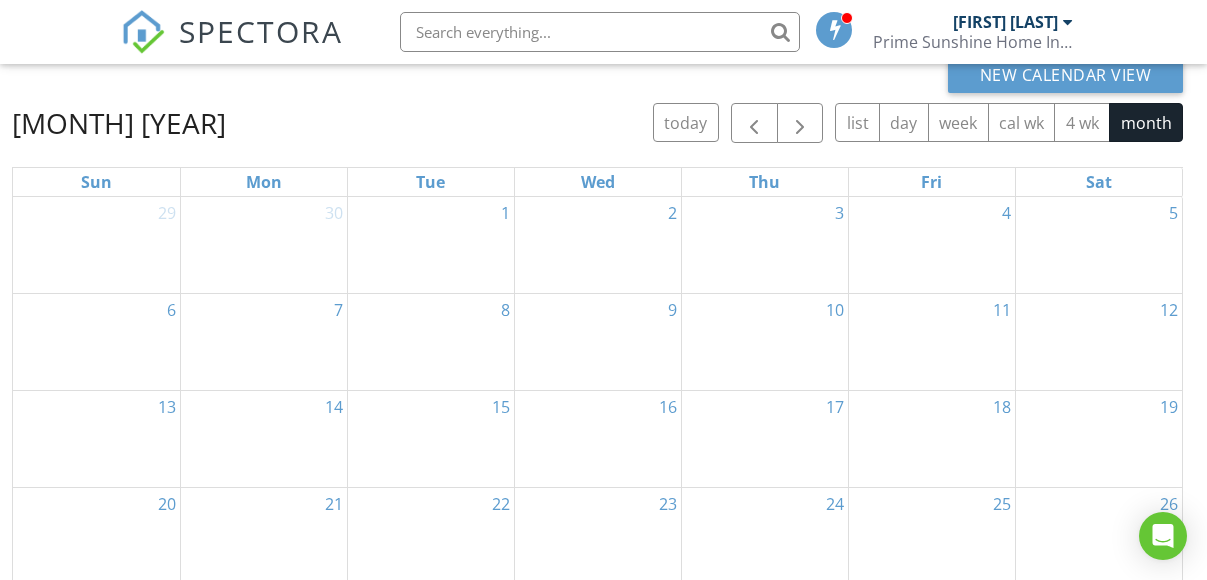 scroll, scrollTop: 170, scrollLeft: 0, axis: vertical 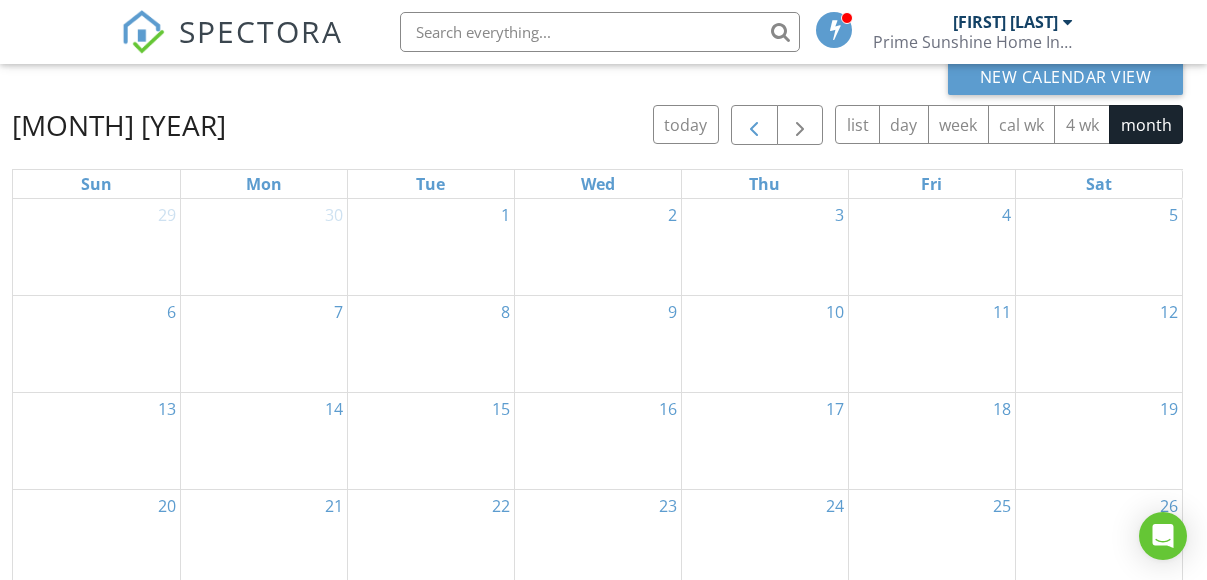 click at bounding box center (754, 126) 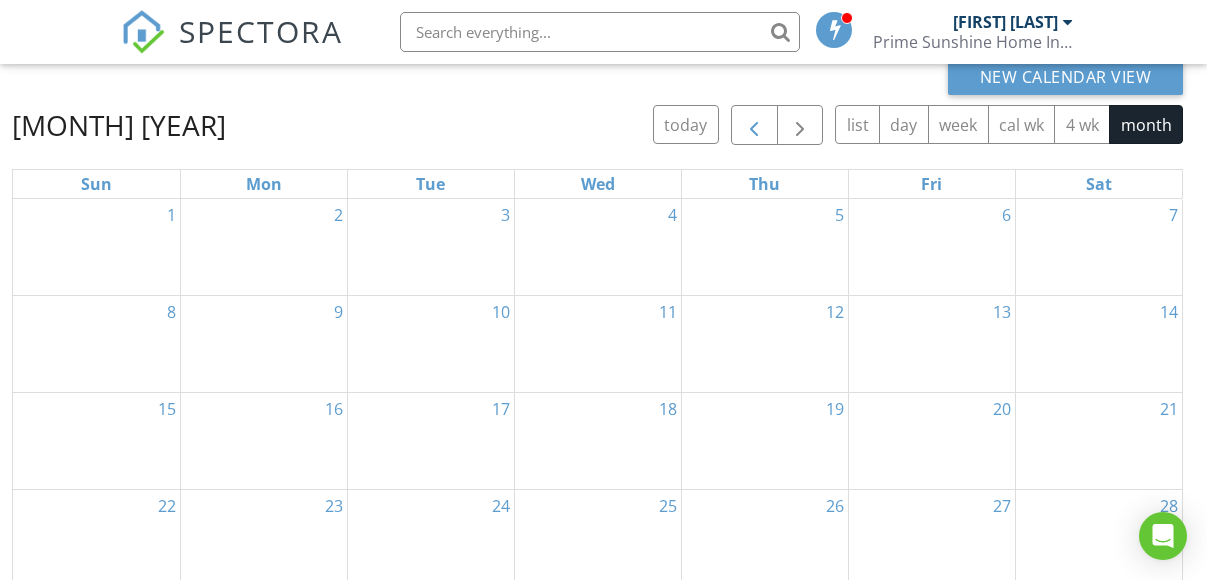 click at bounding box center (754, 126) 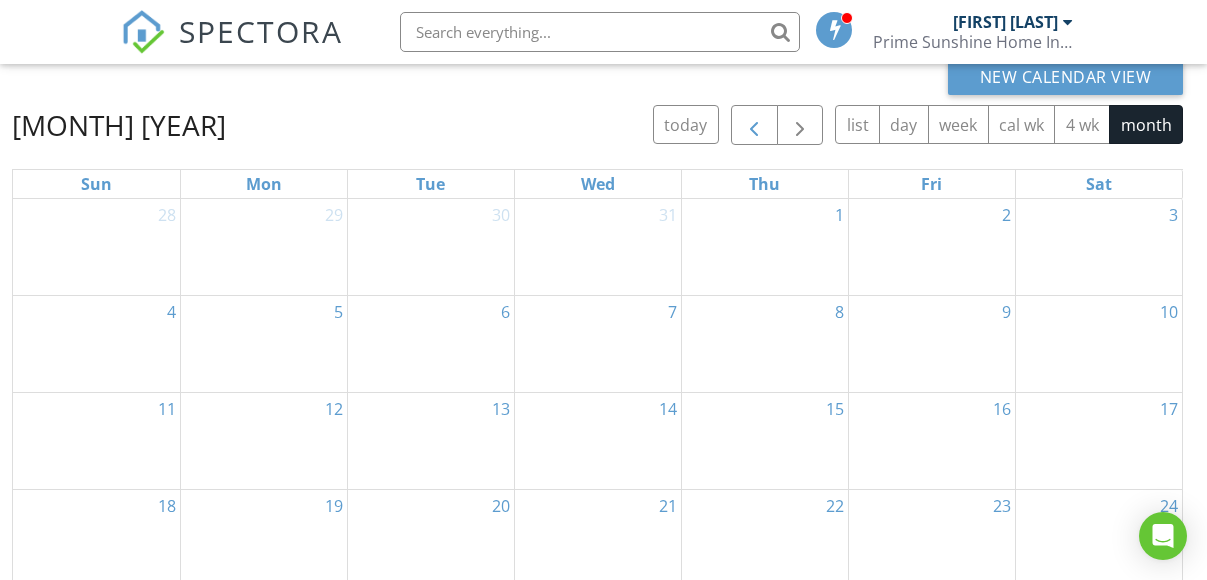 click at bounding box center (754, 126) 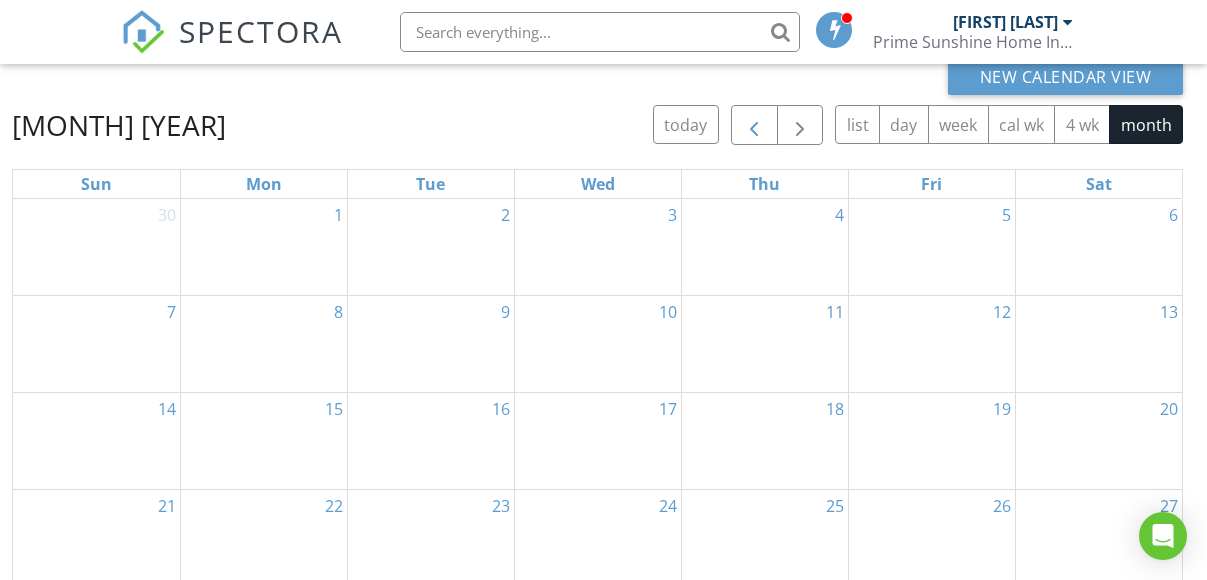 click at bounding box center (754, 126) 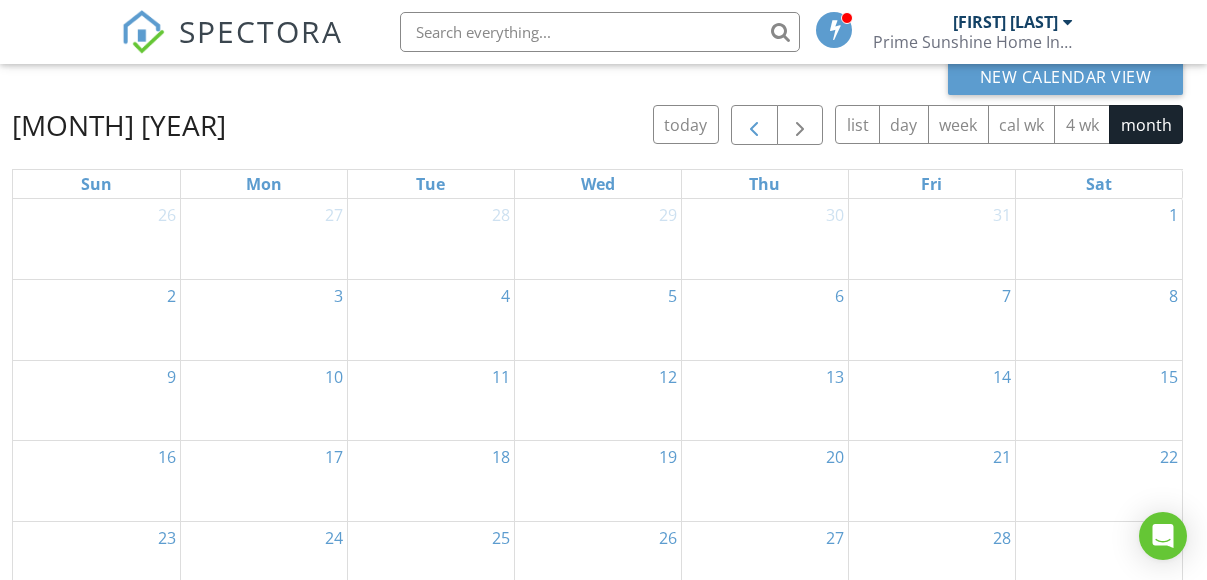 click at bounding box center [754, 126] 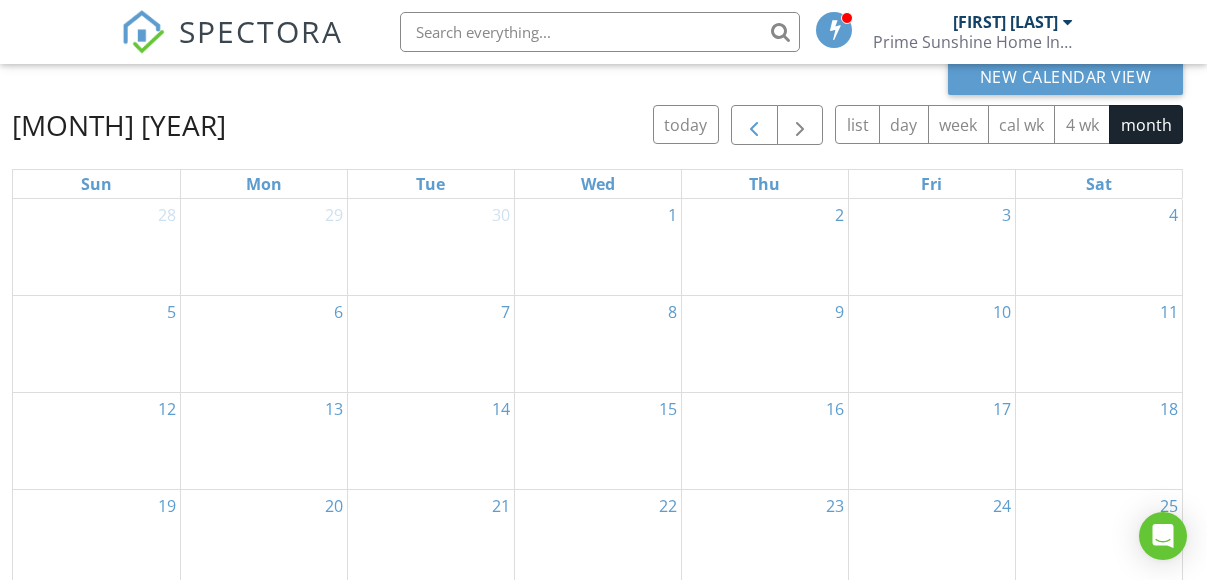 click at bounding box center (754, 126) 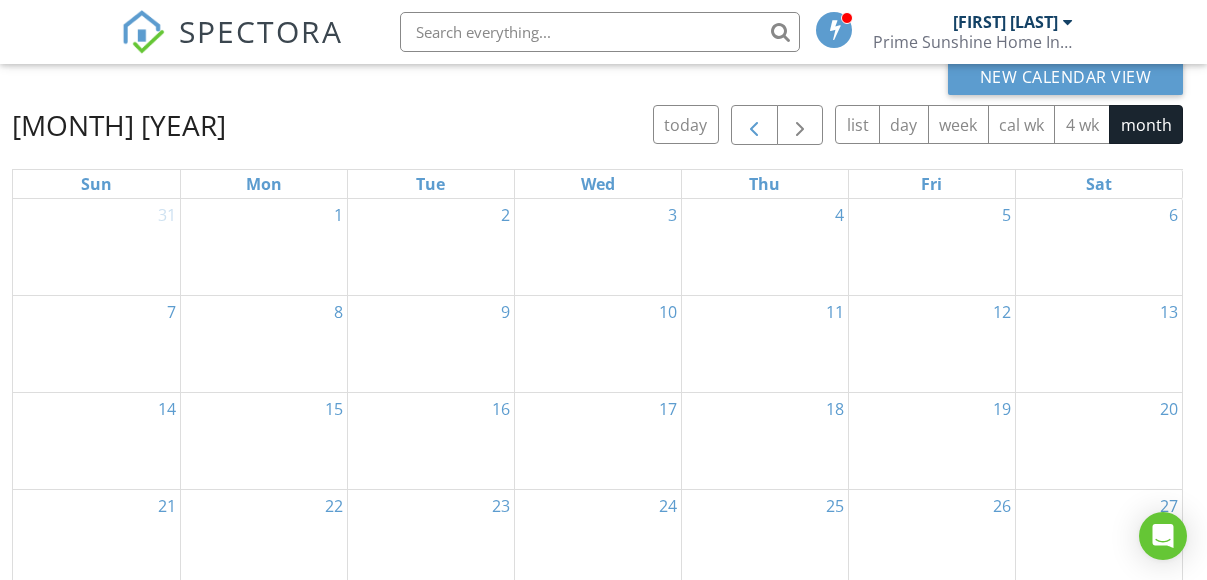 click at bounding box center (754, 126) 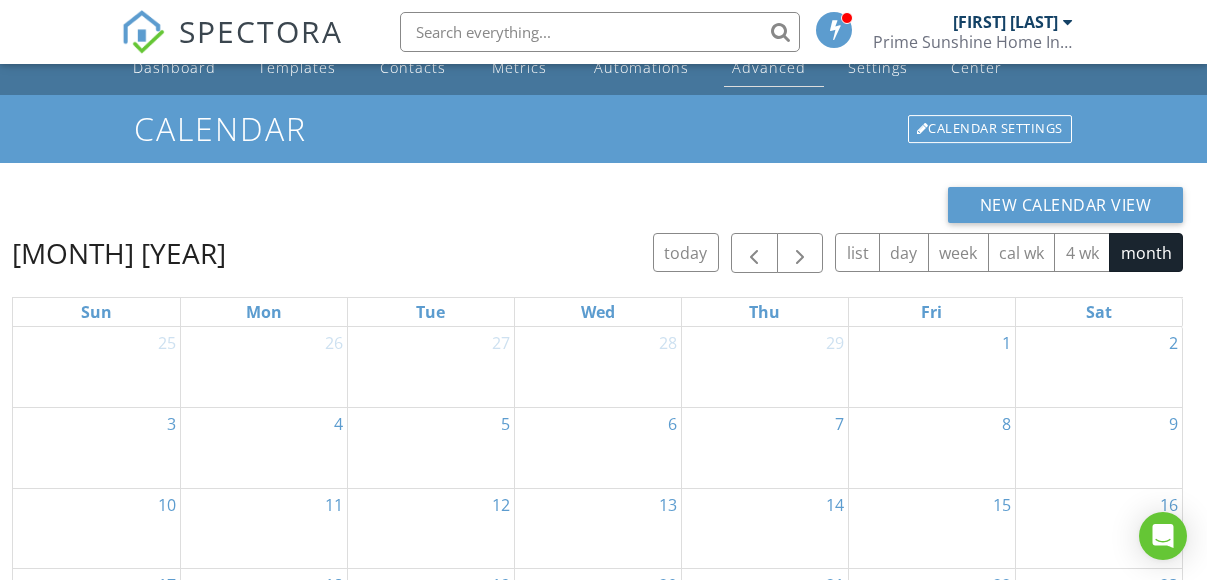 scroll, scrollTop: 111, scrollLeft: 0, axis: vertical 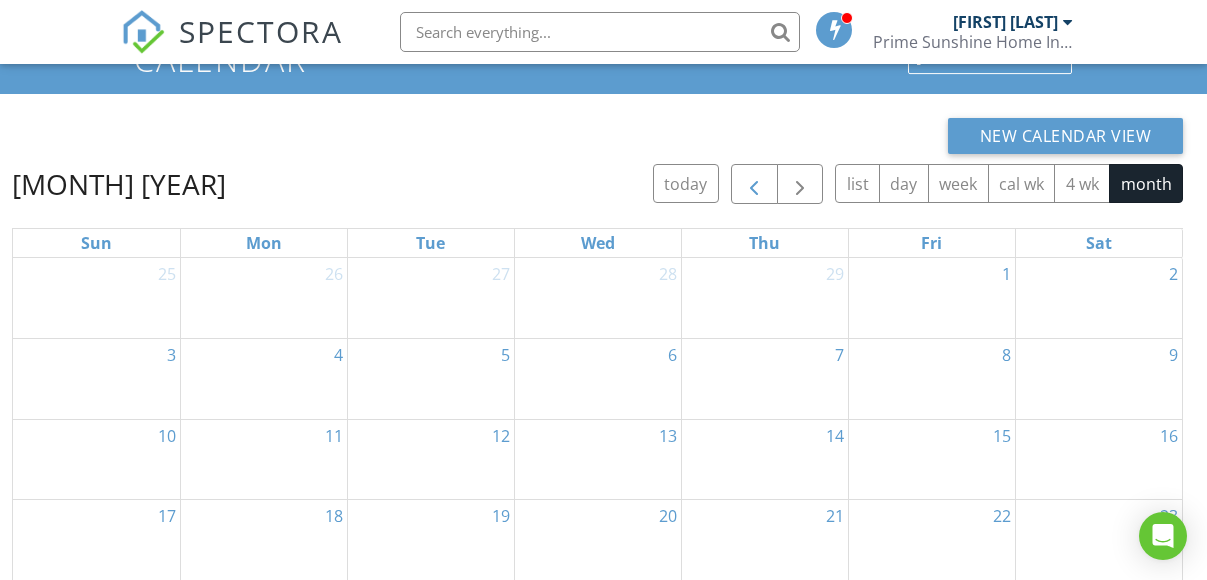 click at bounding box center [754, 185] 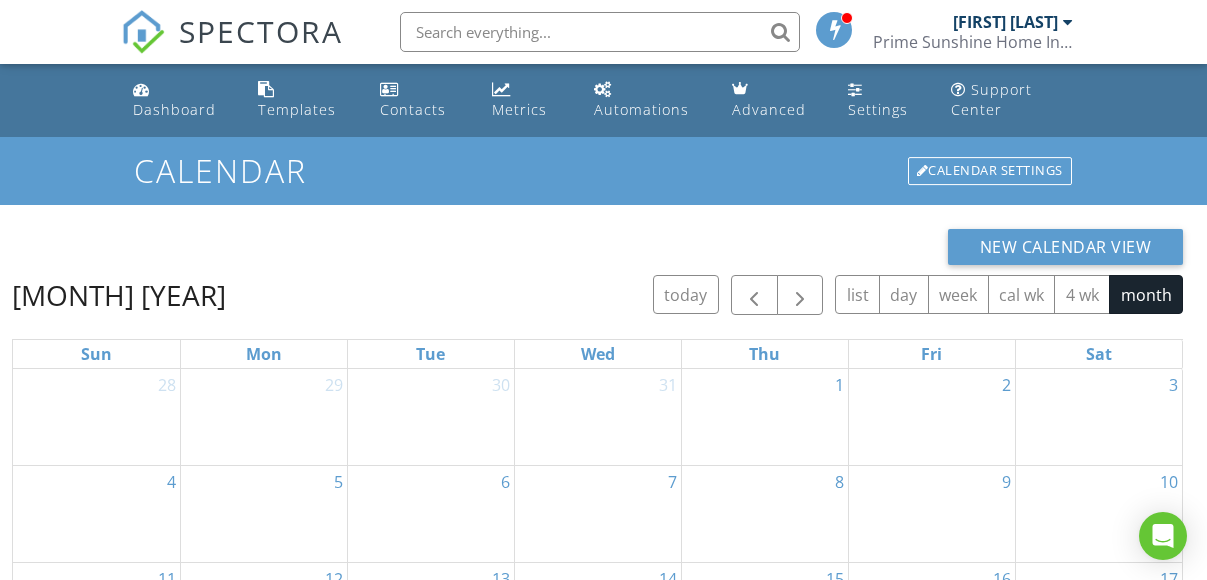 scroll, scrollTop: 0, scrollLeft: 0, axis: both 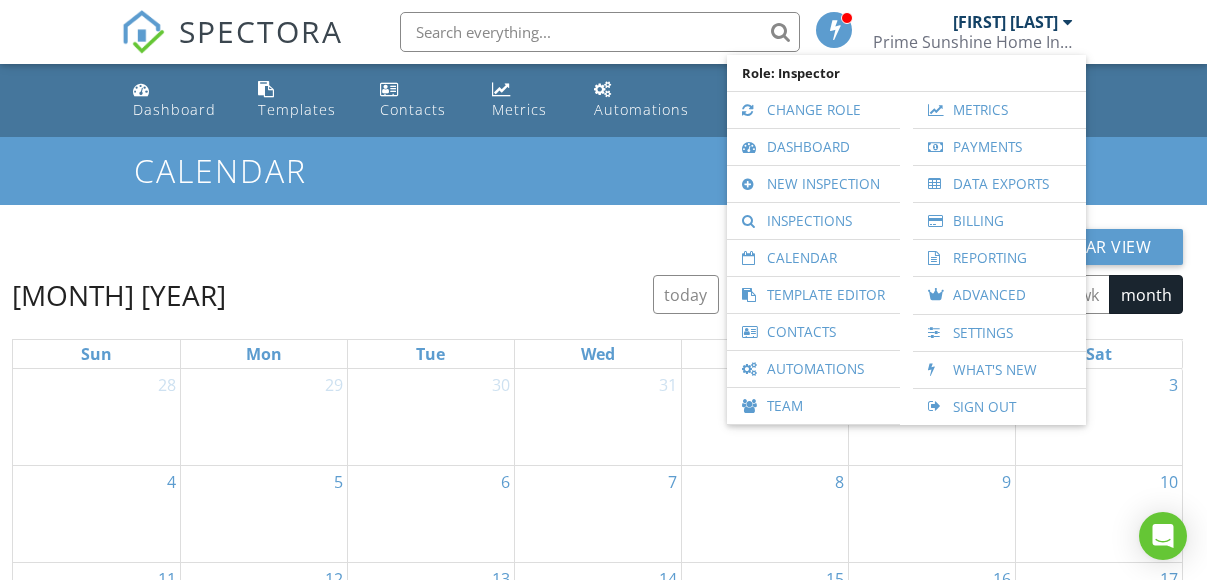 click on "[FIRST] [LAST]" at bounding box center (1005, 22) 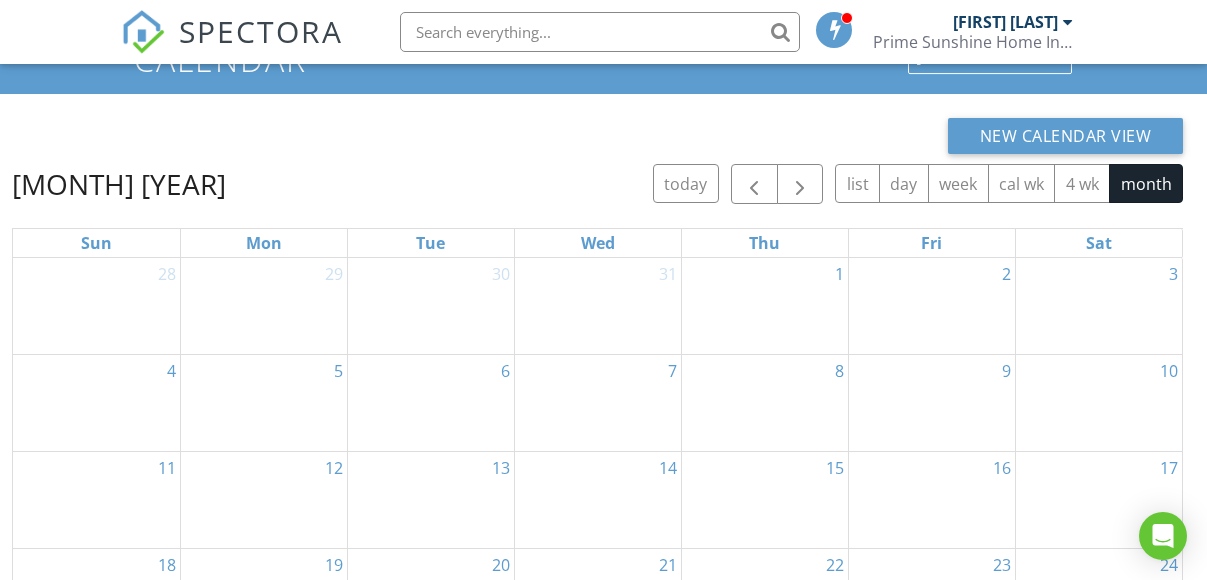 scroll, scrollTop: 170, scrollLeft: 0, axis: vertical 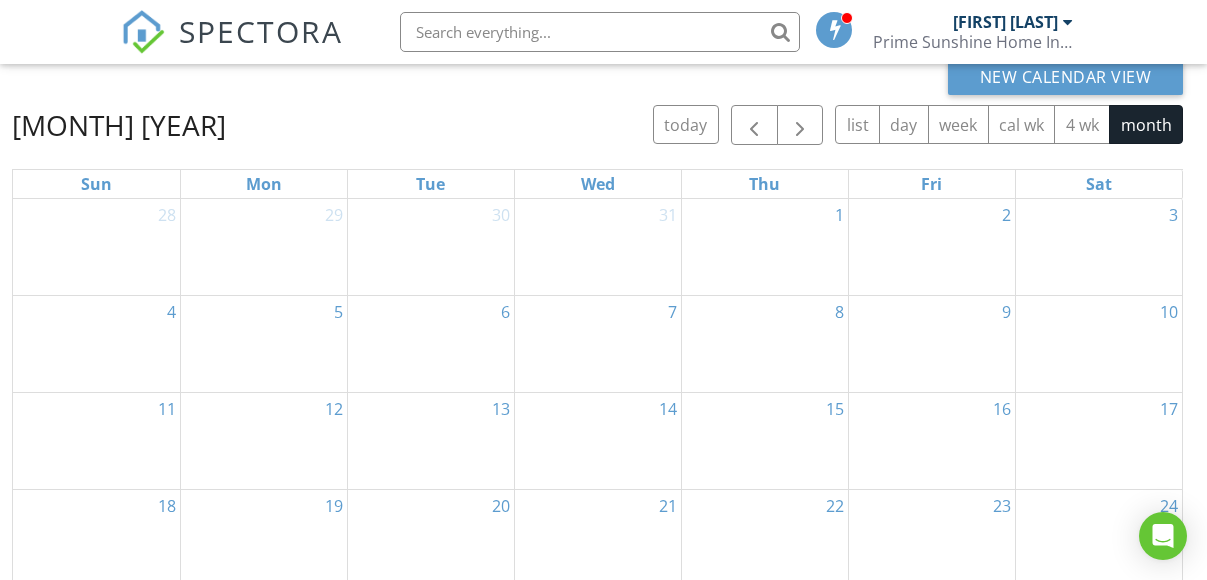 click on "[FIRST] [LAST]" at bounding box center (1005, 22) 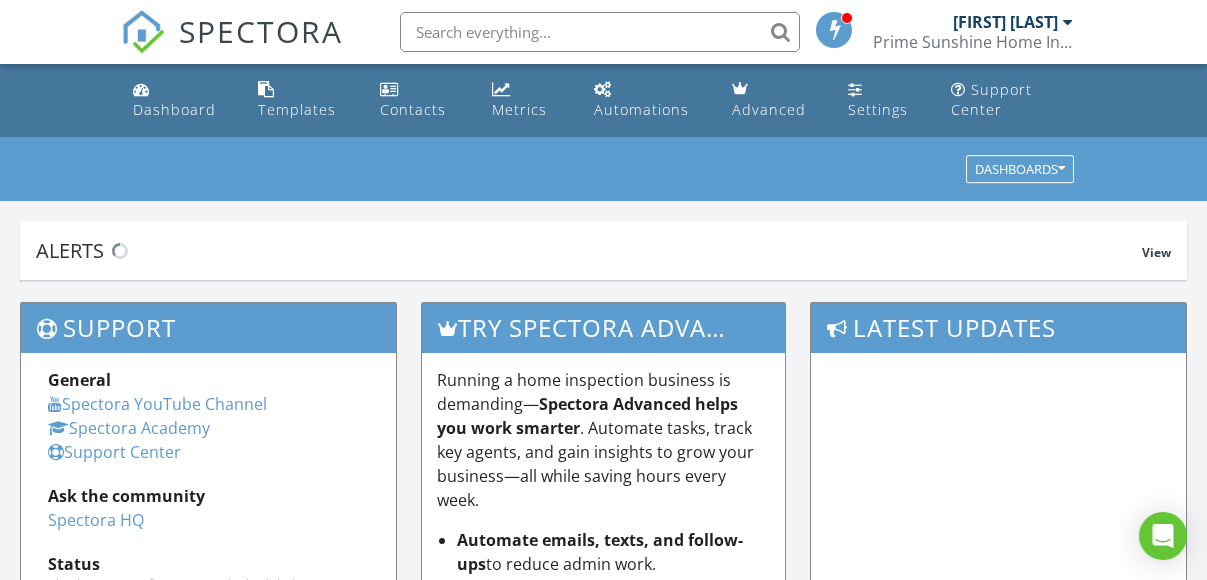 scroll, scrollTop: 0, scrollLeft: 0, axis: both 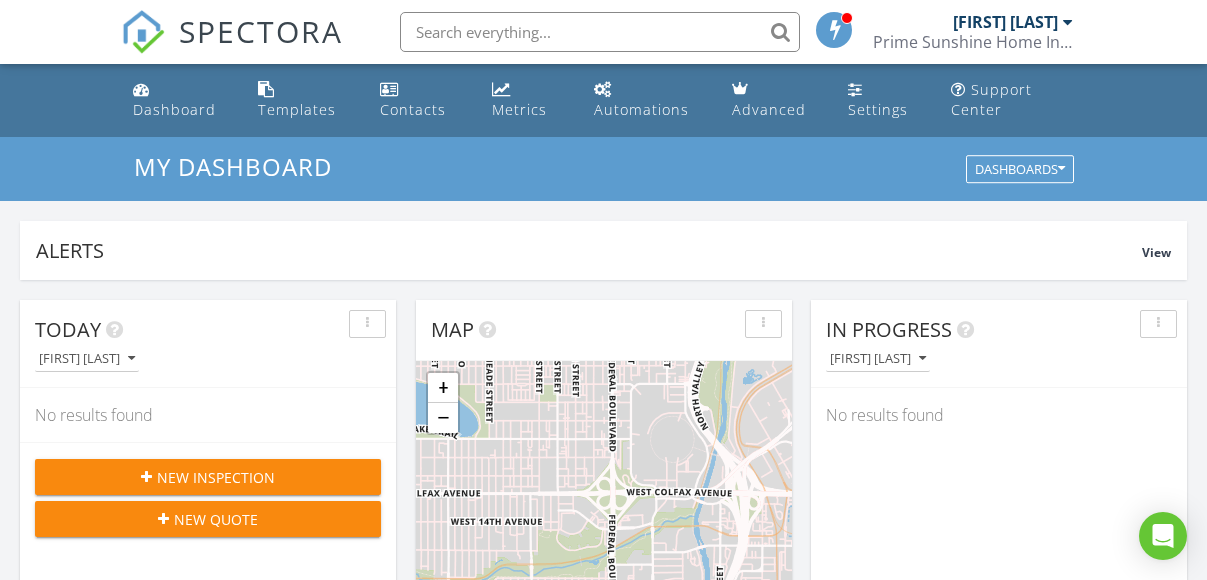 click on "[FIRST] [LAST]" at bounding box center (1005, 22) 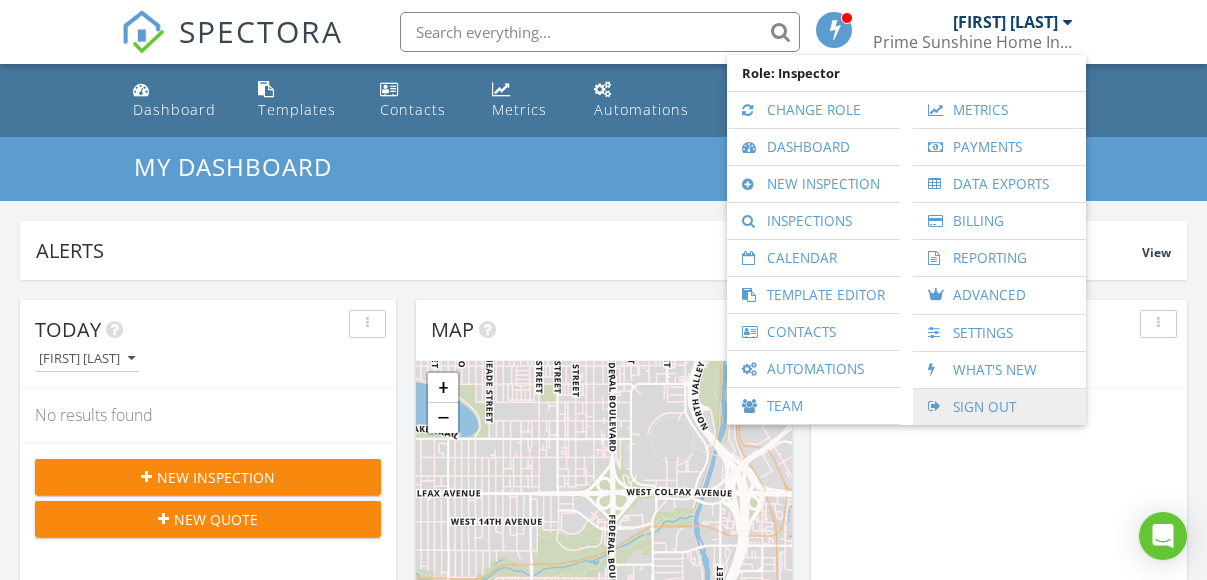click on "Sign Out" at bounding box center [999, 407] 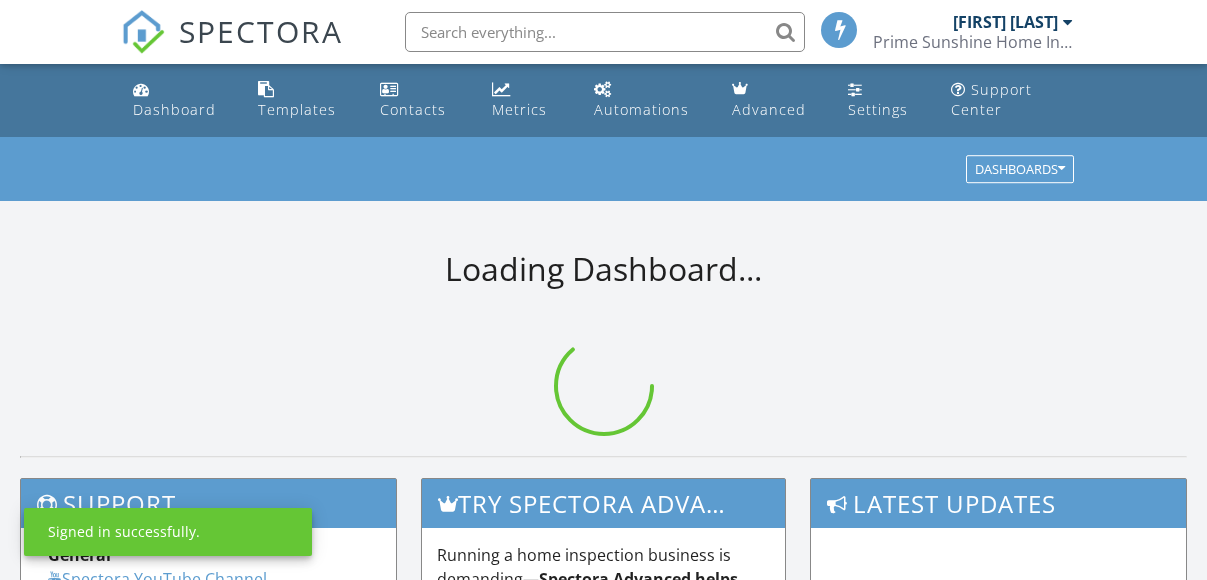 scroll, scrollTop: 0, scrollLeft: 0, axis: both 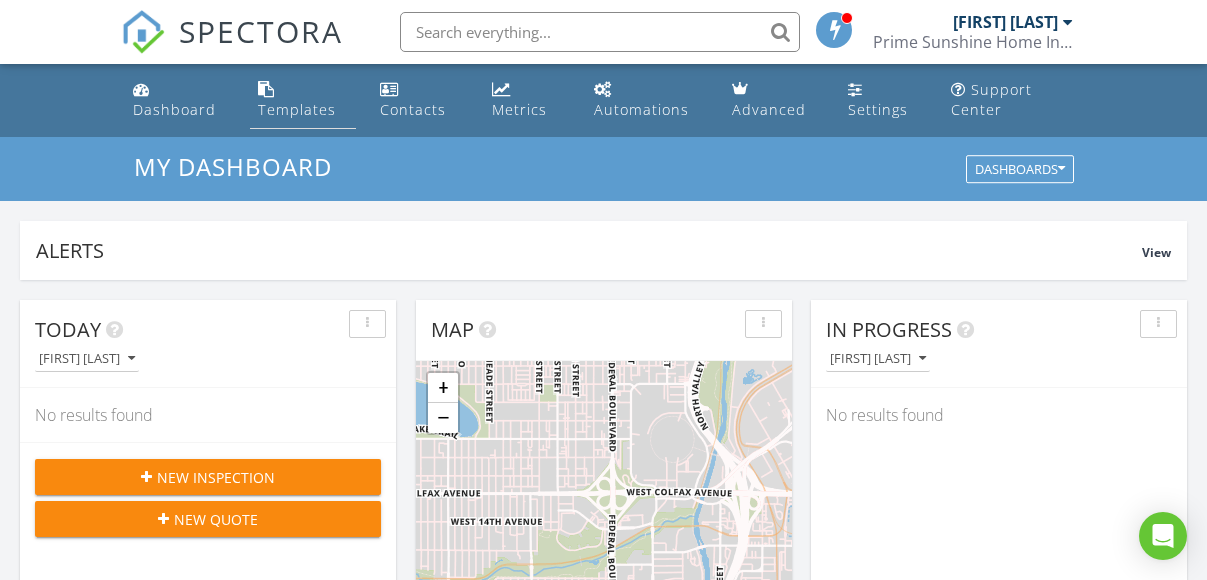 click on "Templates" at bounding box center [297, 109] 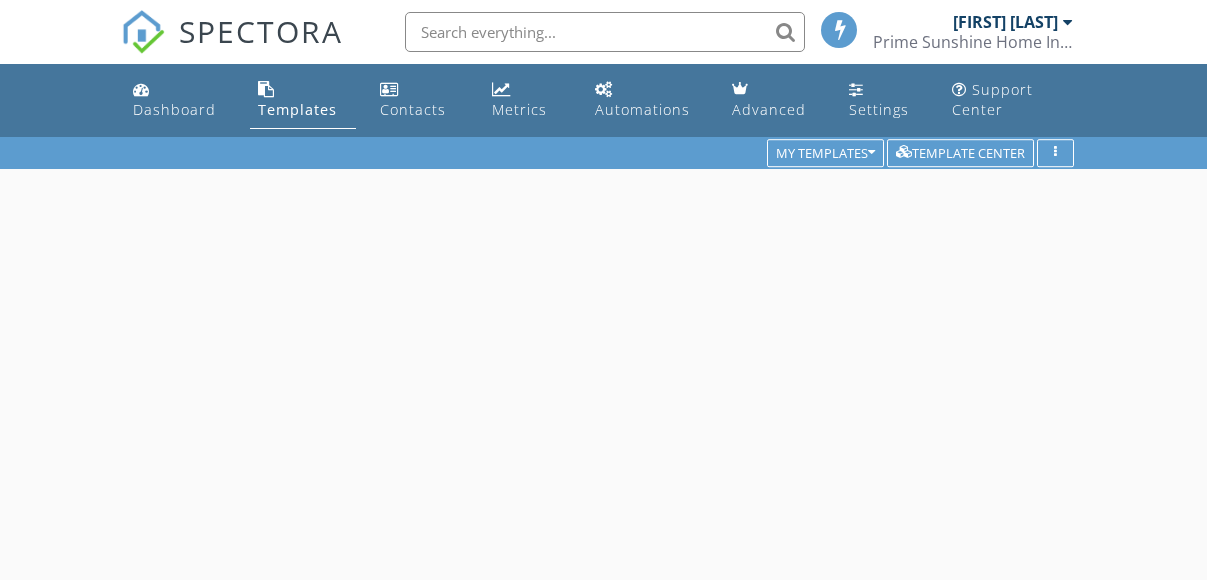 scroll, scrollTop: 0, scrollLeft: 0, axis: both 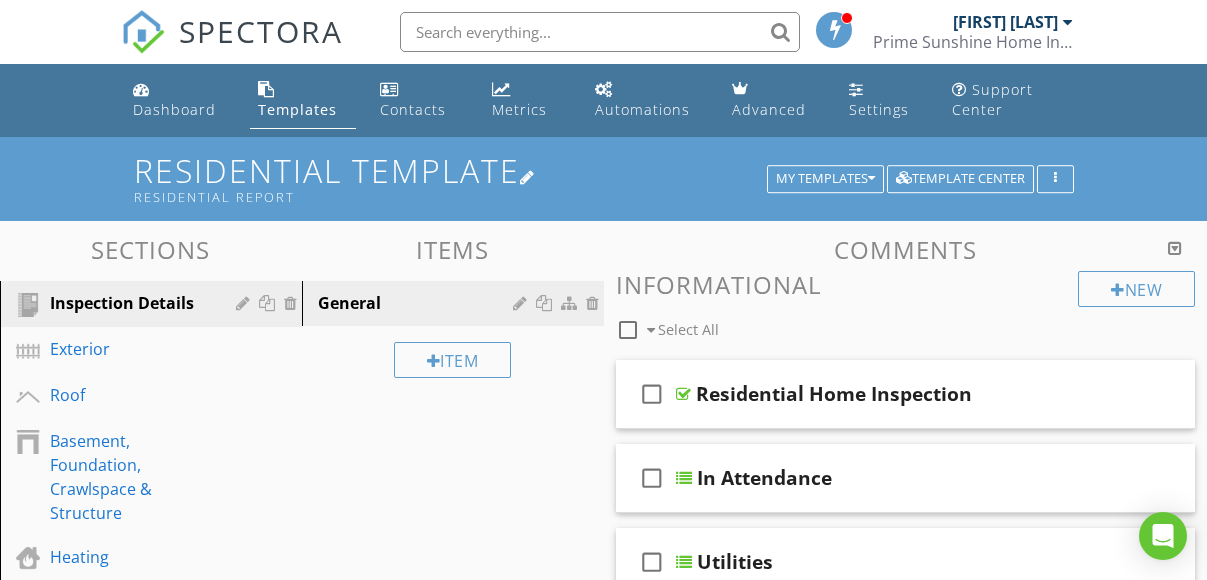 click on "Residential Template
Residential Report" at bounding box center [604, 178] 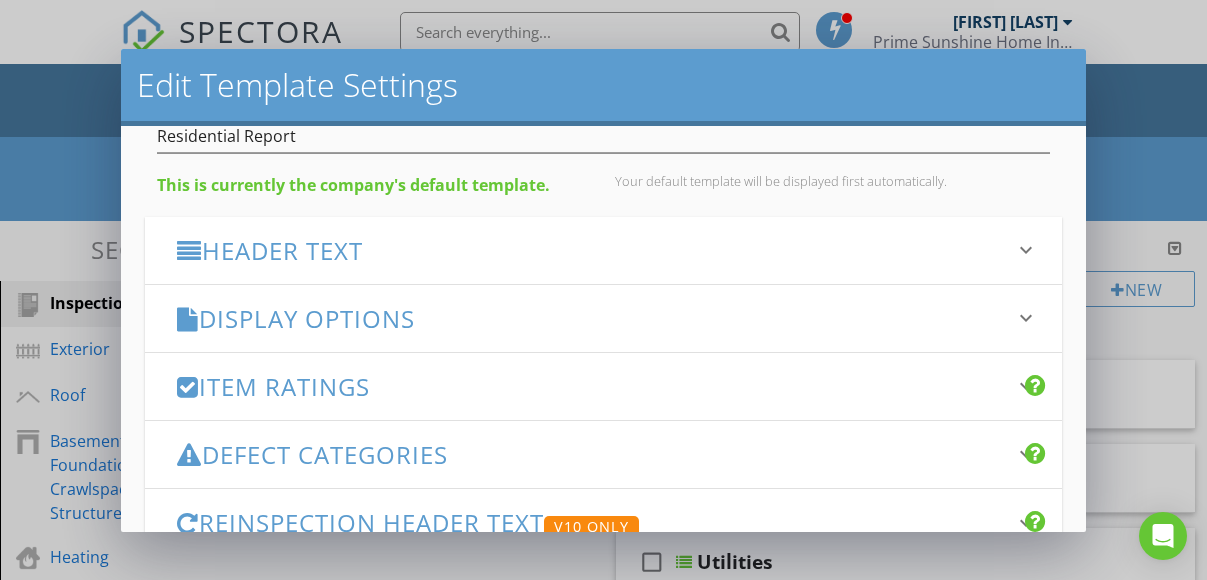 scroll, scrollTop: 170, scrollLeft: 0, axis: vertical 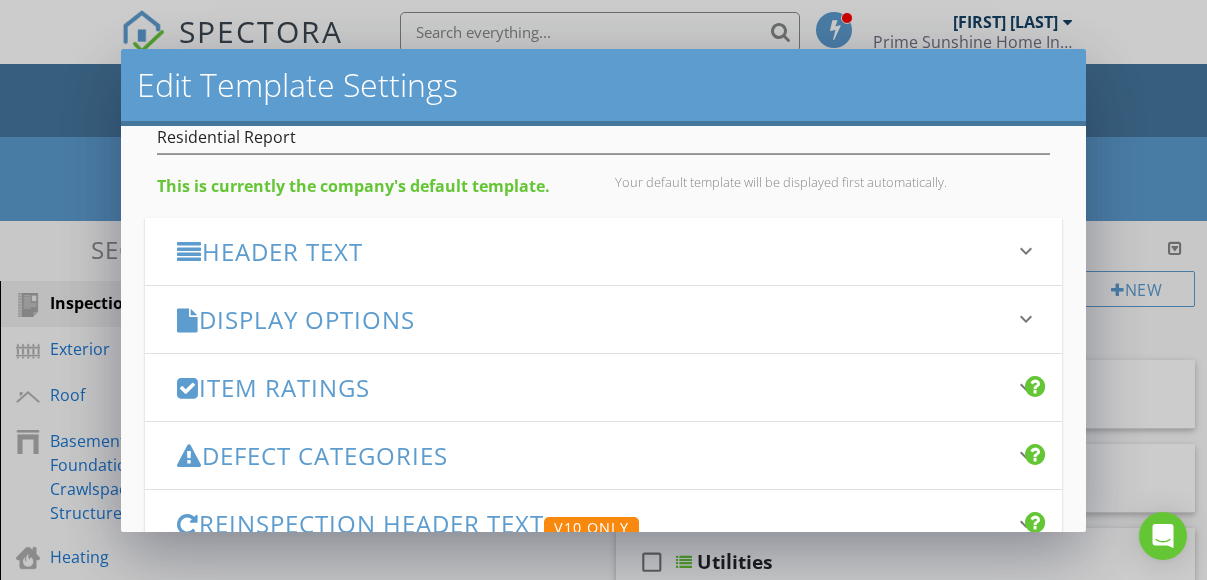 click on "keyboard_arrow_down" at bounding box center (1026, 251) 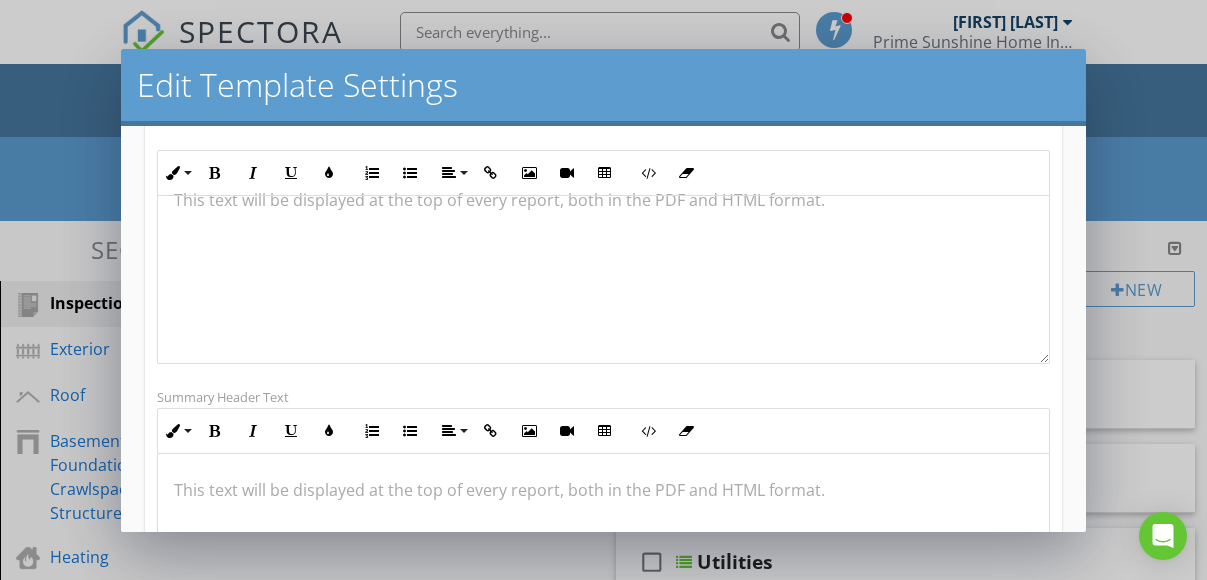 scroll, scrollTop: 371, scrollLeft: 0, axis: vertical 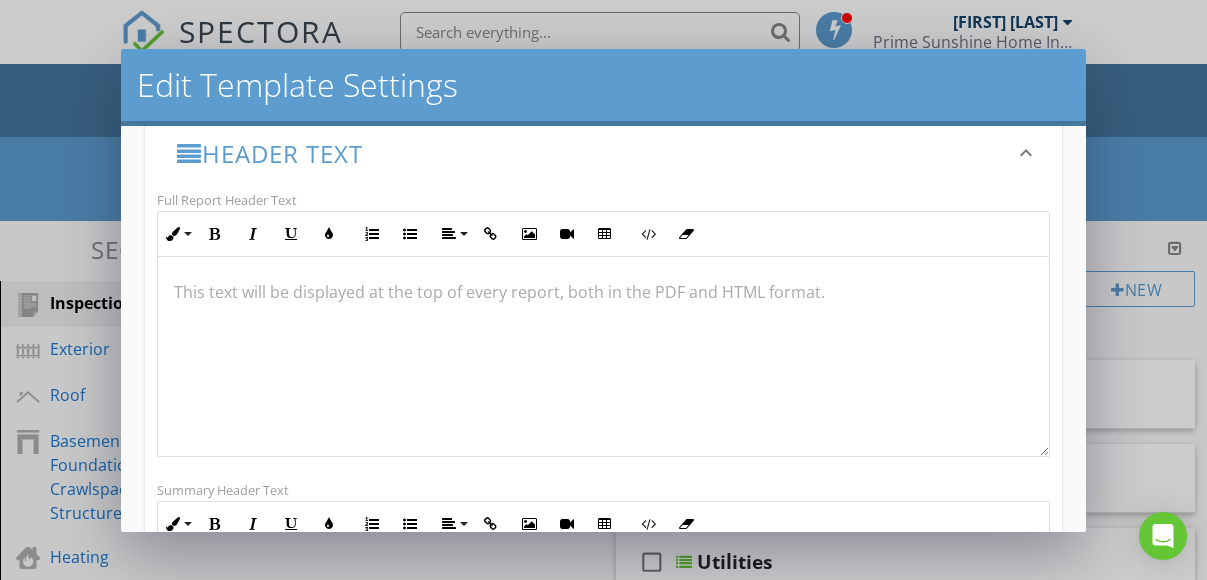 click at bounding box center (604, 292) 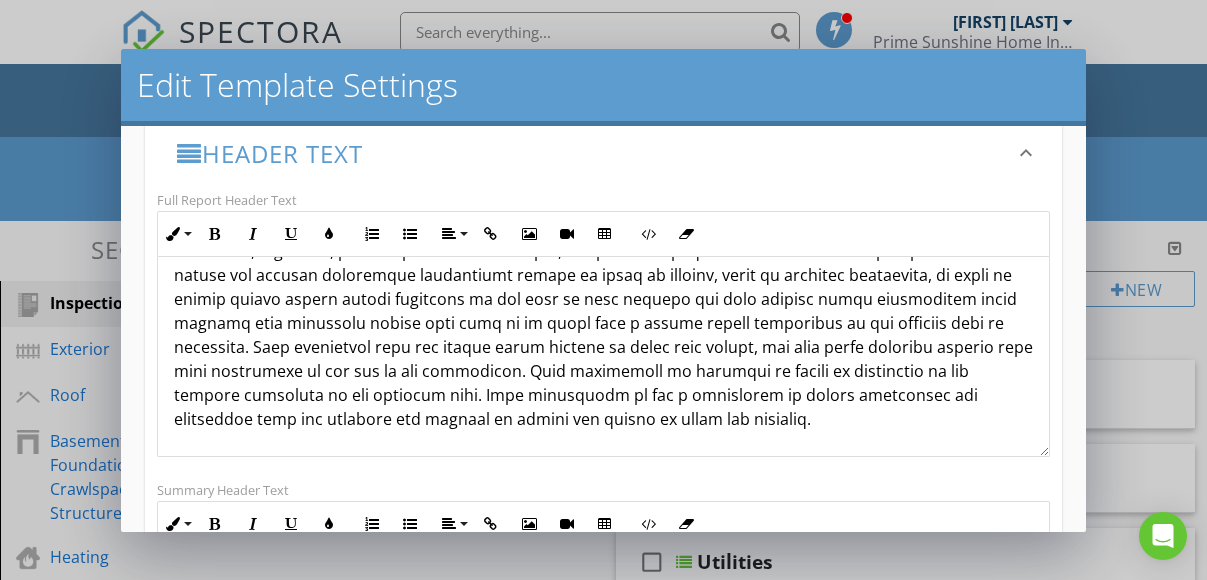 scroll, scrollTop: 281, scrollLeft: 0, axis: vertical 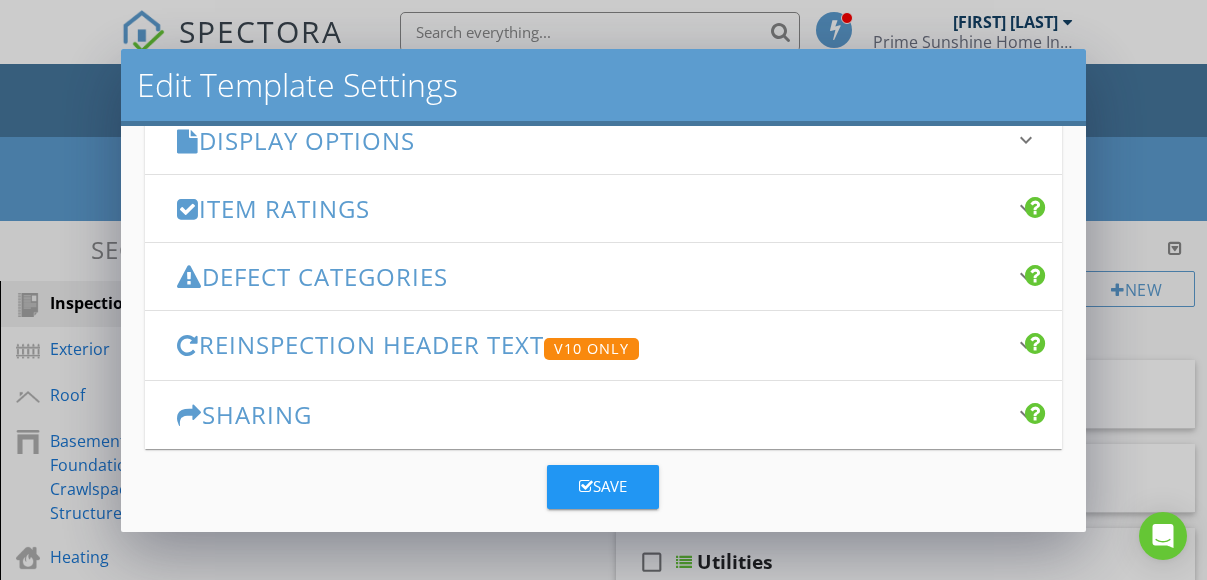 click on "Save" at bounding box center (603, 486) 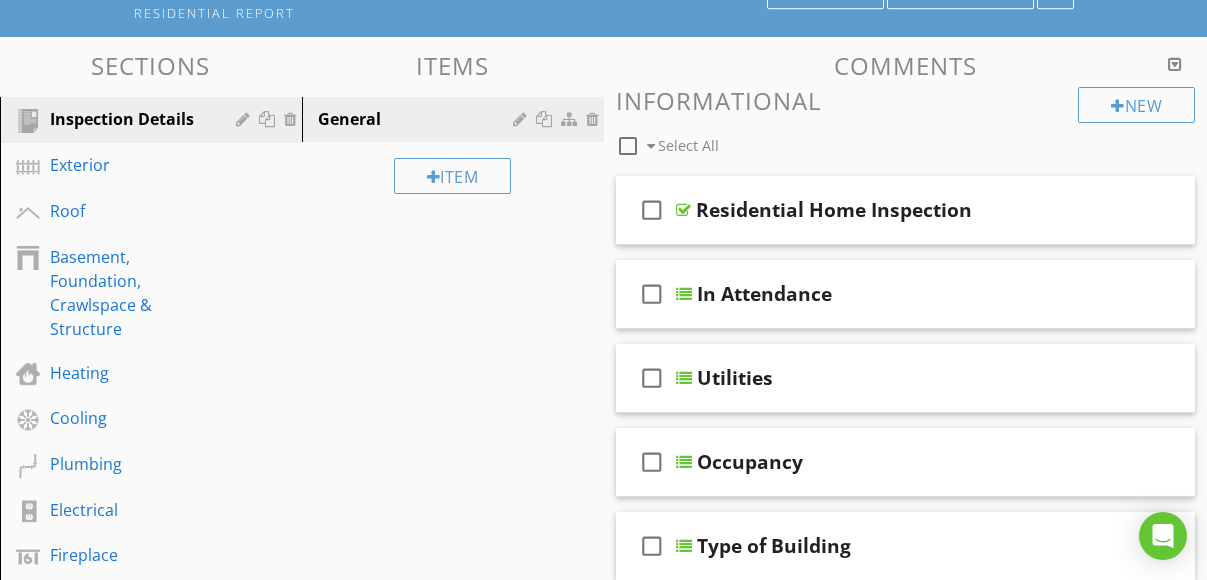 scroll, scrollTop: 176, scrollLeft: 0, axis: vertical 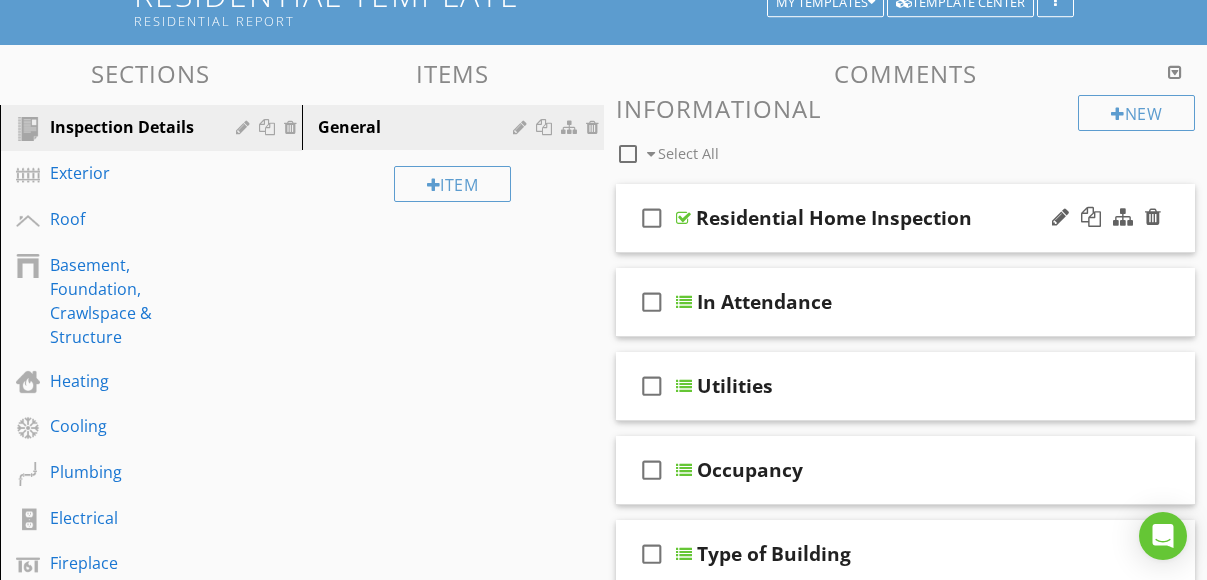 click on "Residential Home Inspection" at bounding box center (834, 218) 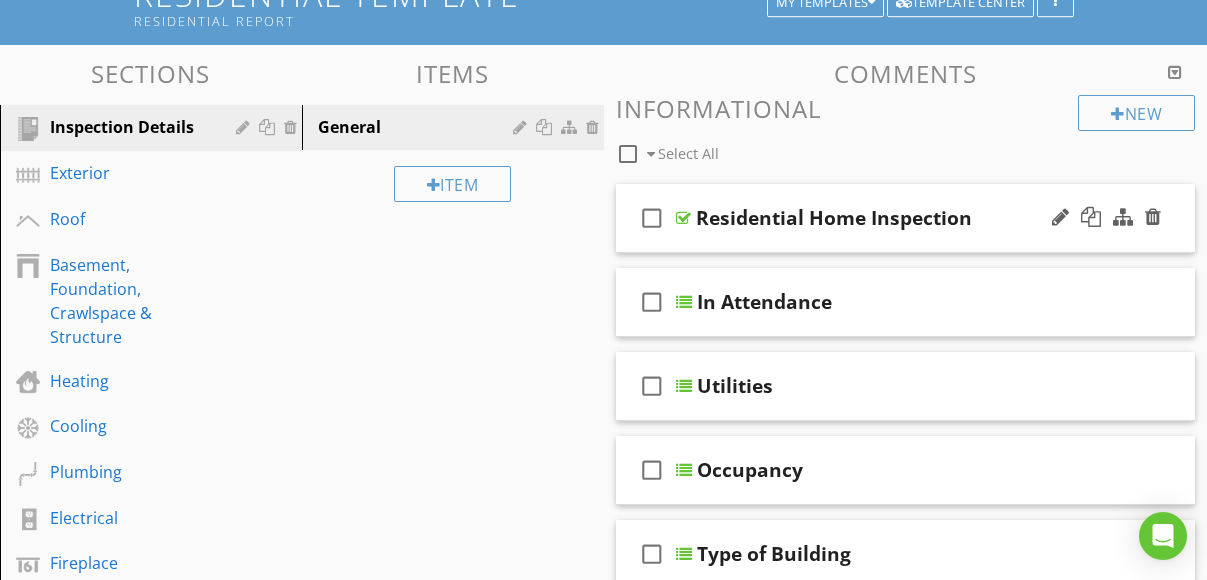 click on "Sections
Inspection Details           Exterior           Roof           Basement, Foundation, Crawlspace & Structure           Heating           Cooling           Plumbing           Electrical           Fireplace           Attic, Insulation & Ventilation           Doors, Windows & Interior           Built-in Appliances           Garage
Section
Attachments
Attachment
Items
General
Item
Comments
New
Informational   check_box_outline_blank     Select All       check_box_outline_blank
Residential Home Inspection
check_box_outline_blank
In Attendance
check_box_outline_blank
Utilities
check_box_outline_blank
Occupancy" at bounding box center (603, 553) 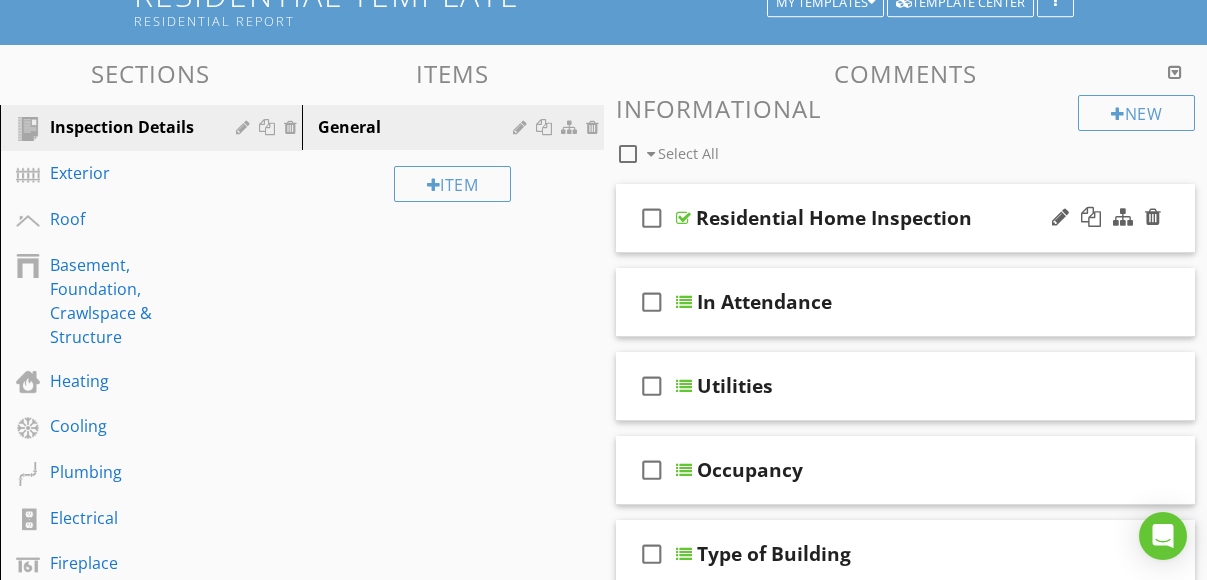 scroll, scrollTop: 164, scrollLeft: 0, axis: vertical 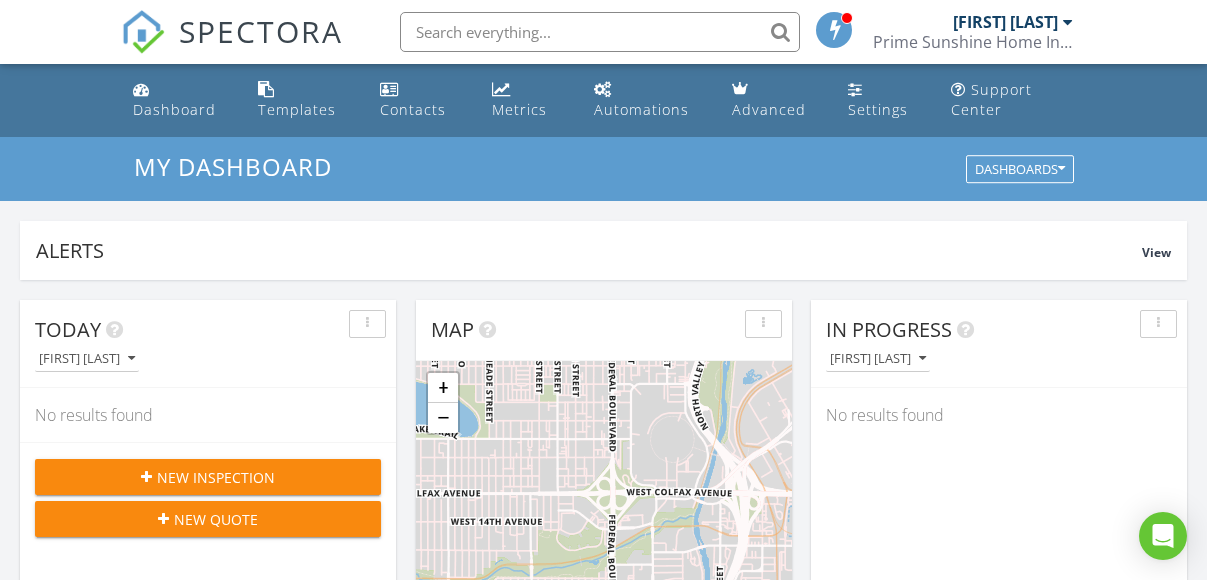 click on "[FIRST]  [LAST]" at bounding box center [1005, 22] 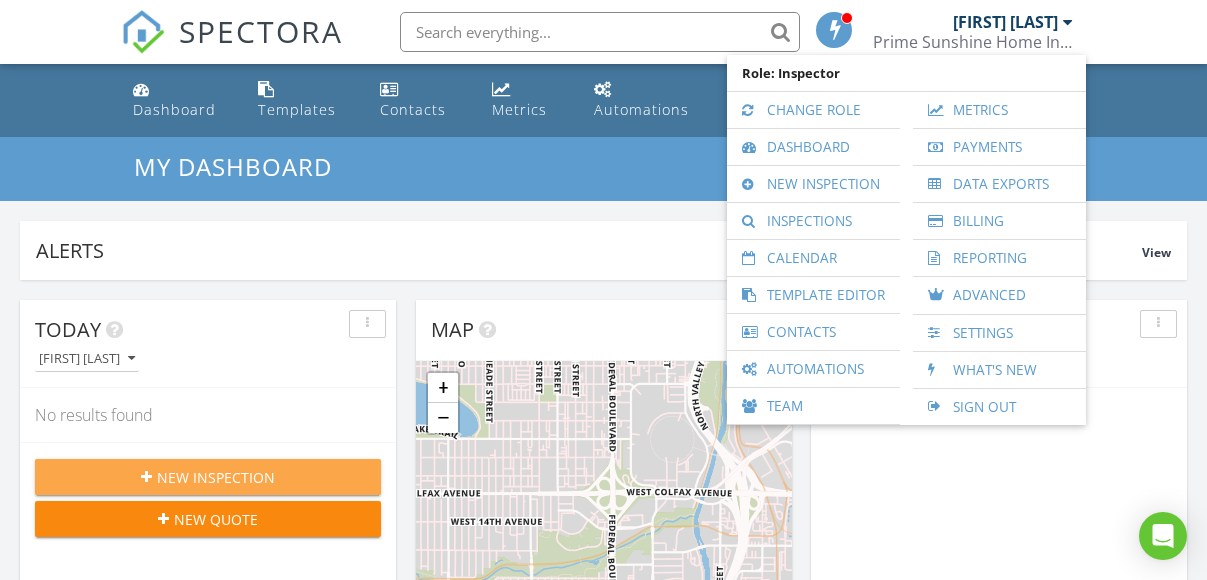click on "New Inspection" at bounding box center (216, 477) 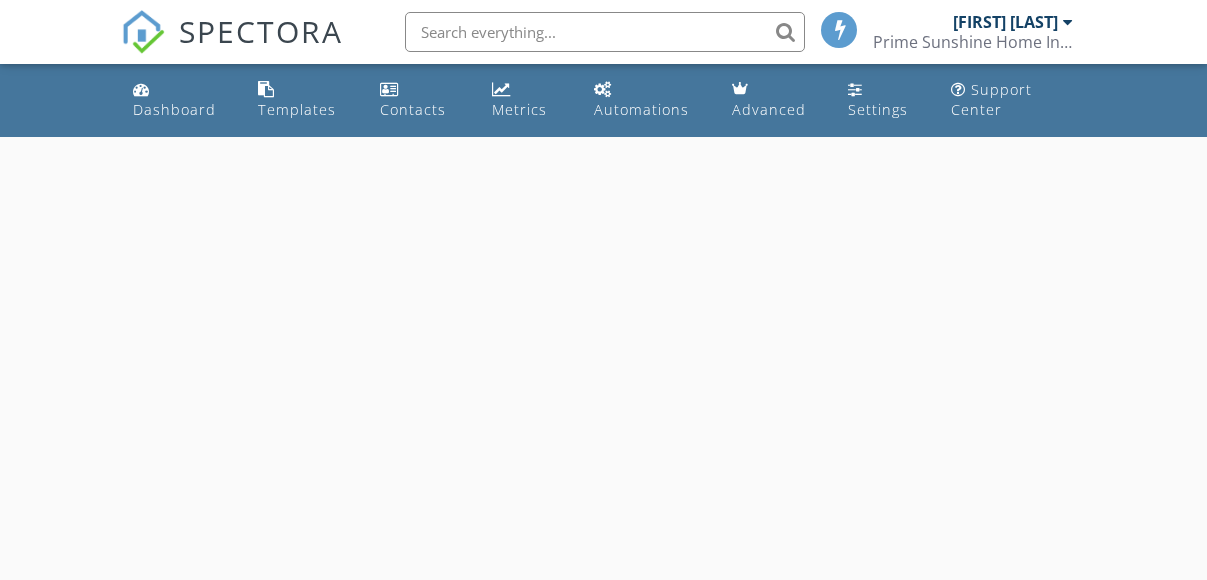 scroll, scrollTop: 0, scrollLeft: 0, axis: both 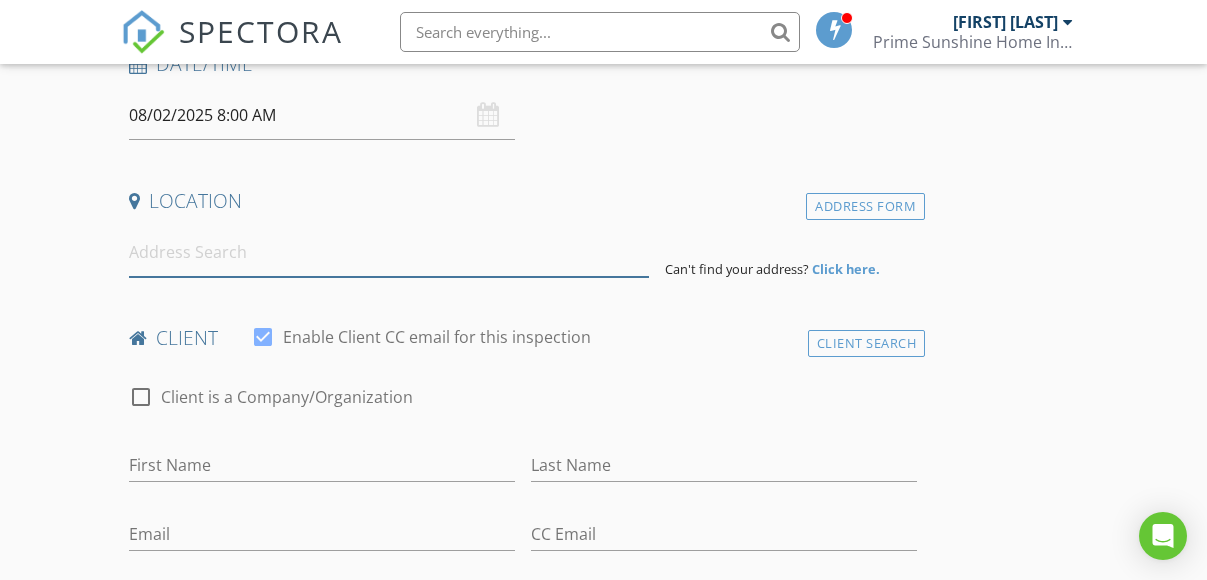 click at bounding box center [389, 252] 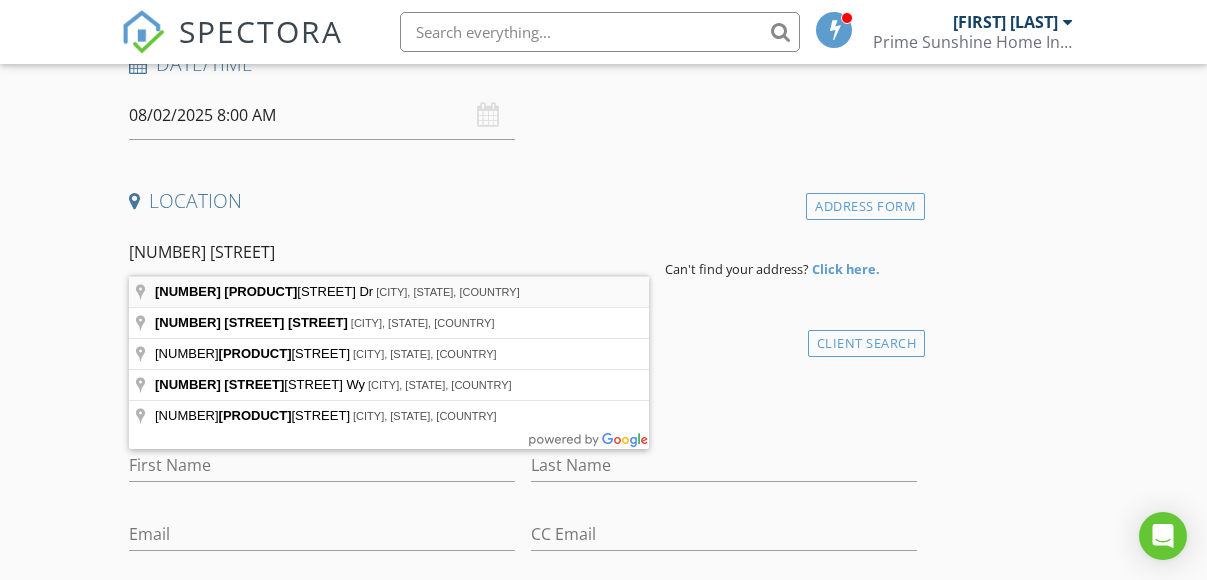 type on "3737 Passion Vine Dr, Alva, FL, USA" 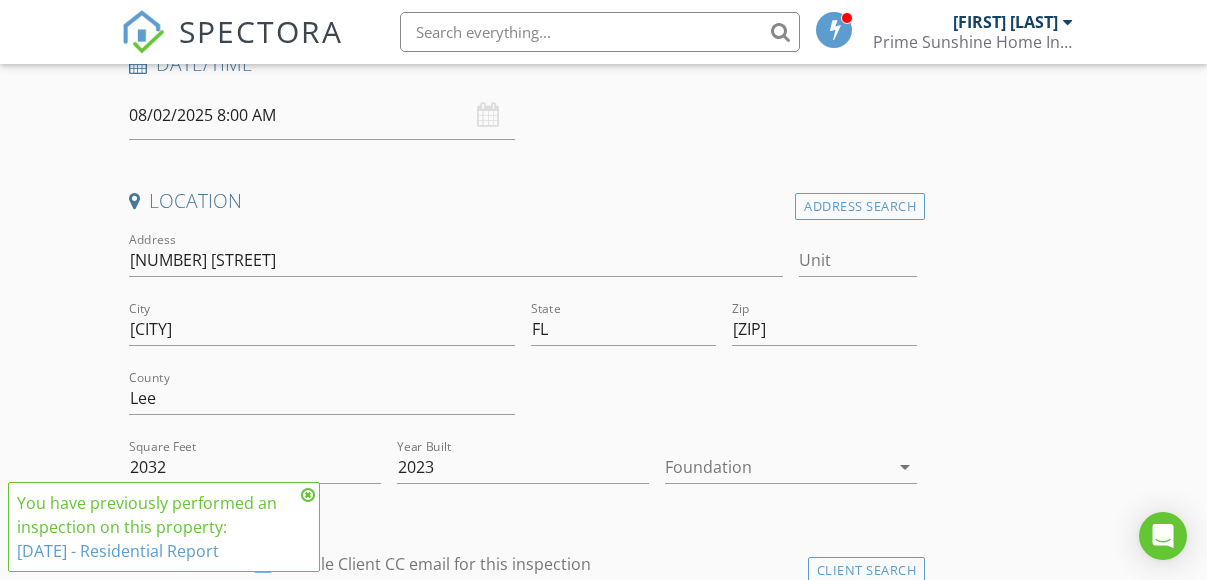 click on "INSPECTOR(S)
check_box   Reynier Martinez   PRIMARY   Reynier Martinez arrow_drop_down   check_box_outline_blank Reynier Martinez specifically requested
Date/Time
08/02/2025 8:00 AM
Location
Address Search       Address 3737 Passion Vine Dr   Unit   City Alva   State FL   Zip 33920   County Lee     Square Feet 2032   Year Built 2023   Foundation arrow_drop_down
client
check_box Enable Client CC email for this inspection   Client Search     check_box_outline_blank Client is a Company/Organization     First Name   Last Name   Email   CC Email   Phone           Notes   Private Notes
ADD ADDITIONAL client
SERVICES
check_box_outline_blank   4 Point Inspection   check_box_outline_blank   Wind Mitigation Inspection   check_box_outline_blank   Residential Inspection   arrow_drop_down" at bounding box center (604, 1442) 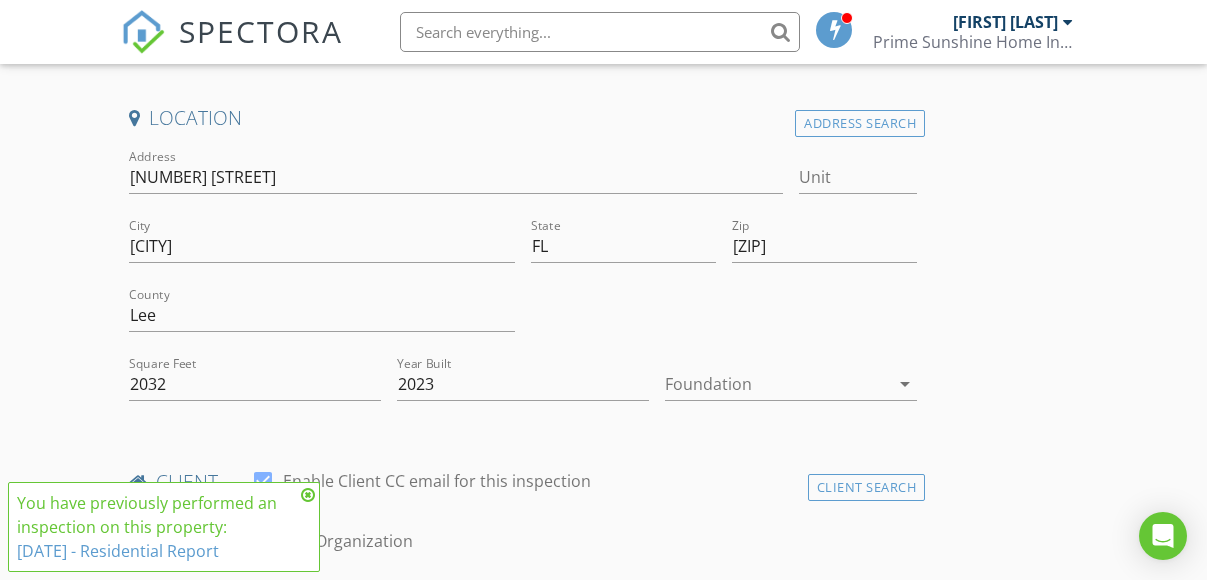 scroll, scrollTop: 444, scrollLeft: 0, axis: vertical 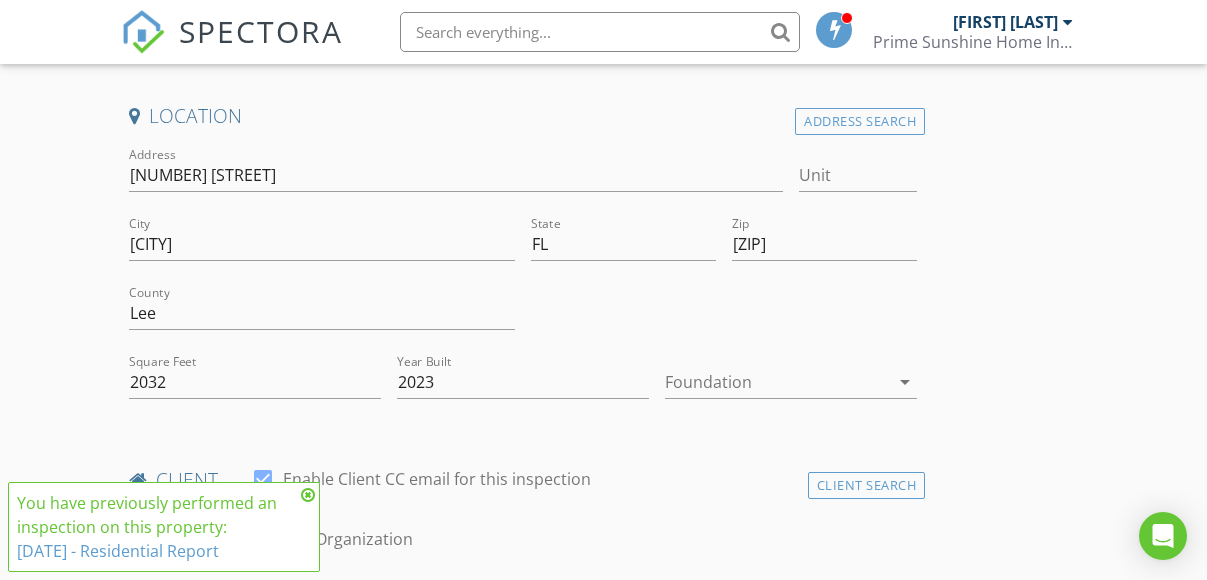click at bounding box center [308, 495] 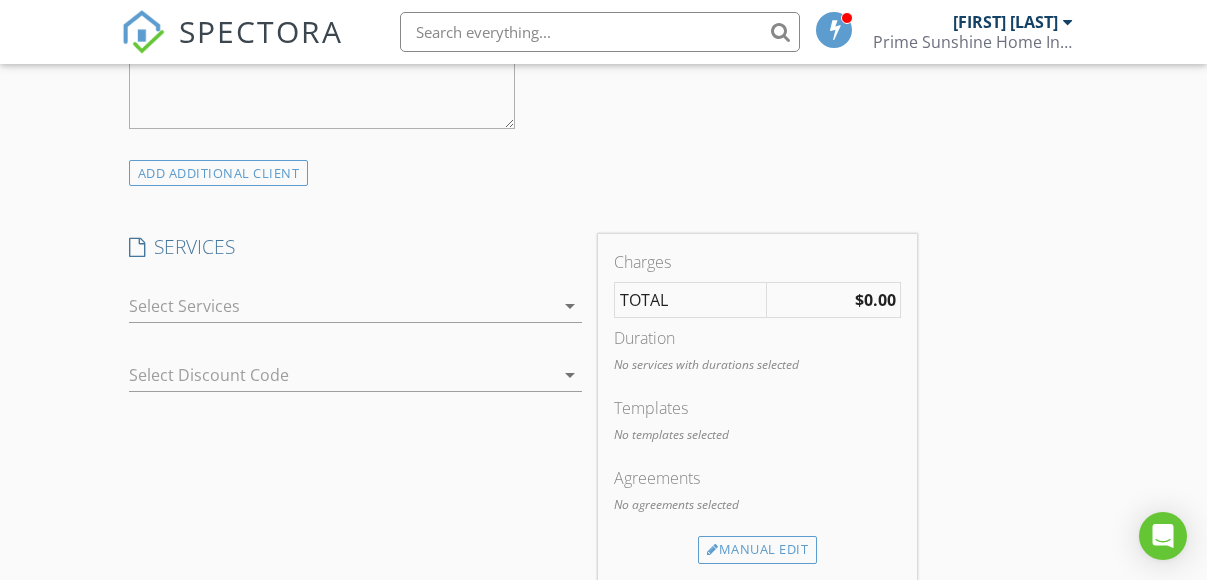 scroll, scrollTop: 1312, scrollLeft: 0, axis: vertical 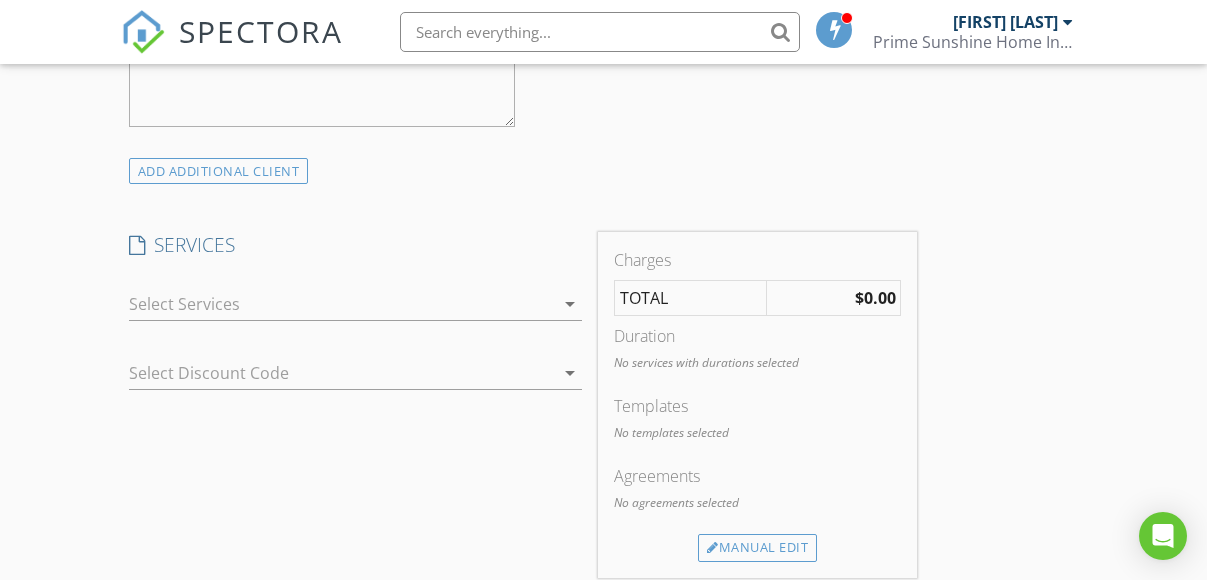click on "$0.00" at bounding box center [875, 298] 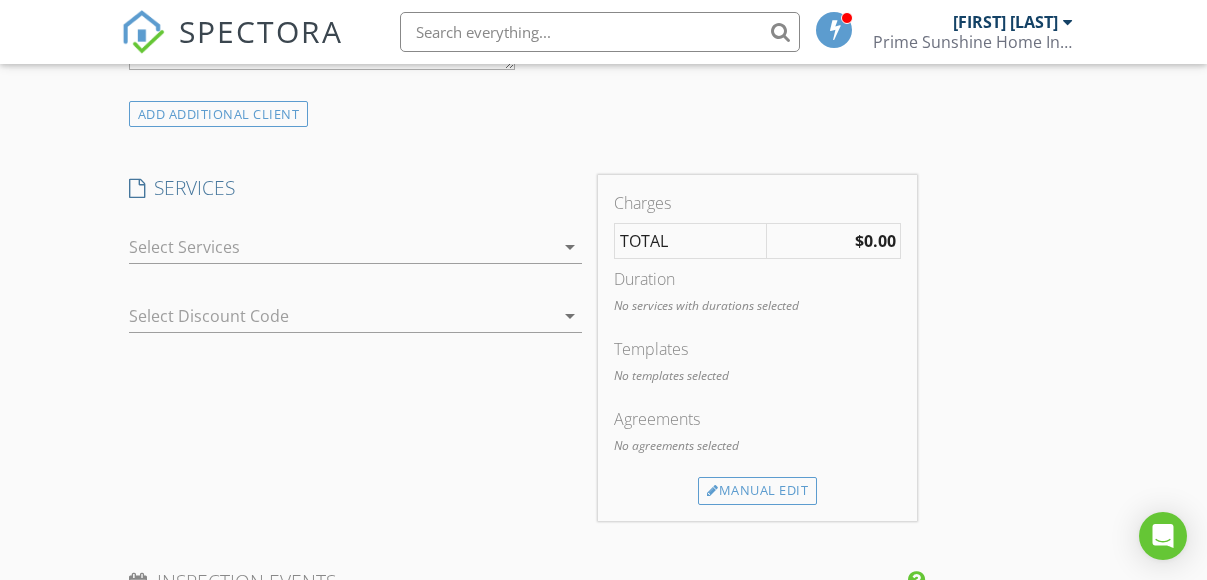 scroll, scrollTop: 1372, scrollLeft: 0, axis: vertical 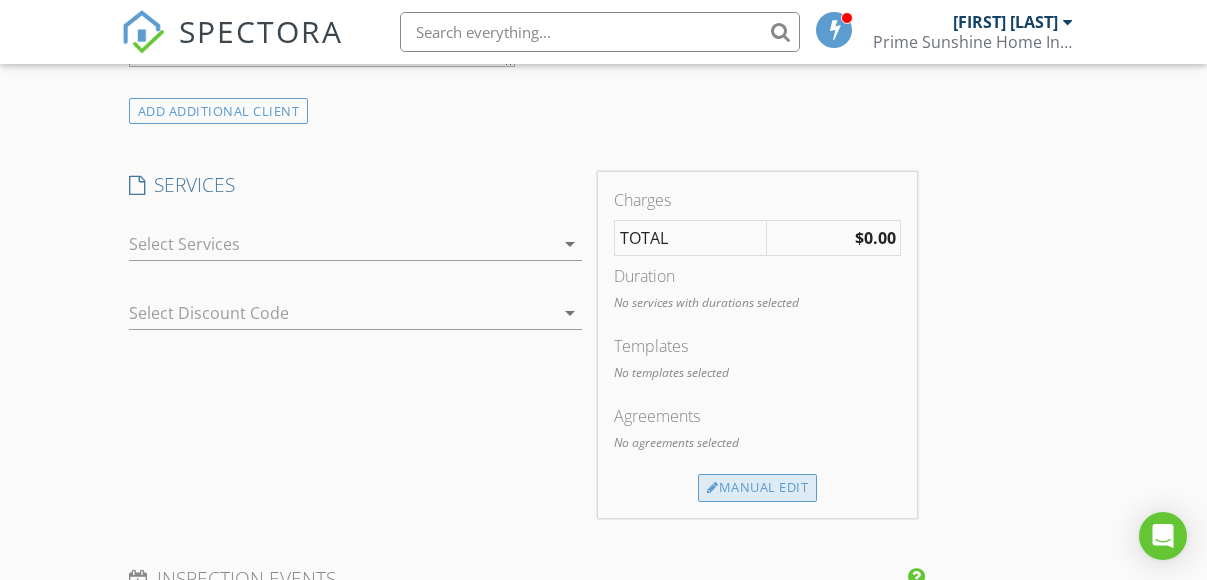 click on "Manual Edit" at bounding box center [757, 488] 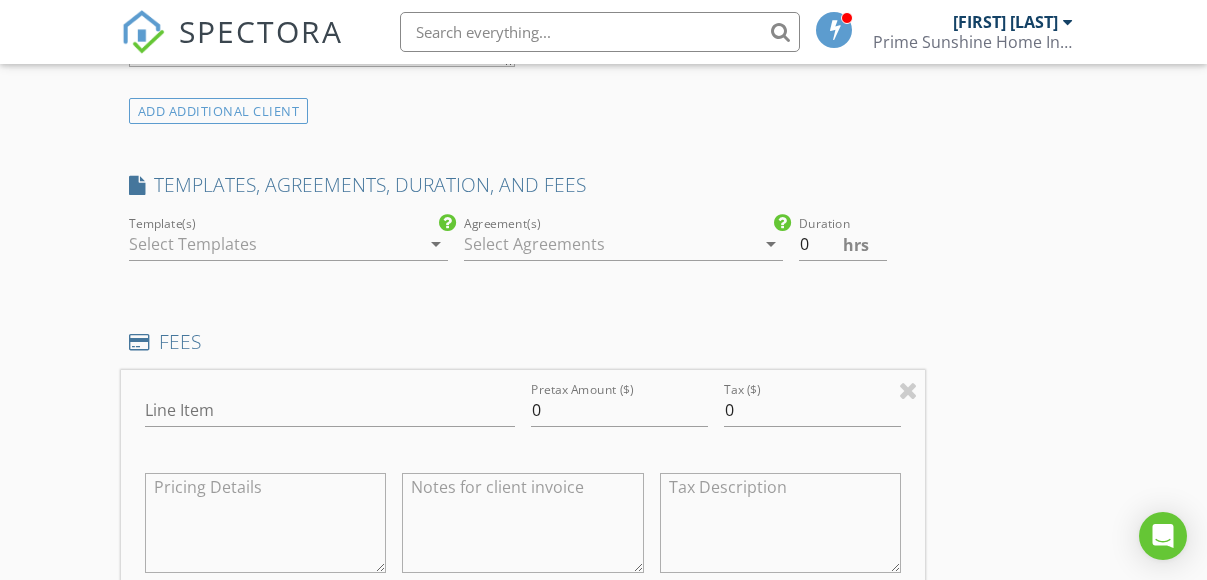 click on "arrow_drop_down" at bounding box center (436, 244) 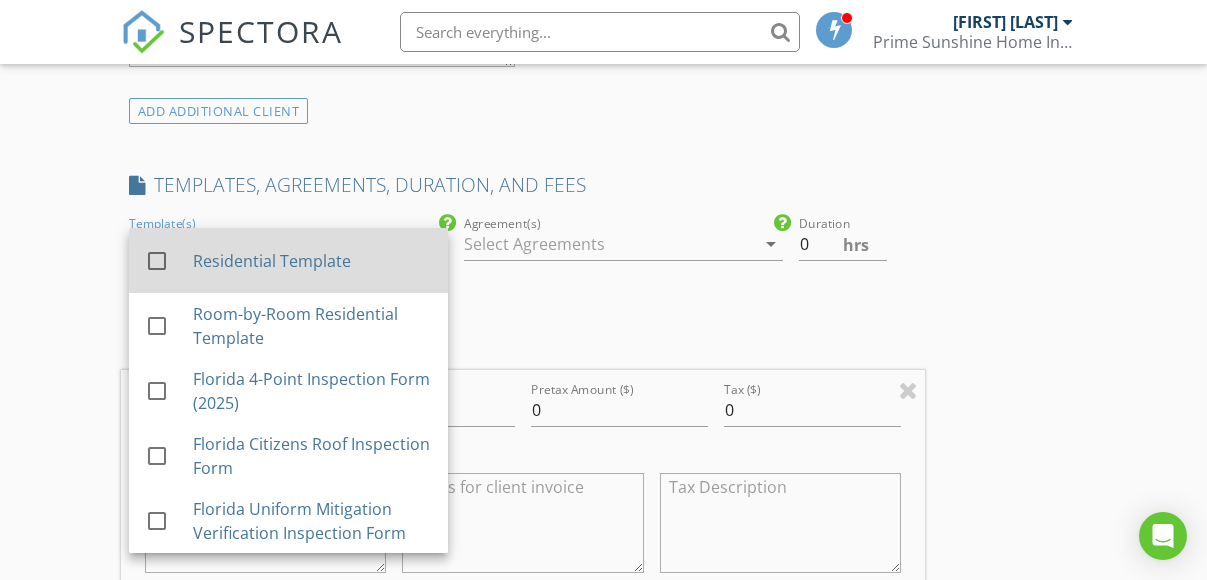 click at bounding box center (157, 261) 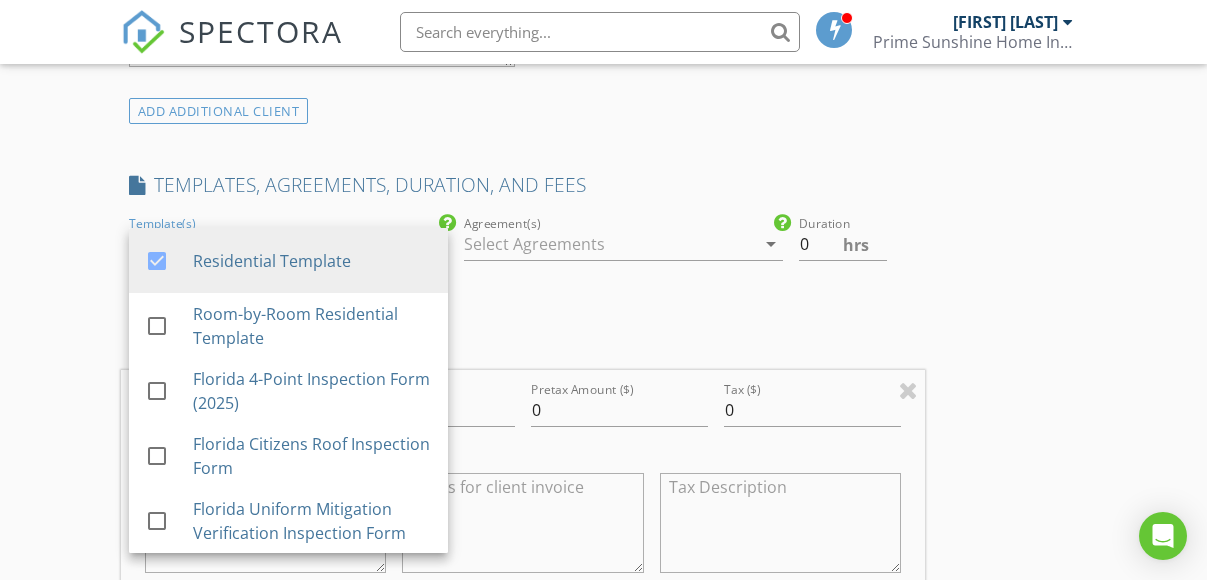 click on "arrow_drop_down" at bounding box center (771, 244) 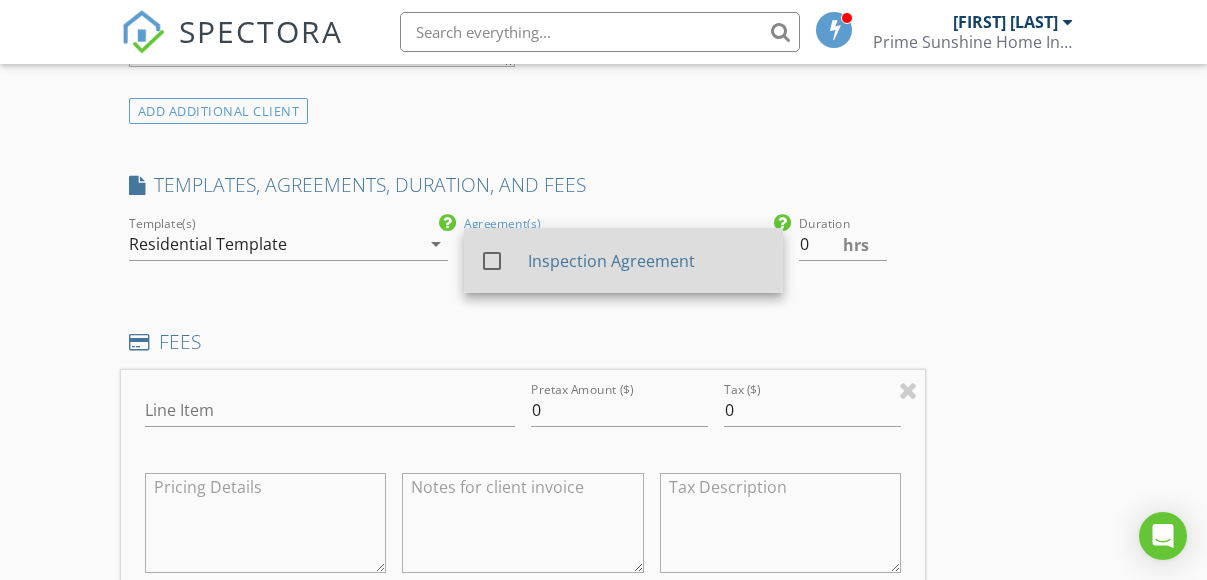 click at bounding box center (492, 261) 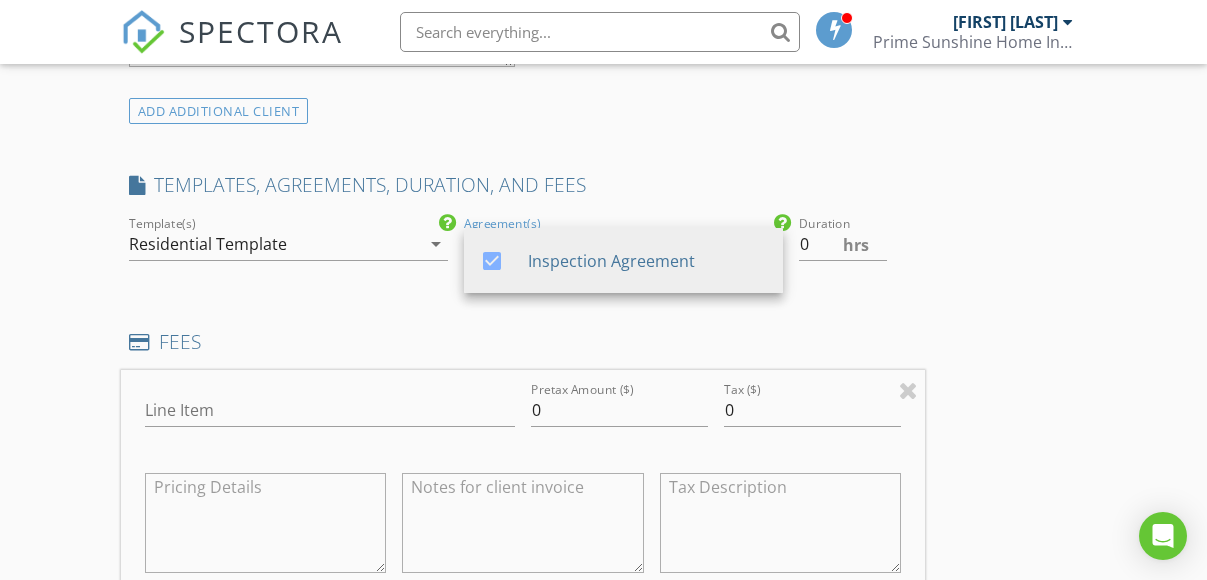 click on "INSPECTOR(S)
check_box   Reynier Martinez   PRIMARY   Reynier Martinez arrow_drop_down   check_box_outline_blank Reynier Martinez specifically requested
Date/Time
08/02/2025 8:00 AM
Location
Address Search       Address 3737 Passion Vine Dr   Unit   City Alva   State FL   Zip 33920   County Lee     Square Feet 2032   Year Built 2023   Foundation arrow_drop_down
client
check_box Enable Client CC email for this inspection   Client Search     check_box_outline_blank Client is a Company/Organization     First Name   Last Name   Email   CC Email   Phone           Notes   Private Notes
ADD ADDITIONAL client
SERVICES
check_box_outline_blank   4 Point Inspection   check_box_outline_blank   Wind Mitigation Inspection   check_box_outline_blank   Residential Inspection   arrow_drop_down" at bounding box center [604, 538] 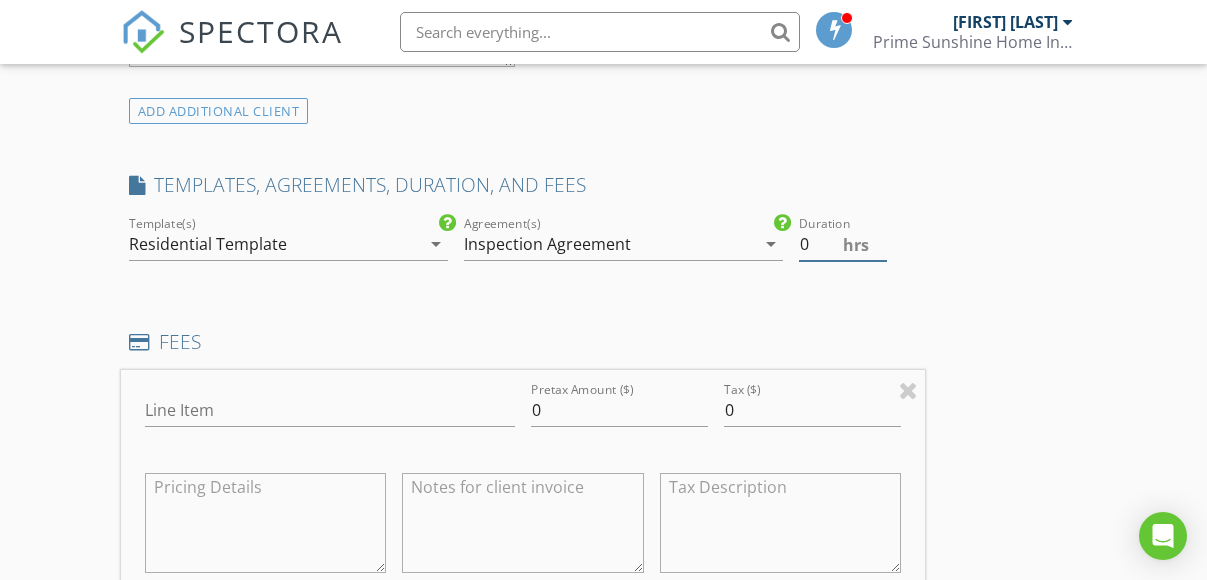 click on "hrs" at bounding box center [856, 245] 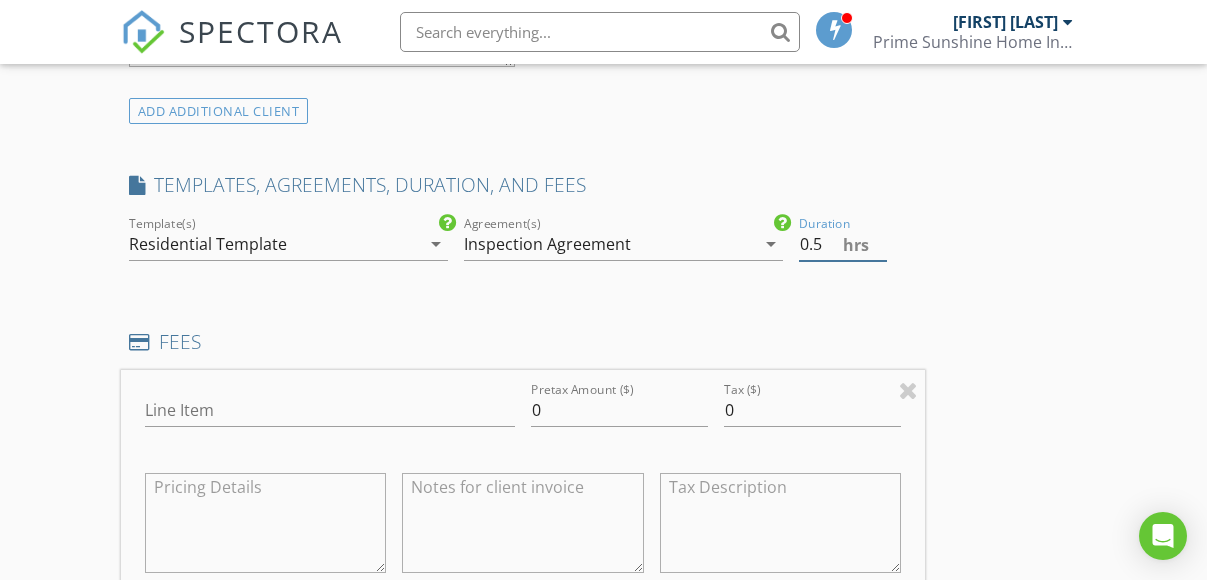 click on "0.5" at bounding box center (843, 244) 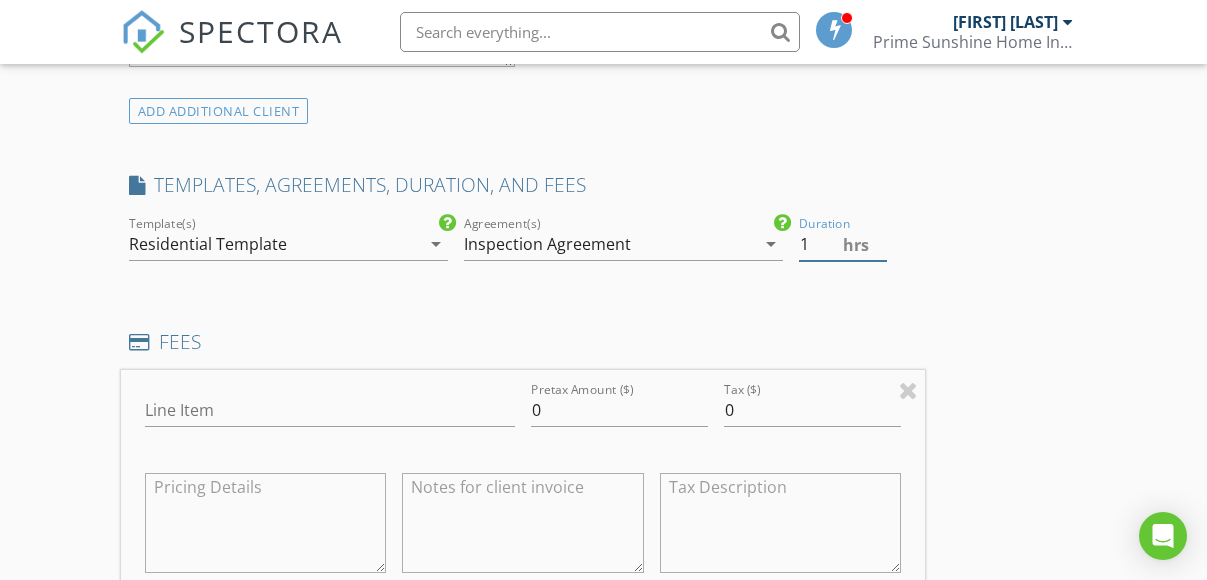 click on "1" at bounding box center (843, 244) 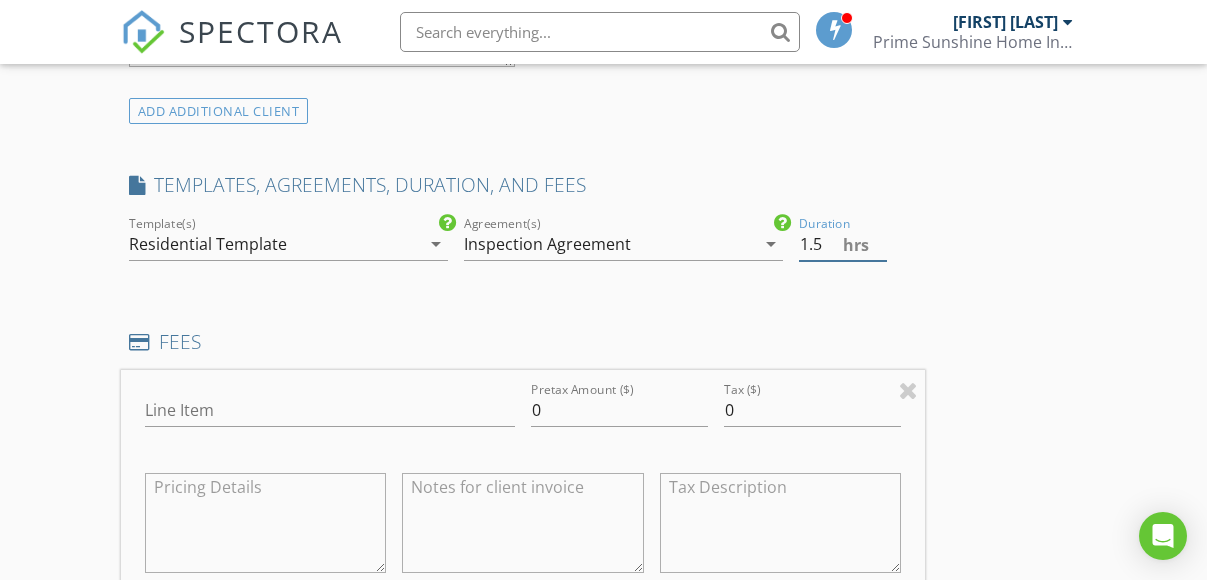 click on "1.5" at bounding box center (843, 244) 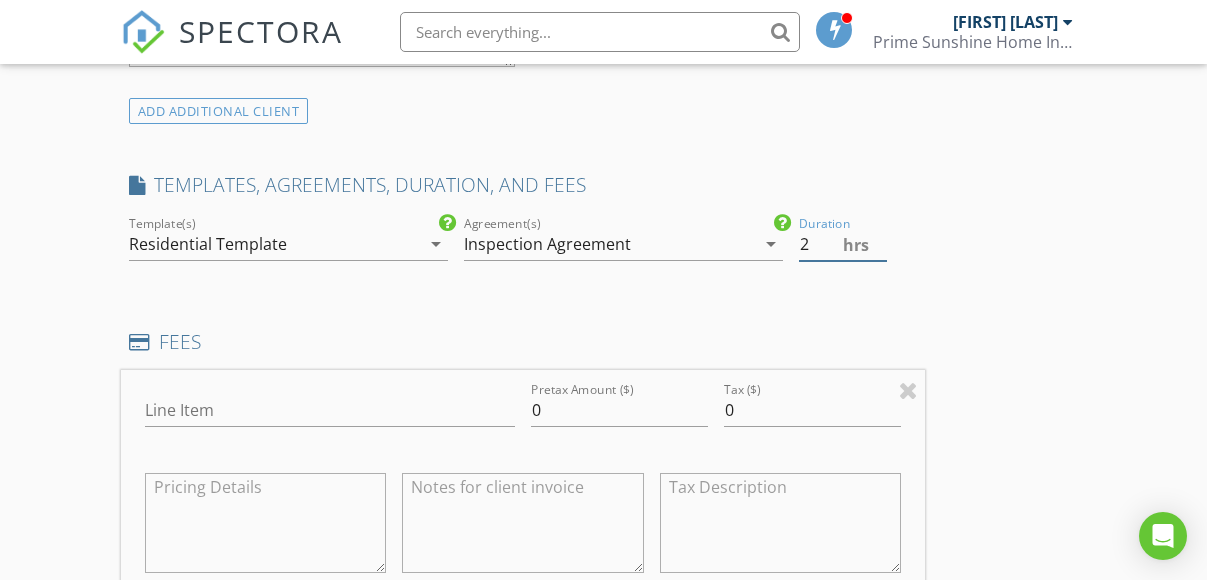 click on "2" at bounding box center [843, 244] 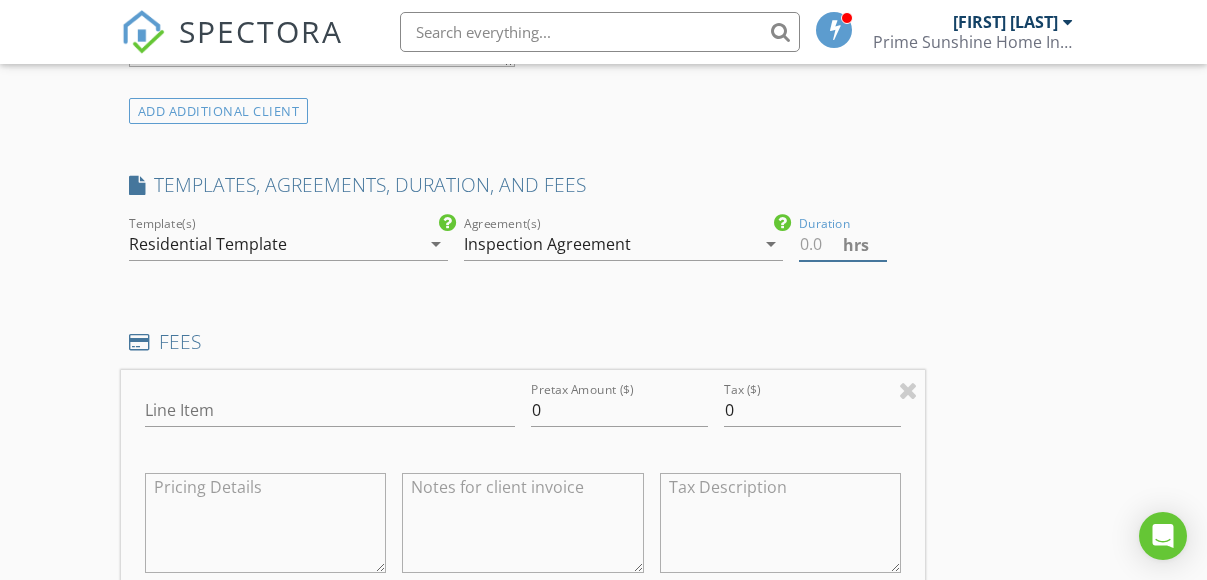 type 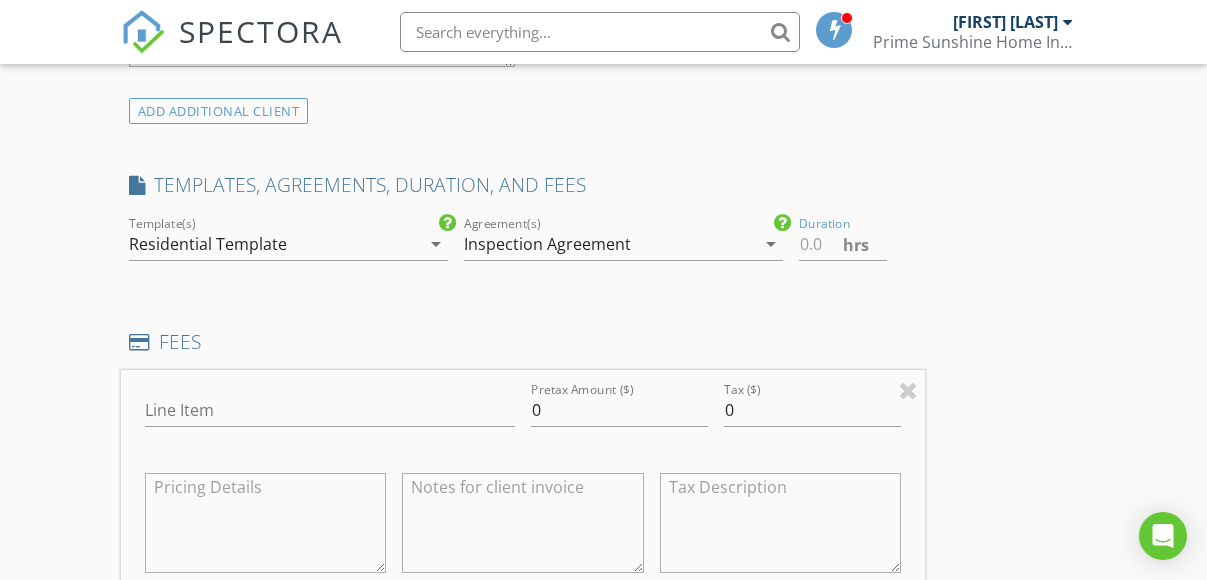 click on "INSPECTOR(S)
check_box   Reynier Martinez   PRIMARY   Reynier Martinez arrow_drop_down   check_box_outline_blank Reynier Martinez specifically requested
Date/Time
08/02/2025 8:00 AM
Location
Address Search       Address 3737 Passion Vine Dr   Unit   City Alva   State FL   Zip 33920   County Lee     Square Feet 2032   Year Built 2023   Foundation arrow_drop_down
client
check_box Enable Client CC email for this inspection   Client Search     check_box_outline_blank Client is a Company/Organization     First Name   Last Name   Email   CC Email   Phone           Notes   Private Notes
ADD ADDITIONAL client
SERVICES
check_box_outline_blank   4 Point Inspection   check_box_outline_blank   Wind Mitigation Inspection   check_box_outline_blank   Residential Inspection   arrow_drop_down" at bounding box center (604, 538) 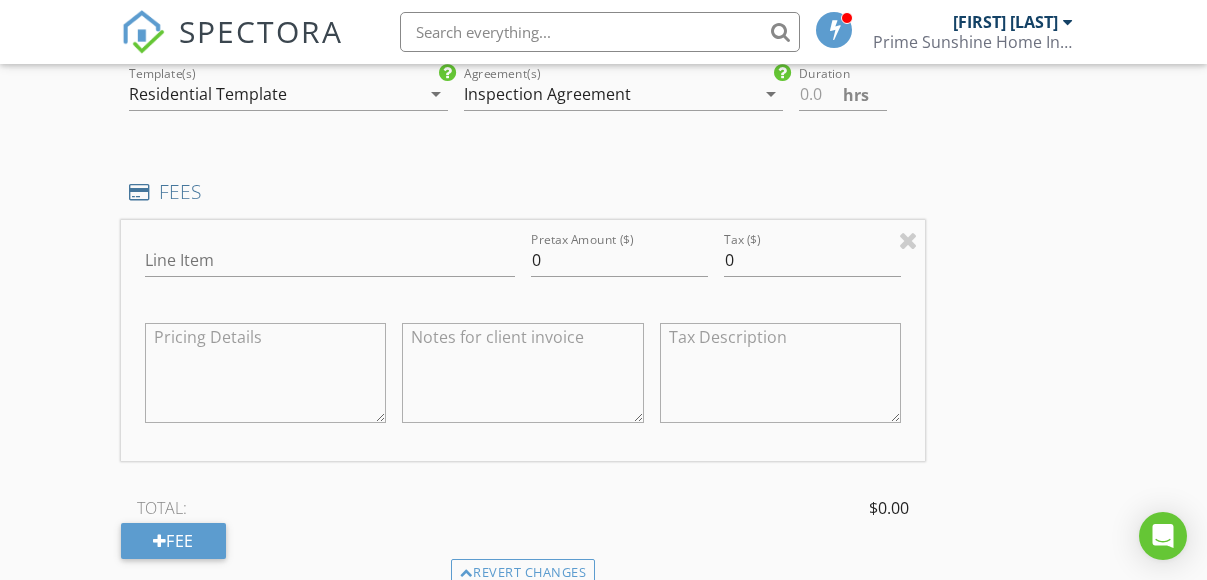 scroll, scrollTop: 1529, scrollLeft: 0, axis: vertical 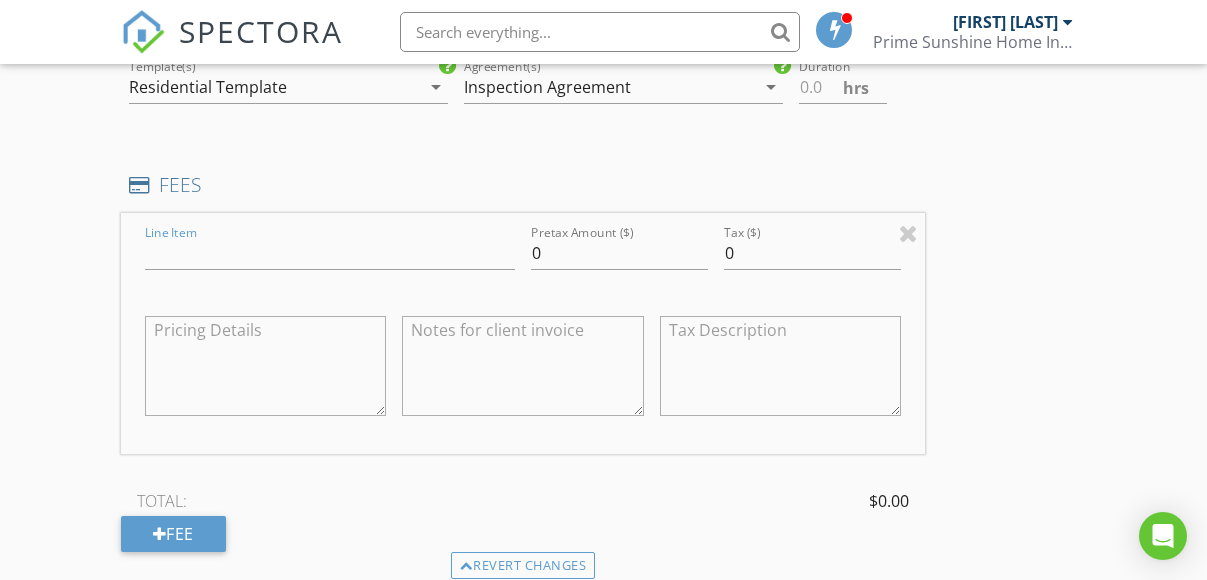 click on "INSPECTOR(S)
check_box   Reynier Martinez   PRIMARY   Reynier Martinez arrow_drop_down   check_box_outline_blank Reynier Martinez specifically requested
Date/Time
08/02/2025 8:00 AM
Location
Address Search       Address 3737 Passion Vine Dr   Unit   City Alva   State FL   Zip 33920   County Lee     Square Feet 2032   Year Built 2023   Foundation arrow_drop_down
client
check_box Enable Client CC email for this inspection   Client Search     check_box_outline_blank Client is a Company/Organization     First Name   Last Name   Email   CC Email   Phone           Notes   Private Notes
ADD ADDITIONAL client
SERVICES
check_box_outline_blank   4 Point Inspection   check_box_outline_blank   Wind Mitigation Inspection   check_box_outline_blank   Residential Inspection   arrow_drop_down" at bounding box center [604, 381] 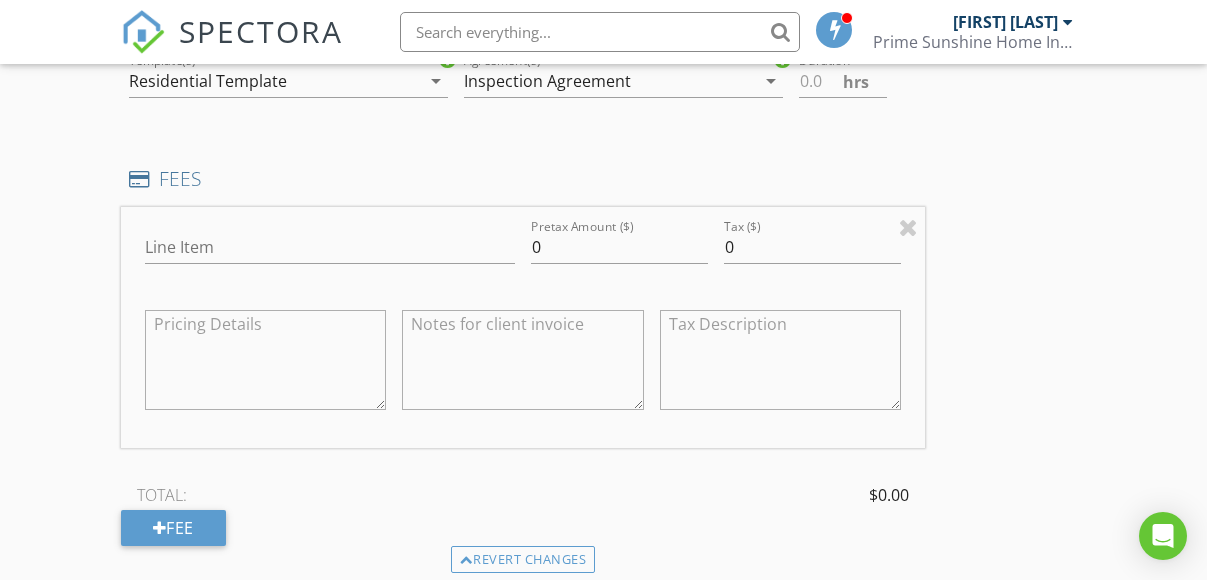 scroll, scrollTop: 1509, scrollLeft: 0, axis: vertical 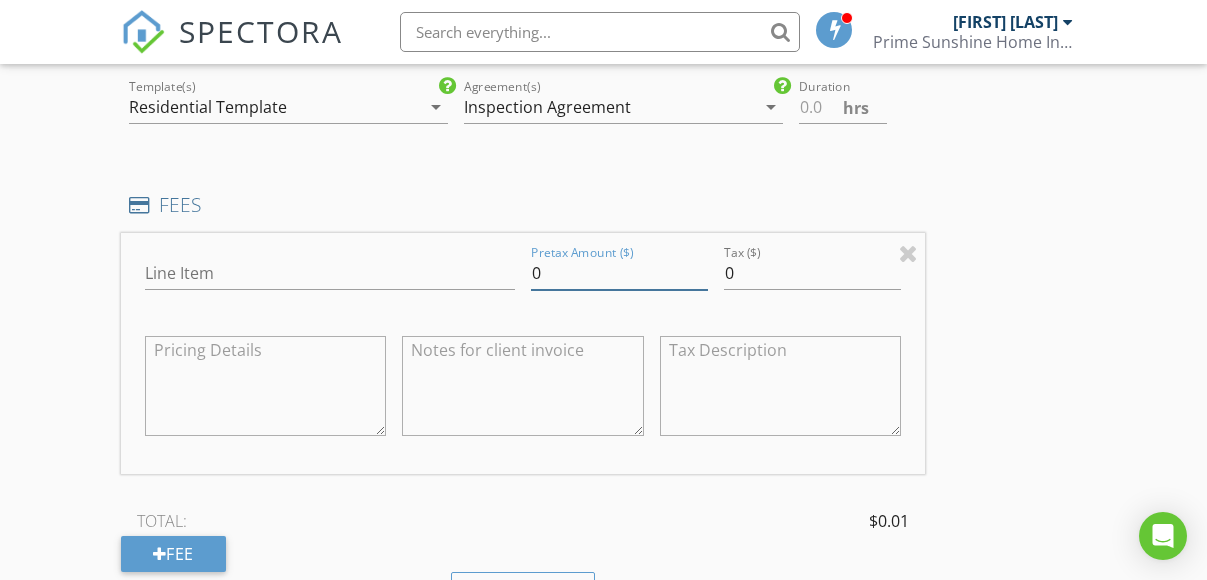 click on "0.01" at bounding box center [619, 273] 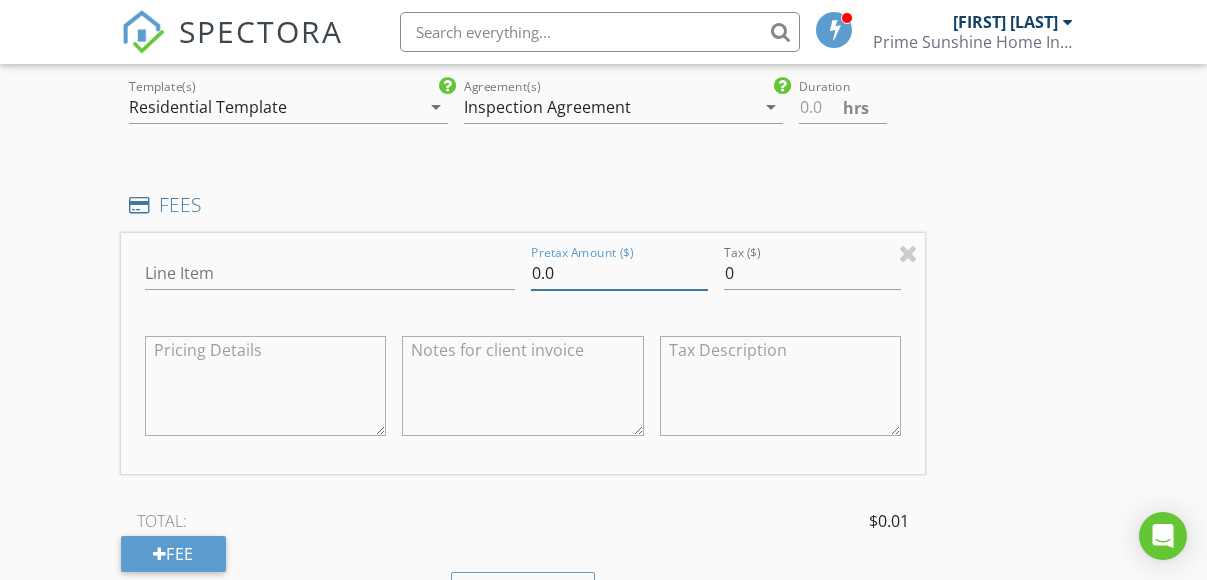 type on "0" 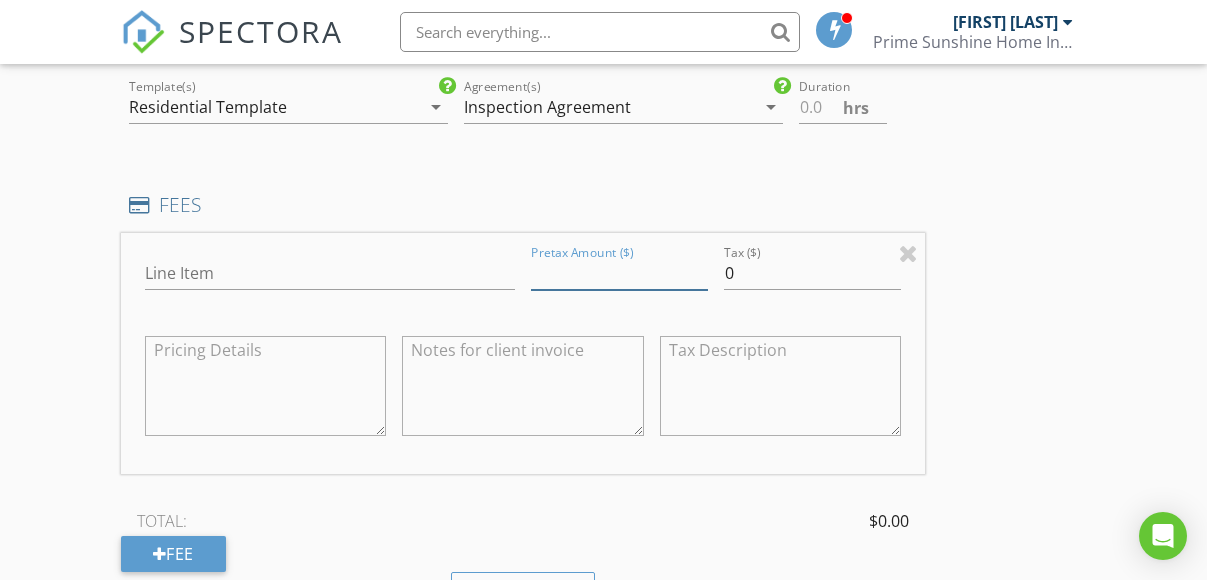 type 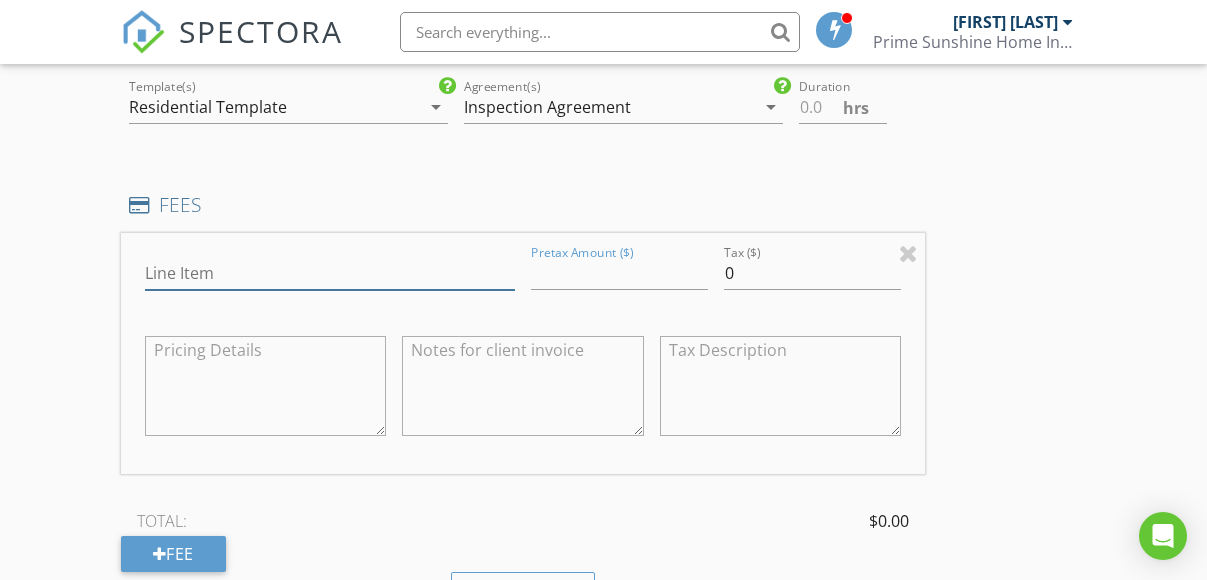 click on "Line Item" at bounding box center (330, 273) 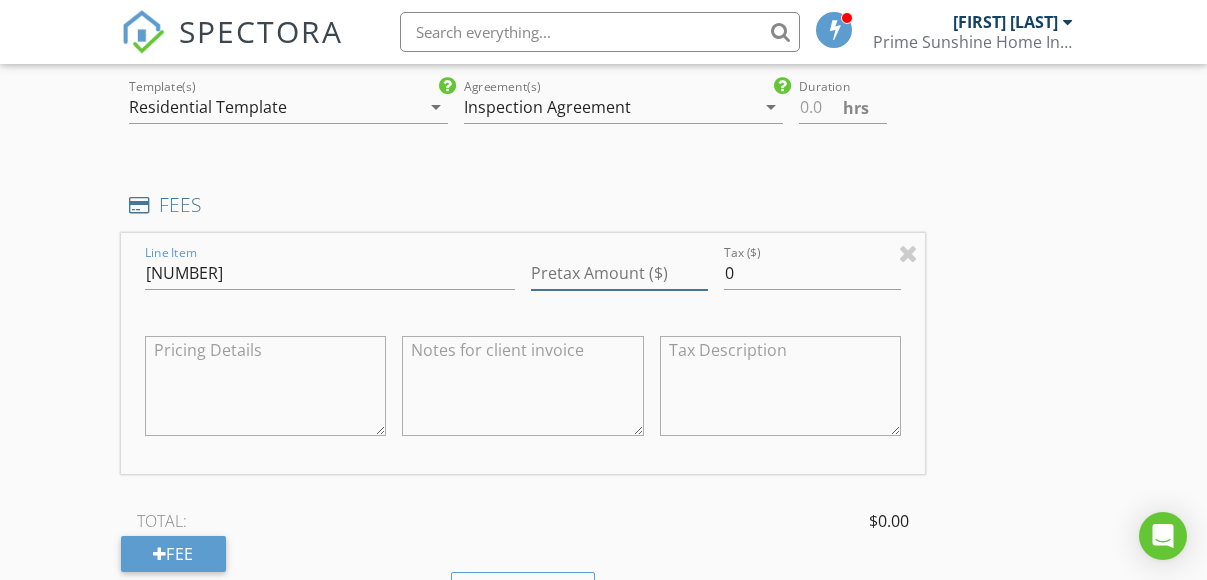 click on "Pretax Amount ($)" at bounding box center [619, 273] 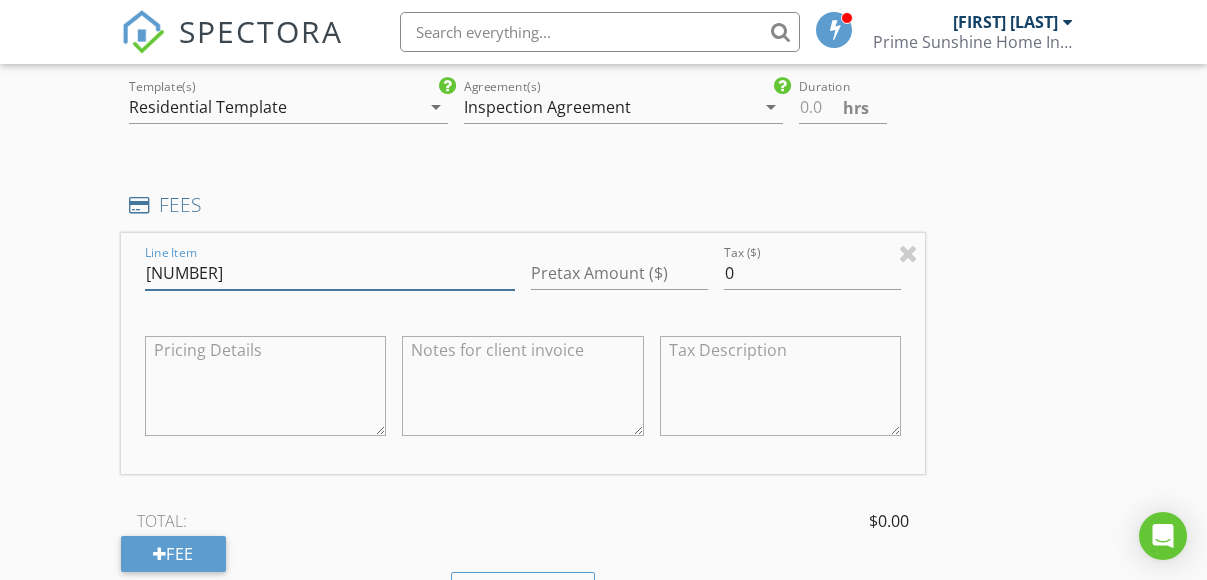 click on "404040" at bounding box center [330, 273] 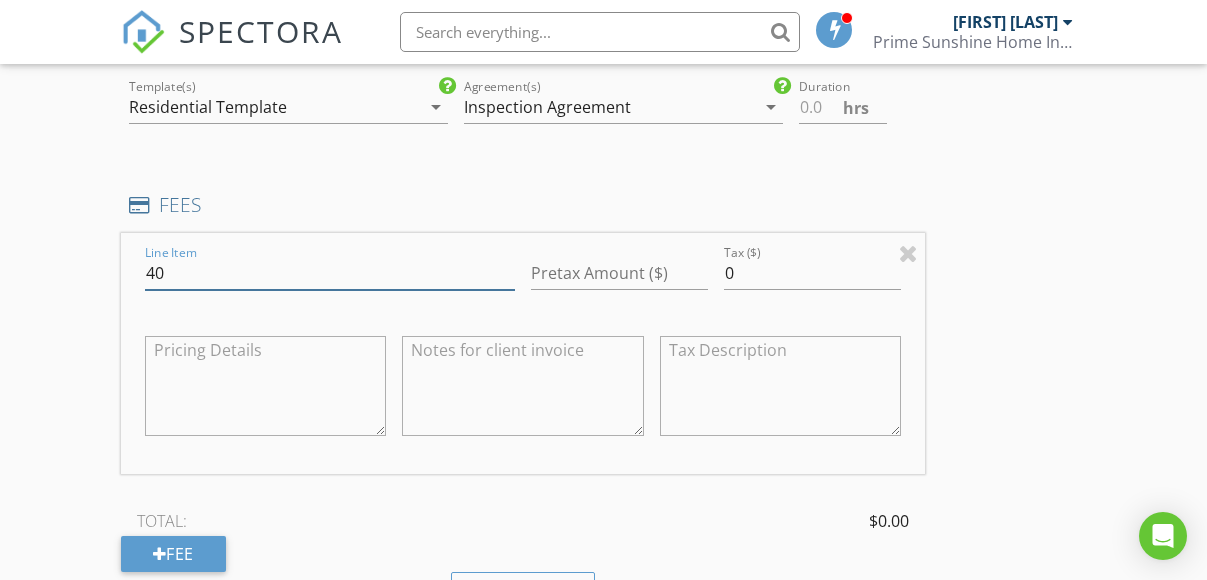 type on "4" 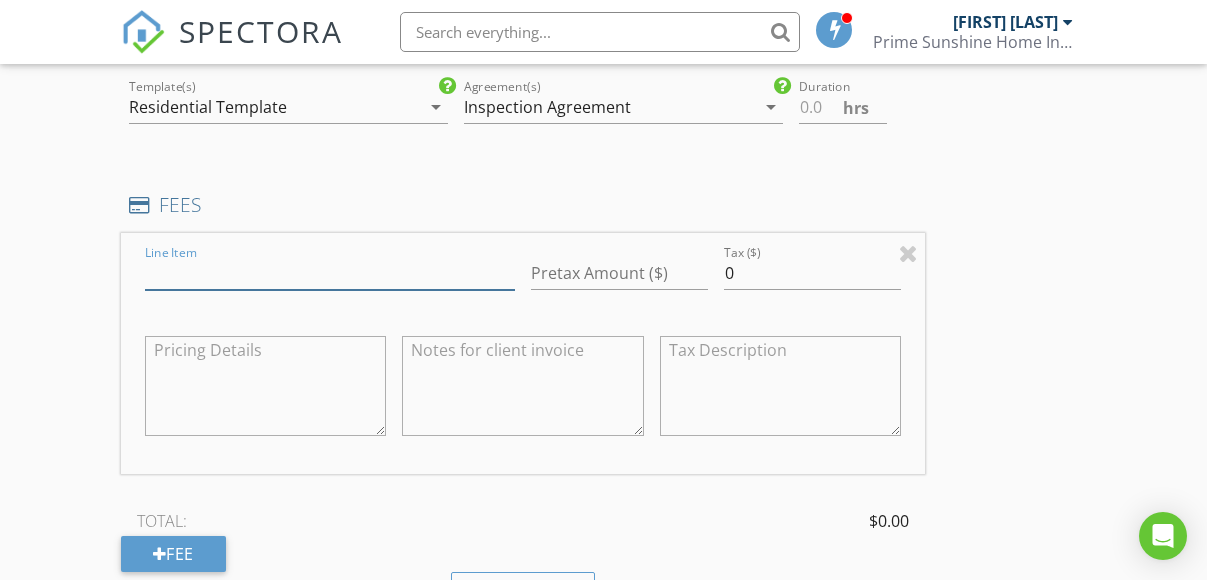 click on "Line Item" at bounding box center (330, 273) 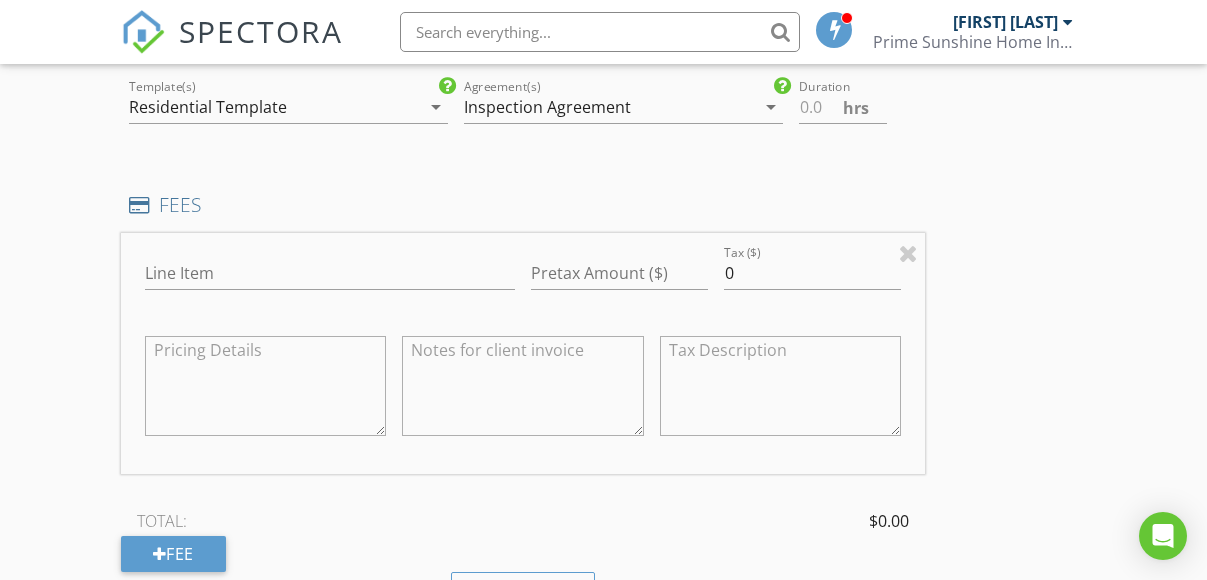 click at bounding box center [523, 386] 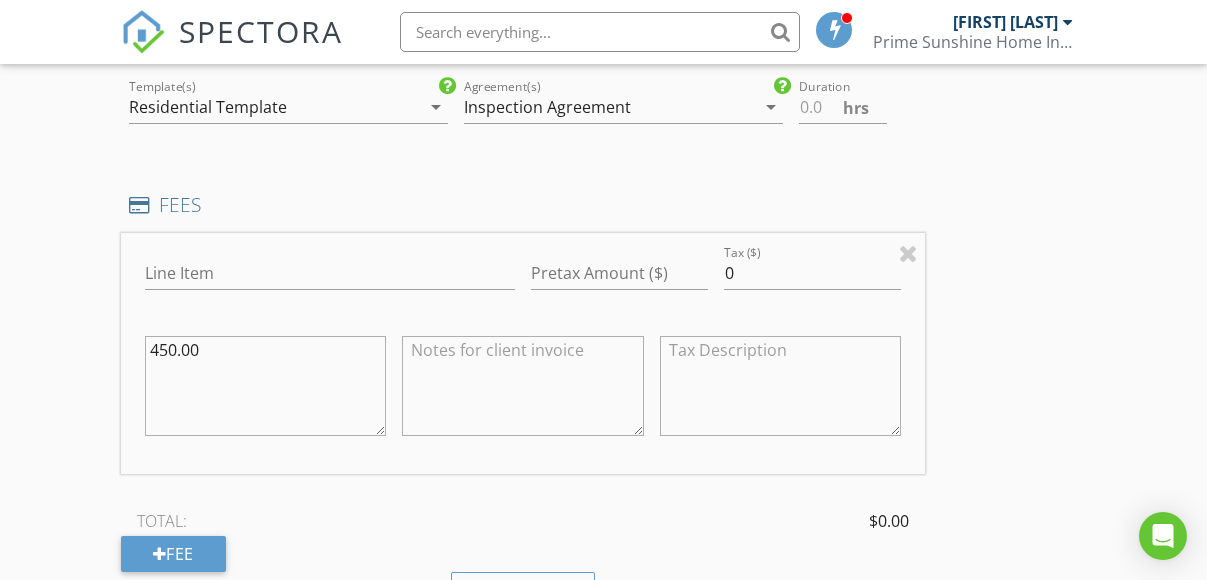 type on "450.00" 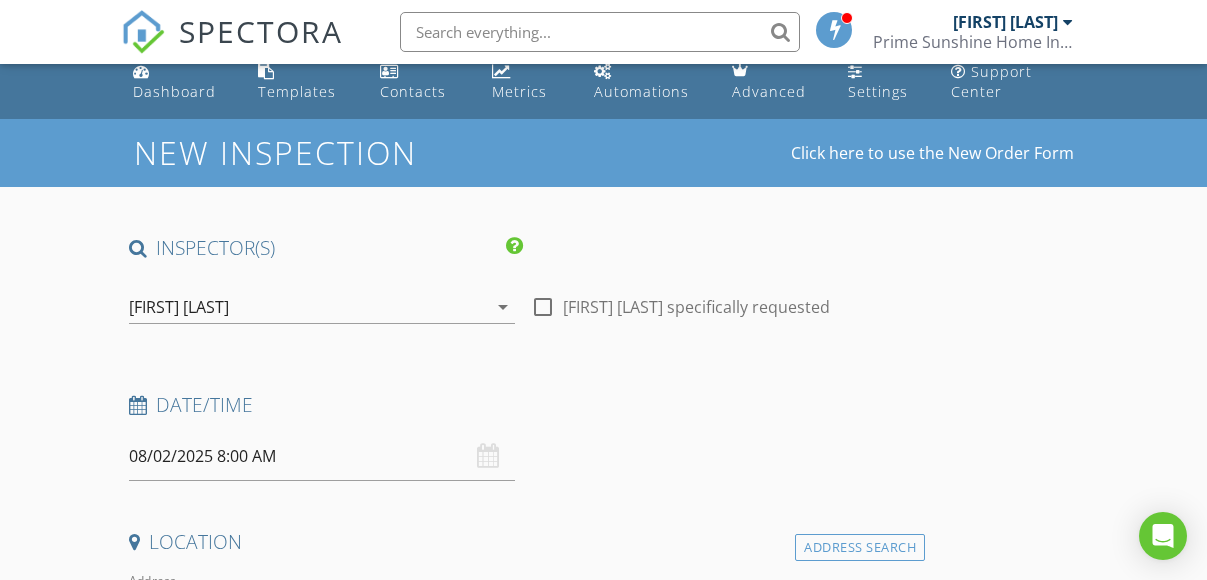 scroll, scrollTop: 6, scrollLeft: 0, axis: vertical 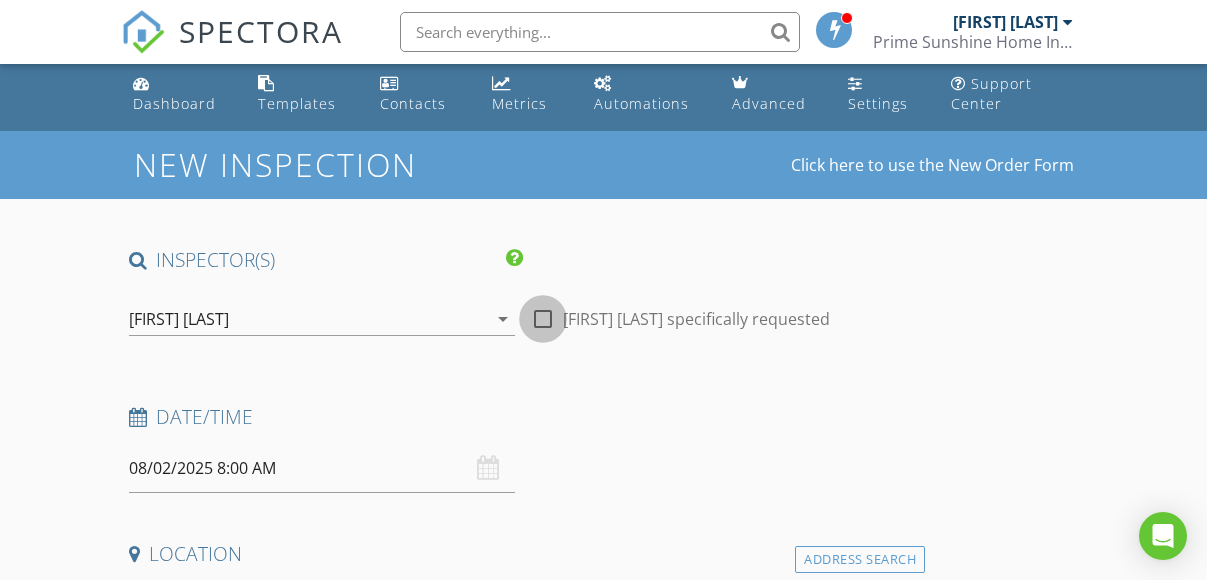 click at bounding box center [543, 319] 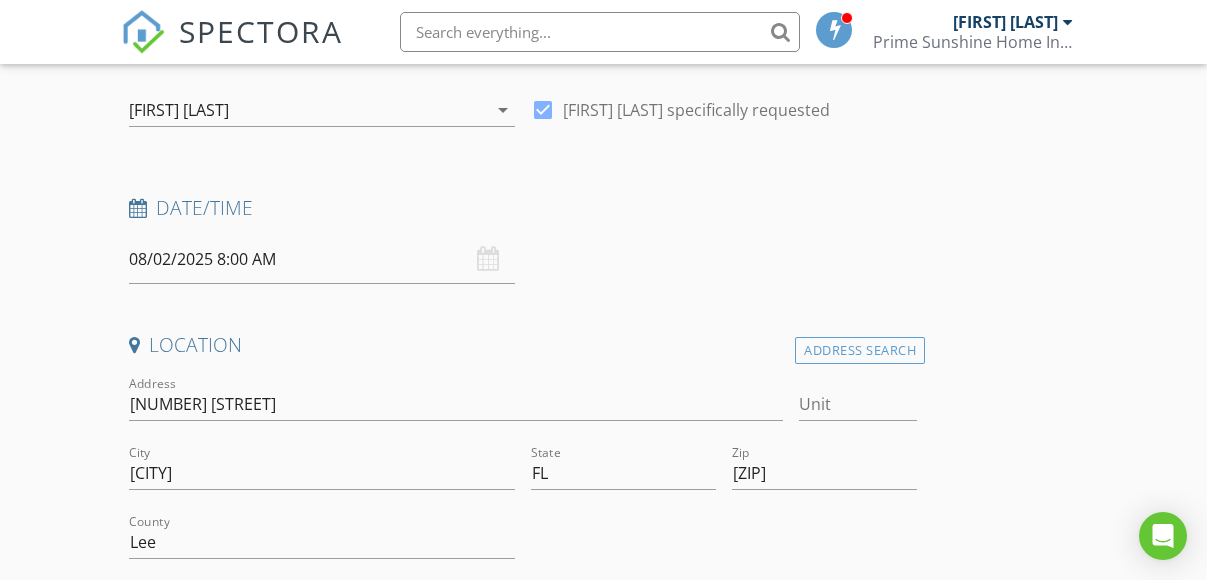 scroll, scrollTop: 15, scrollLeft: 0, axis: vertical 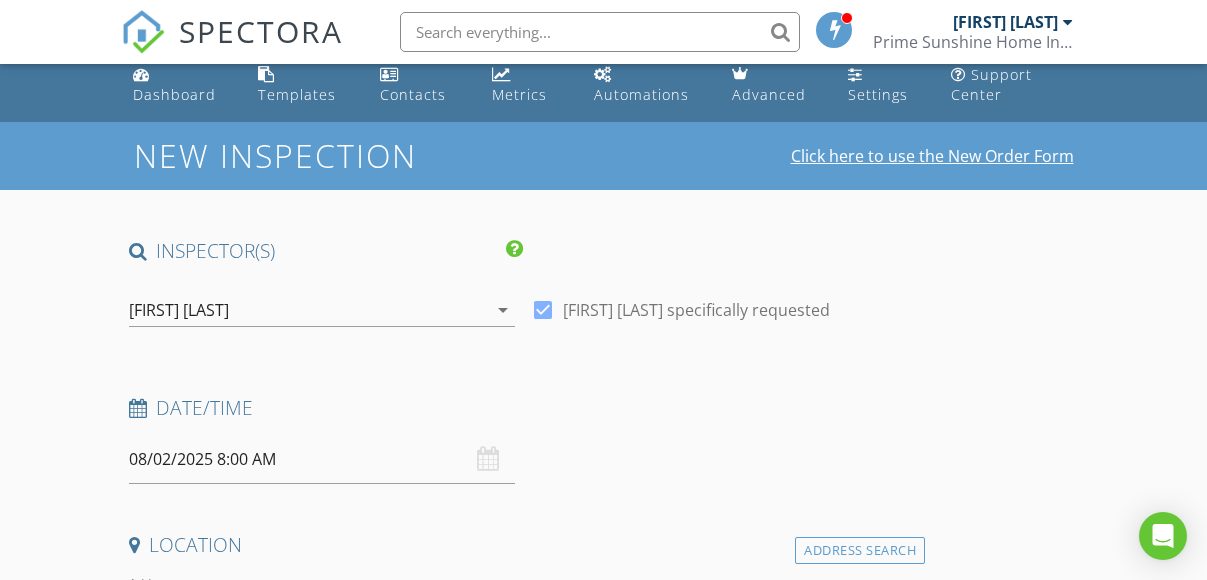 click on "Click here to use the New Order Form" at bounding box center (932, 156) 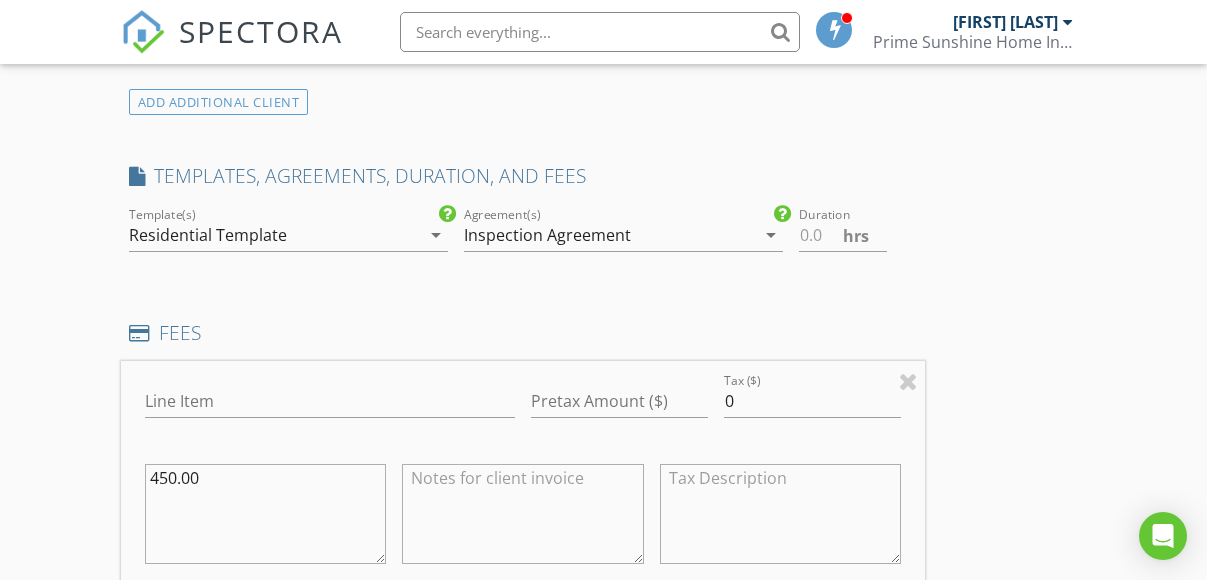 scroll, scrollTop: 1382, scrollLeft: 0, axis: vertical 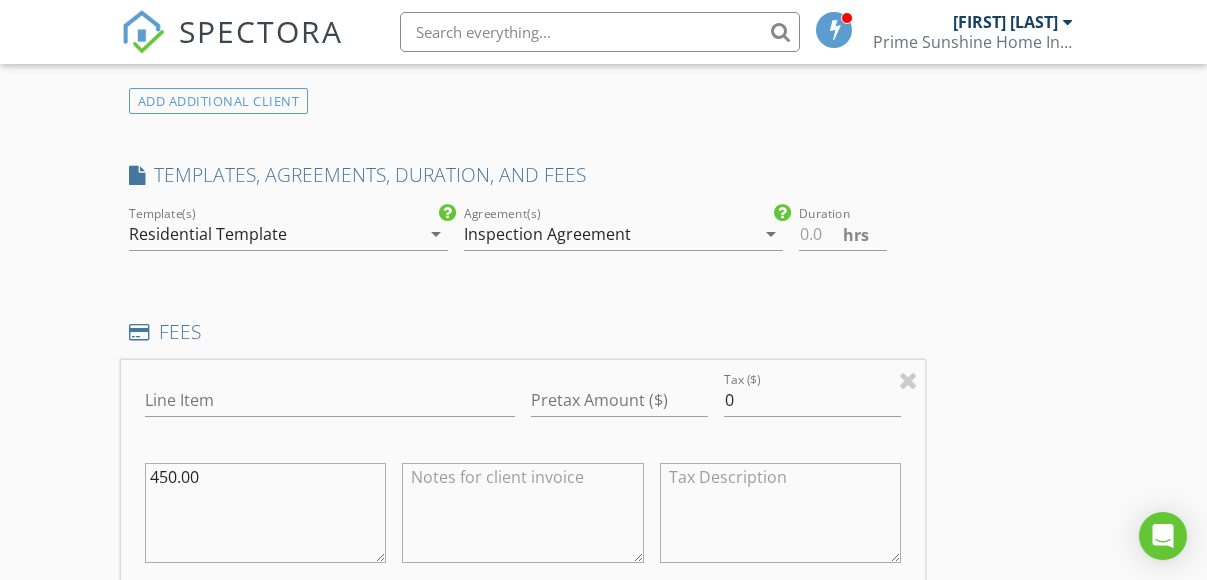 click on "INSPECTOR(S)
check_box   Reynier Martinez   PRIMARY   Reynier Martinez arrow_drop_down   check_box Reynier Martinez specifically requested
Date/Time
08/02/2025 8:00 AM
Location
Address Search       Address 3737 Passion Vine Dr   Unit   City Alva   State FL   Zip 33920   County Lee     Square Feet 2032   Year Built 2023   Foundation arrow_drop_down
client
check_box Enable Client CC email for this inspection   Client Search     check_box_outline_blank Client is a Company/Organization     First Name   Last Name   Email   CC Email   Phone           Notes   Private Notes
ADD ADDITIONAL client
SERVICES
check_box_outline_blank   4 Point Inspection   check_box_outline_blank   Wind Mitigation Inspection   check_box_outline_blank   Residential Inspection   arrow_drop_down        Charges" at bounding box center (604, 528) 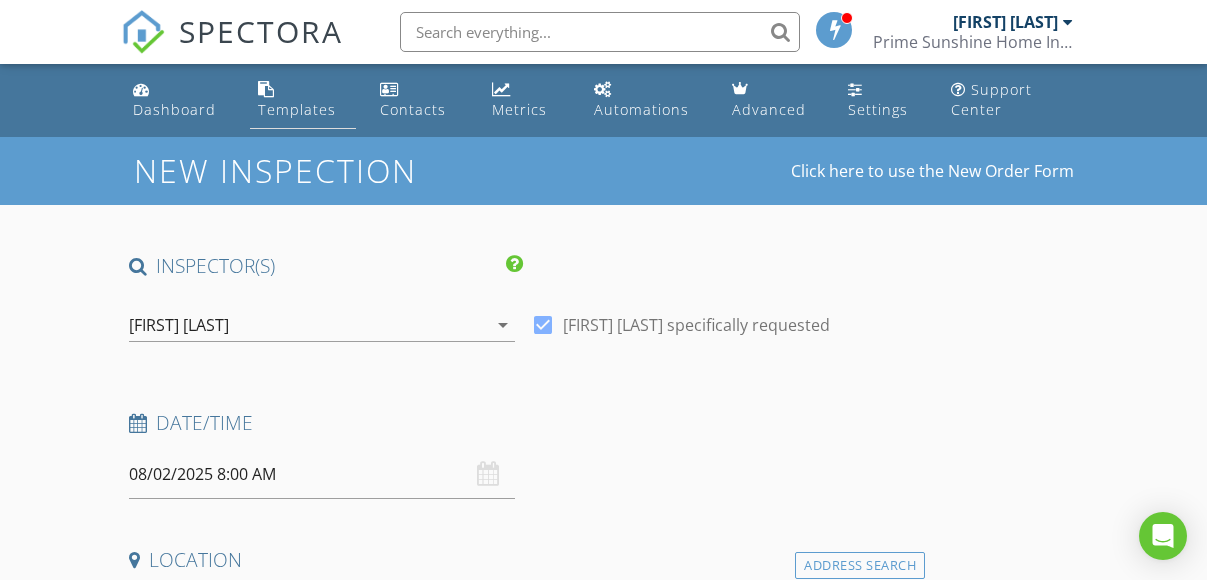 scroll, scrollTop: 0, scrollLeft: 0, axis: both 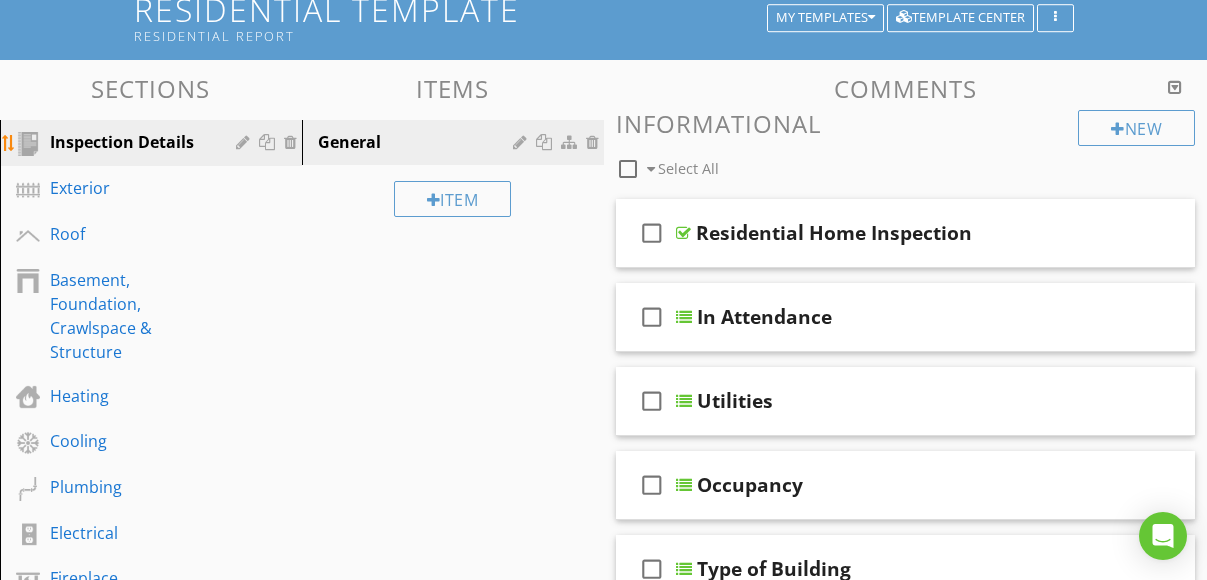 click at bounding box center (245, 142) 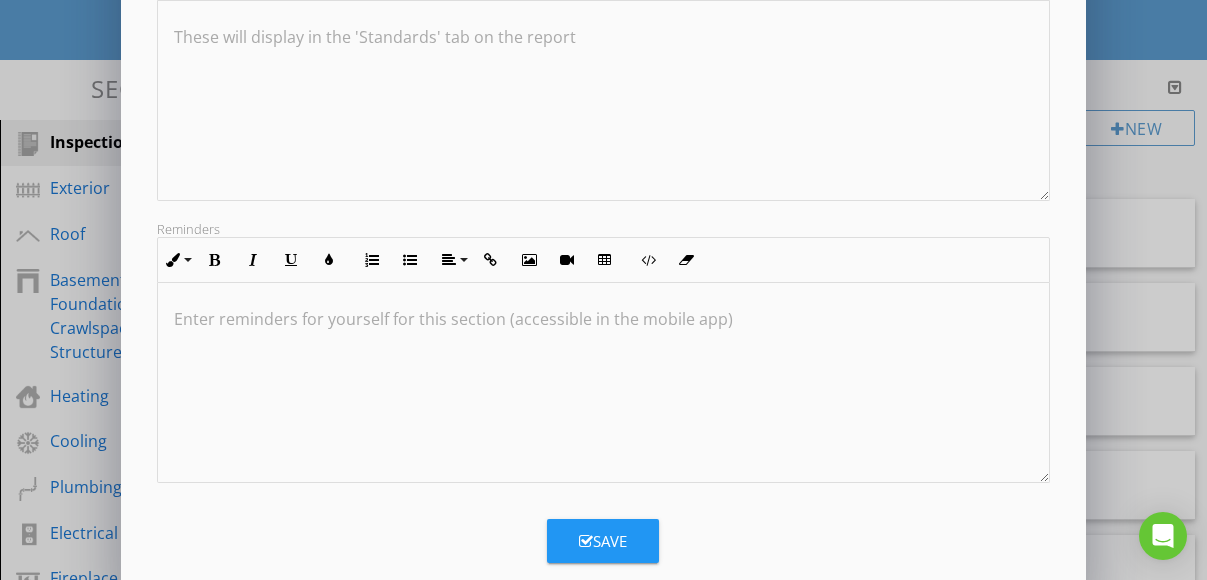 scroll, scrollTop: 442, scrollLeft: 0, axis: vertical 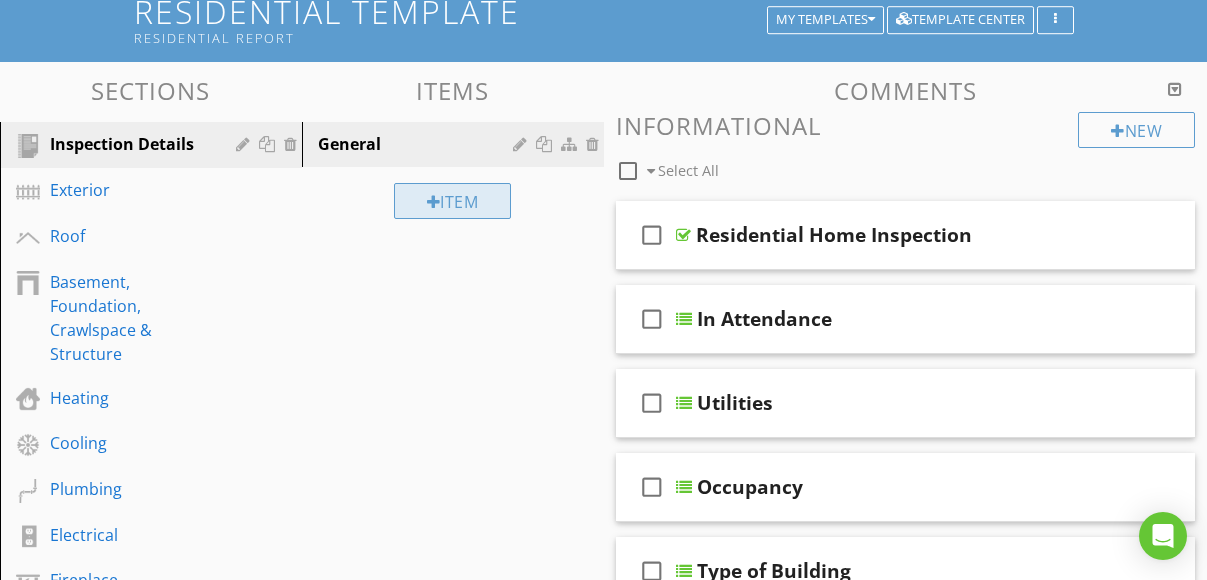 click on "Item" at bounding box center [453, 201] 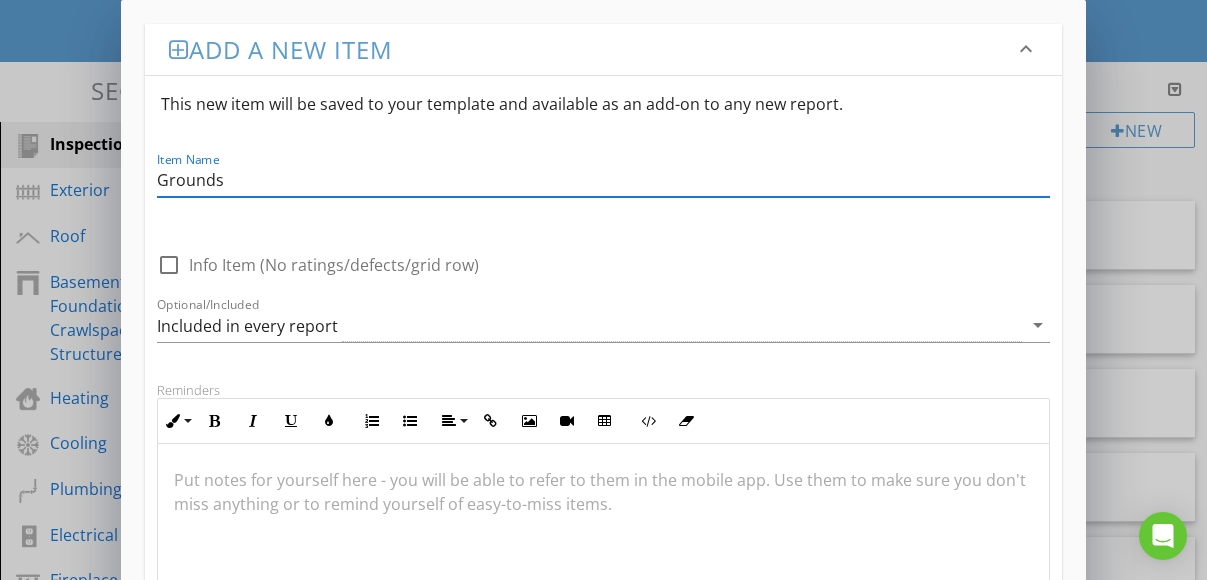 click on "Grounds" at bounding box center [604, 180] 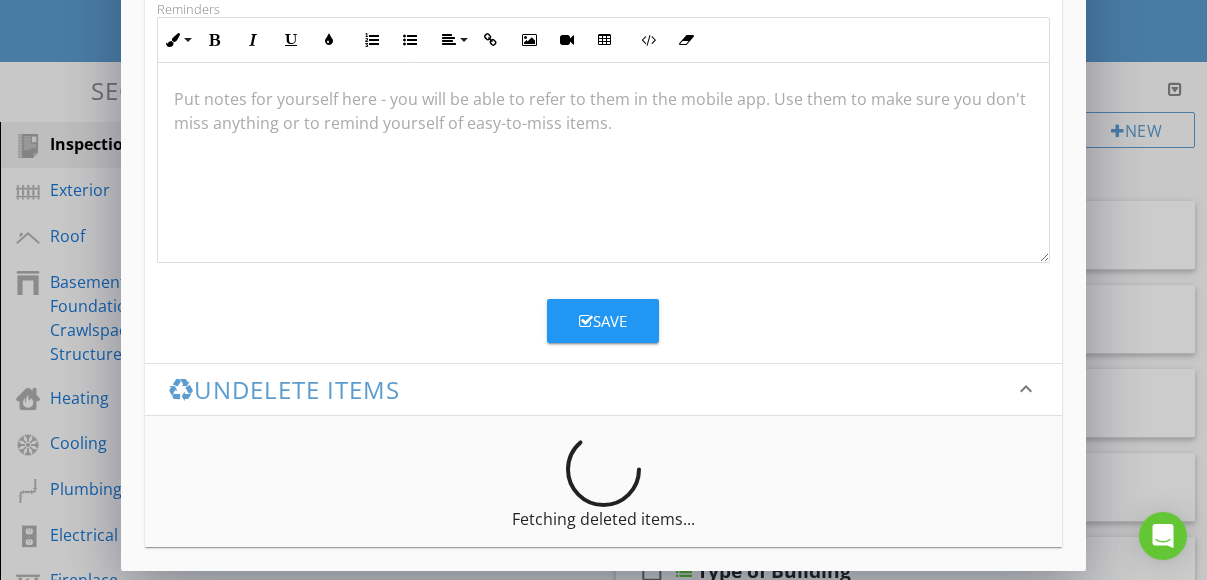 scroll, scrollTop: 383, scrollLeft: 0, axis: vertical 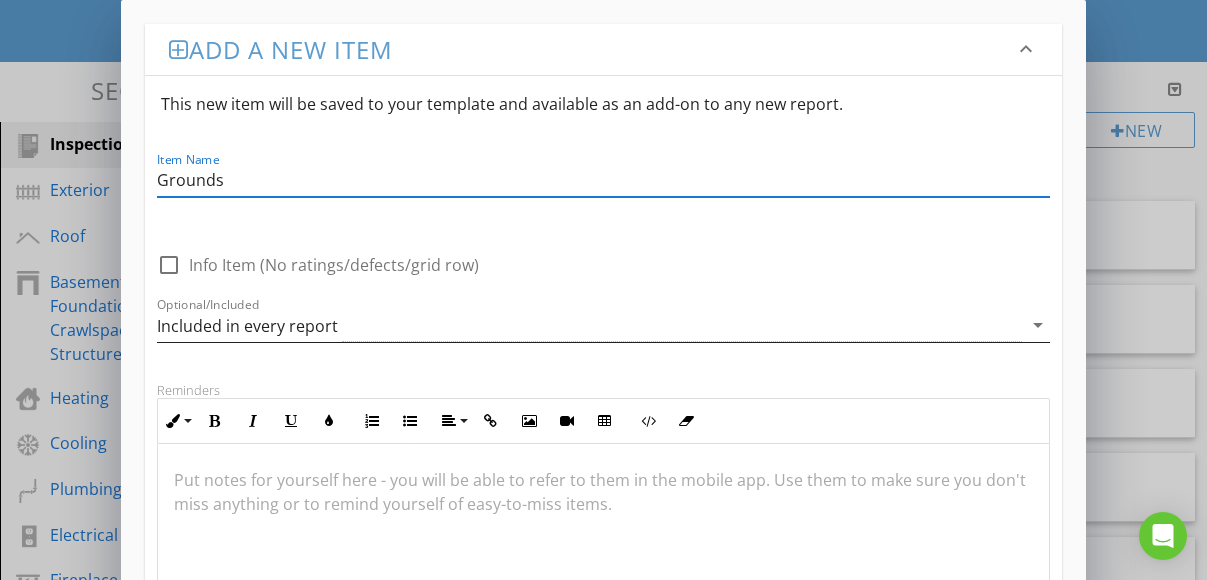 type on "Grounds" 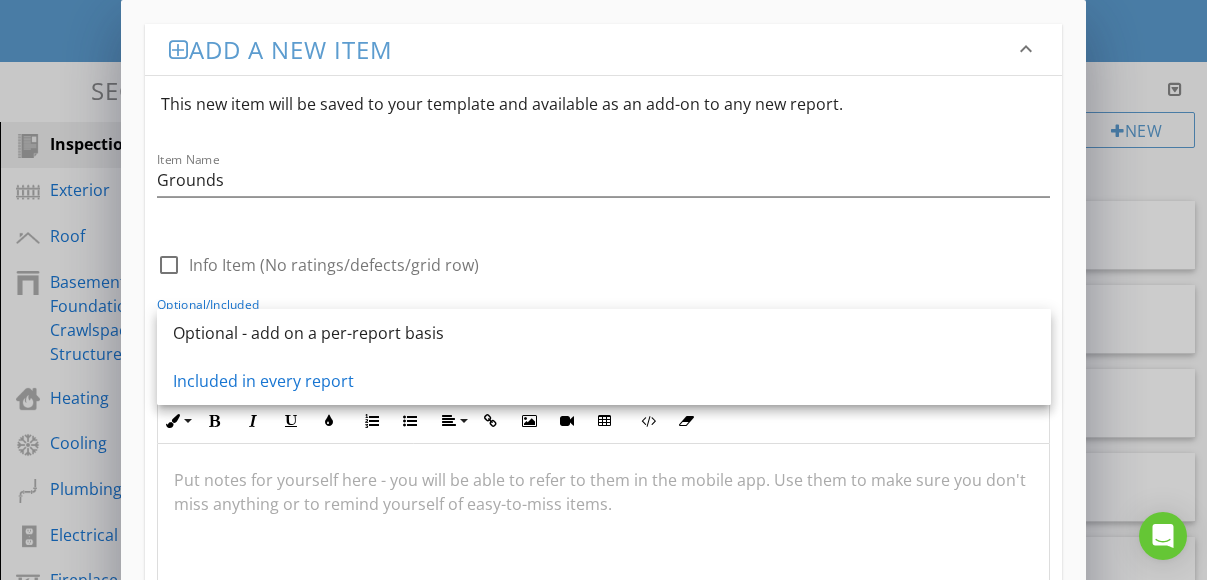 click on "check_box_outline_blank Info Item (No ratings/defects/grid row)   Optional/Included Included in every report arrow_drop_down" at bounding box center [604, 299] 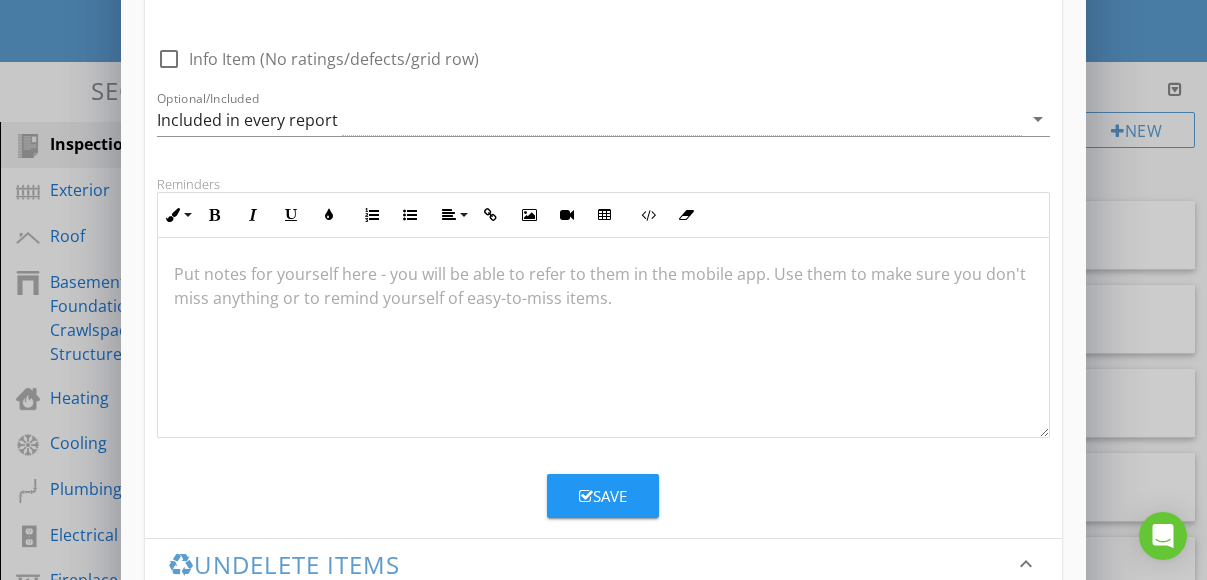 scroll, scrollTop: 219, scrollLeft: 0, axis: vertical 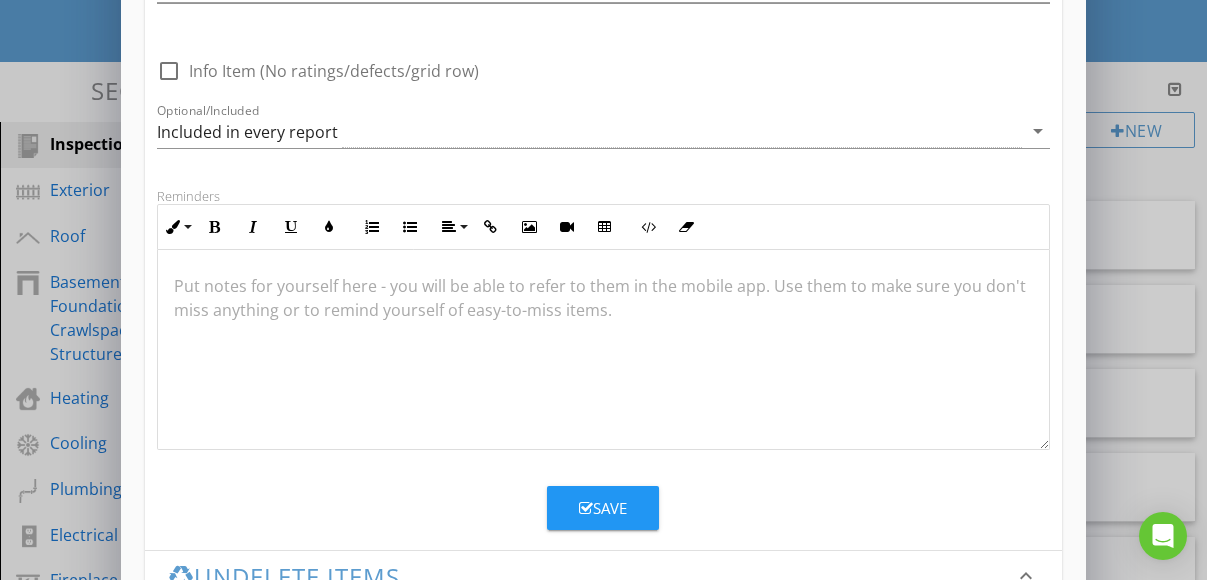 click at bounding box center [604, 286] 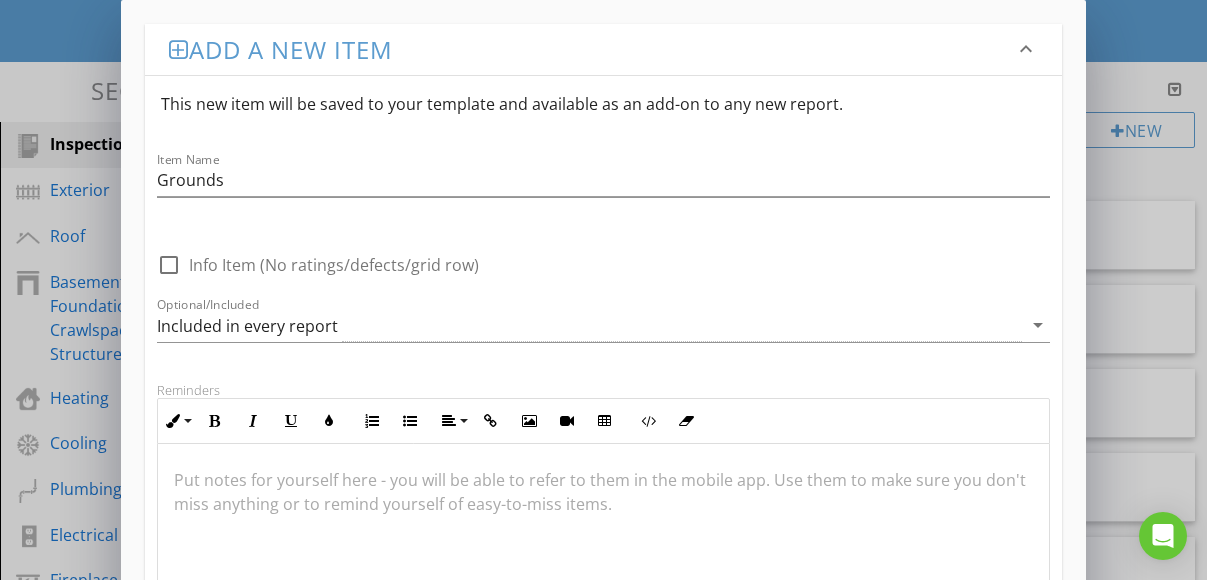 scroll, scrollTop: 0, scrollLeft: 0, axis: both 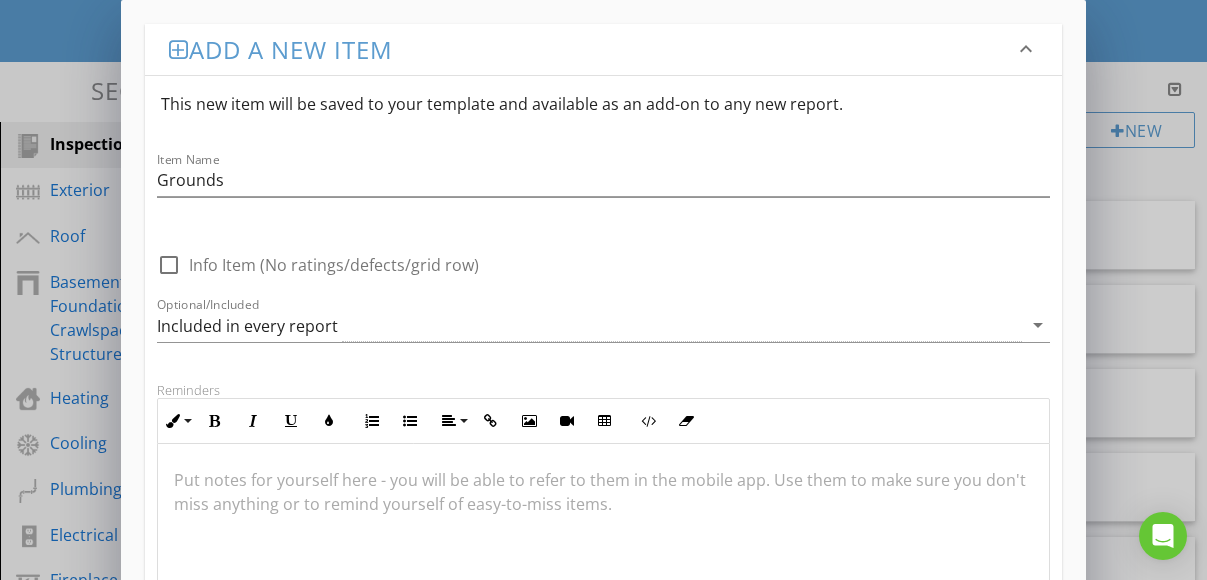 click on "keyboard_arrow_down" at bounding box center (1026, 49) 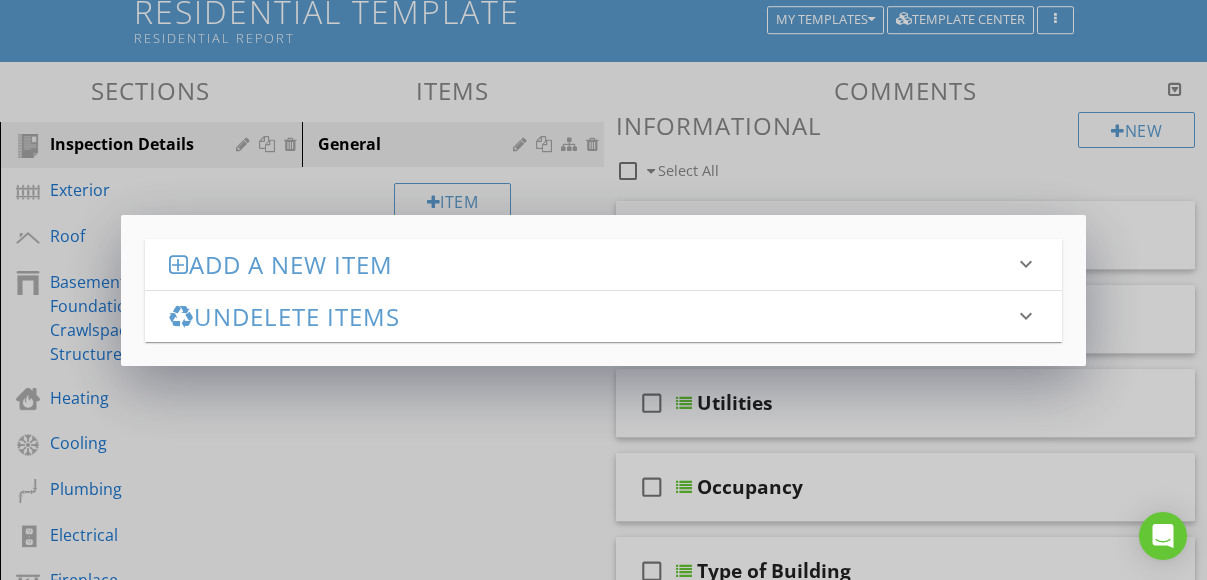 click on "Add a new item
keyboard_arrow_down
This new item will be saved to your template and available as an
add-on to any new report.
Item Name Grounds     check_box_outline_blank Info Item (No ratings/defects/grid row)   Optional/Included Included in every report arrow_drop_down     Reminders   Inline Style XLarge Large Normal Small Light Small/Light Bold Italic Underline Colors Ordered List Unordered List Align Align Left Align Center Align Right Align Justify Insert Link Insert Image Insert Video Insert Table Code View Clear Formatting Put notes for yourself here - you will be able to refer to them in the mobile app. Use them to make sure you don't miss anything or to remind yourself of easy-to-miss items.
Save
Undelete items
keyboard_arrow_down       Fetching deleted items..." at bounding box center (603, 290) 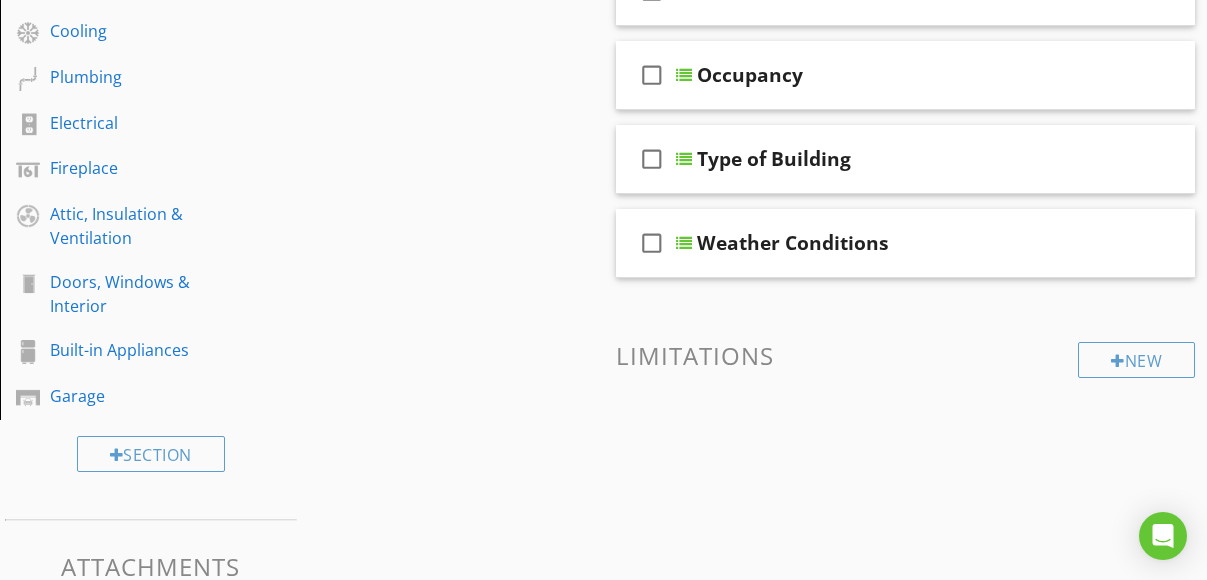 scroll, scrollTop: 606, scrollLeft: 0, axis: vertical 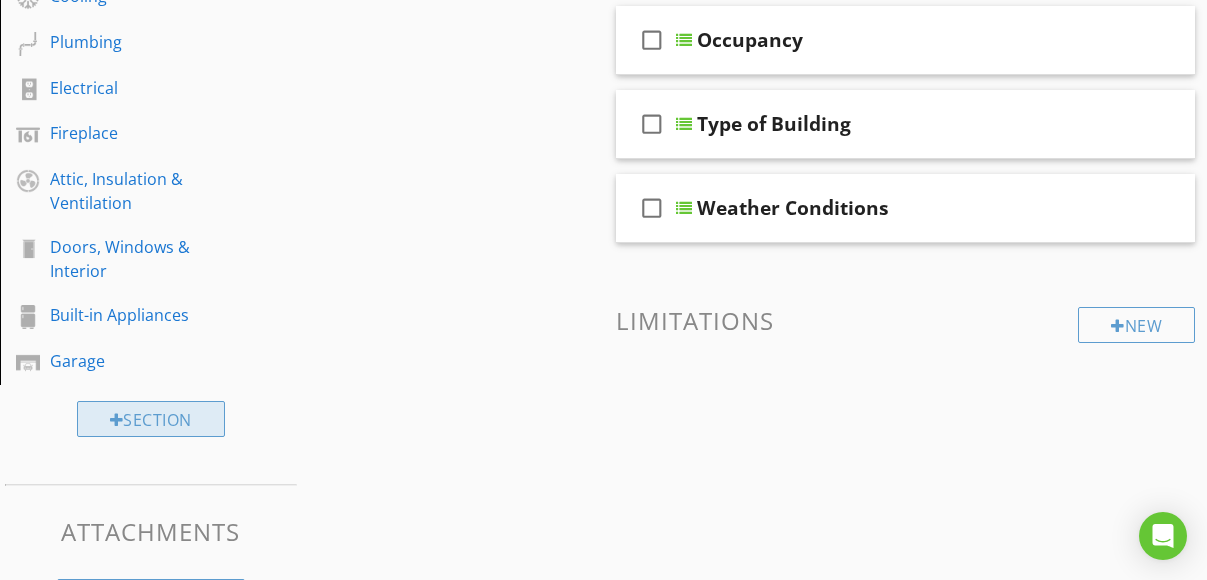 click at bounding box center [117, 420] 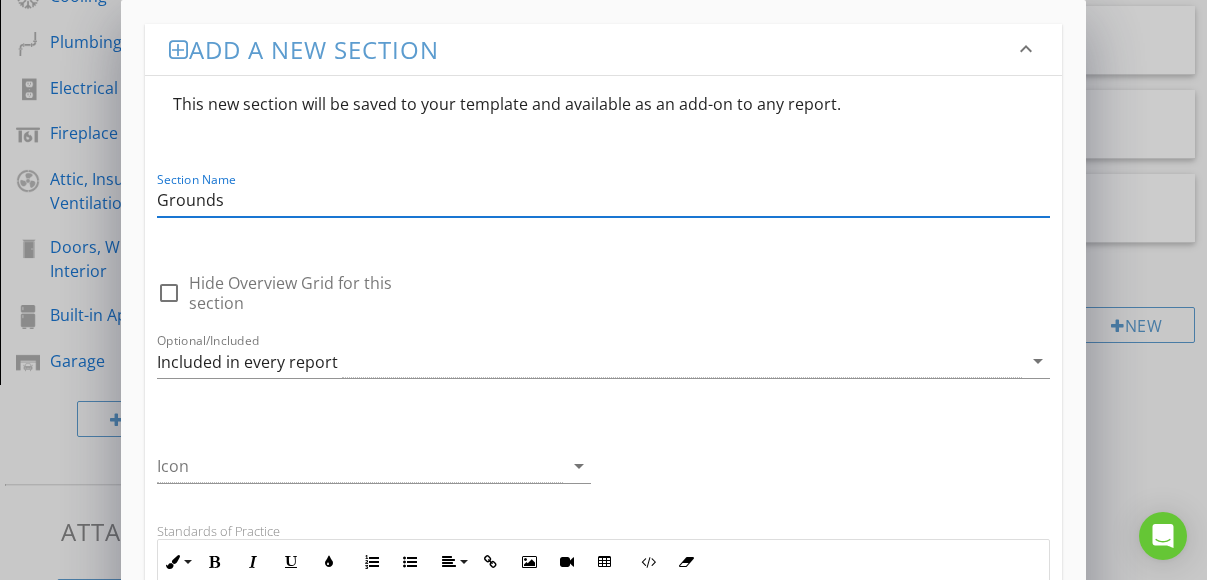 type on "Grounds" 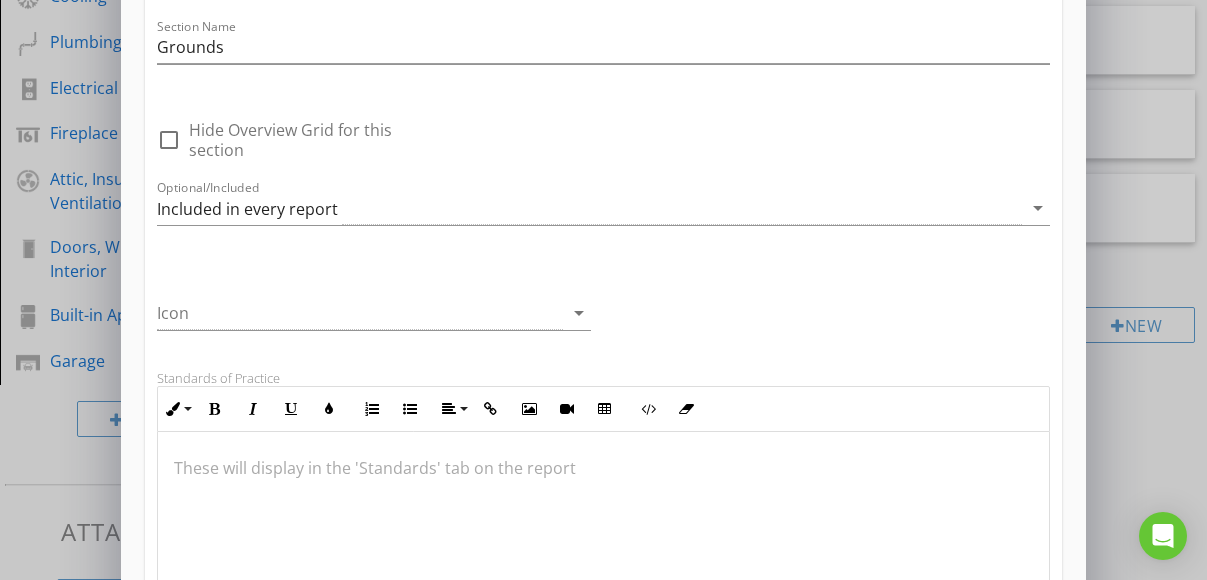 scroll, scrollTop: 169, scrollLeft: 0, axis: vertical 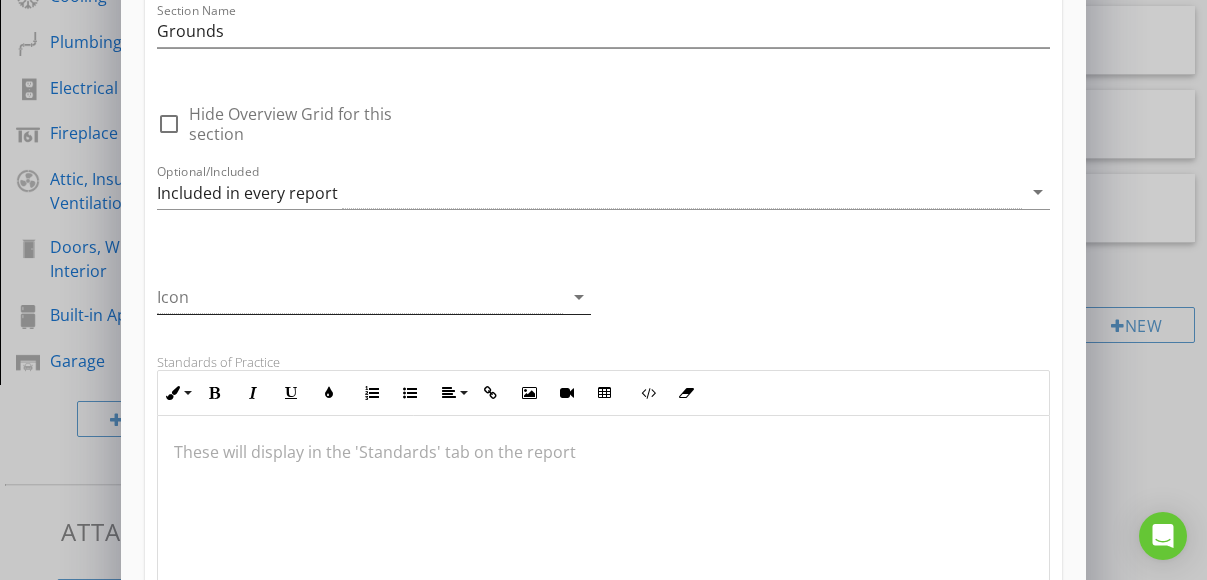 click on "arrow_drop_down" at bounding box center [579, 297] 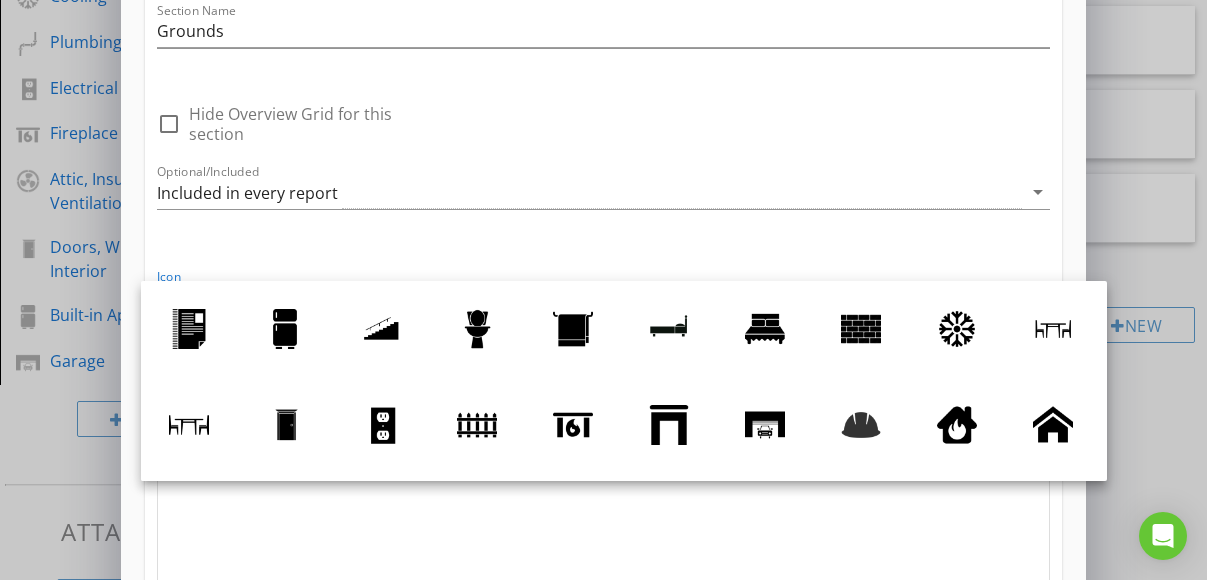 click on "This new section will be saved to your template and available as an
add-on to any report.
Section Name Grounds     check_box_outline_blank Hide Overview Grid for this section     Optional/Included Included in every report arrow_drop_down   Icon arrow_drop_down     Standards of Practice   Inline Style XLarge Large Normal Small Light Small/Light Bold Italic Underline Colors Ordered List Unordered List Align Align Left Align Center Align Right Align Justify Insert Link Insert Image Insert Video Insert Table Code View Clear Formatting These will display in the 'Standards' tab on the report   Reminders   Inline Style XLarge Large Normal Small Light Small/Light Bold Italic Underline Colors Ordered List Unordered List Align Align Left Align Center Align Right Align Justify Insert Link Insert Image Insert Video Insert Table Code View Clear Formatting Enter reminders for yourself for this section (accessible in the mobile app)" at bounding box center [604, 402] 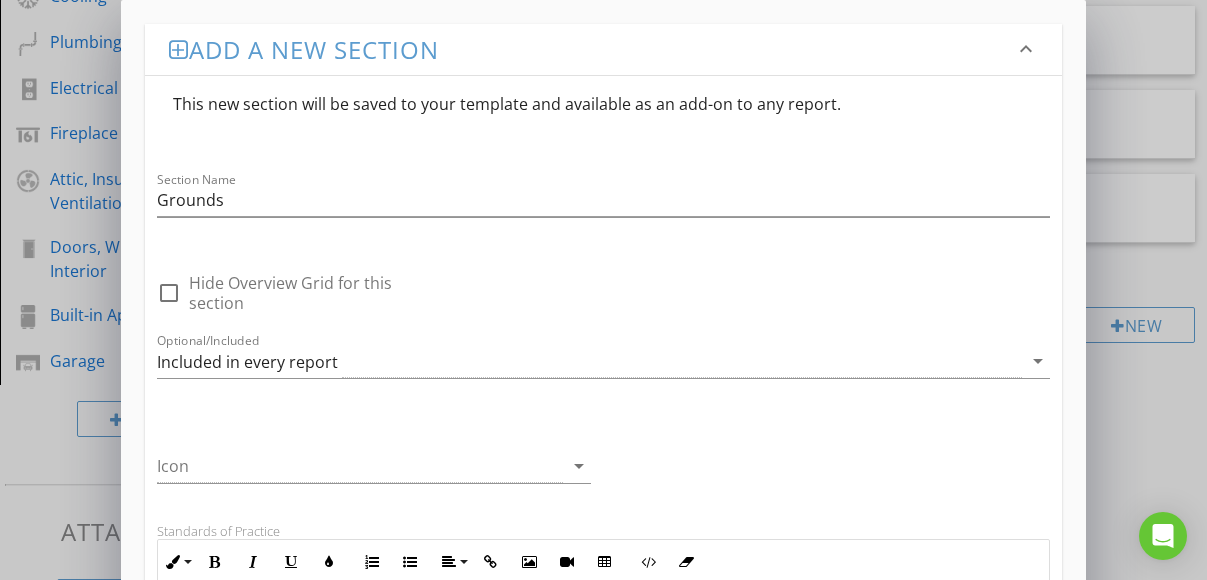scroll, scrollTop: 0, scrollLeft: 0, axis: both 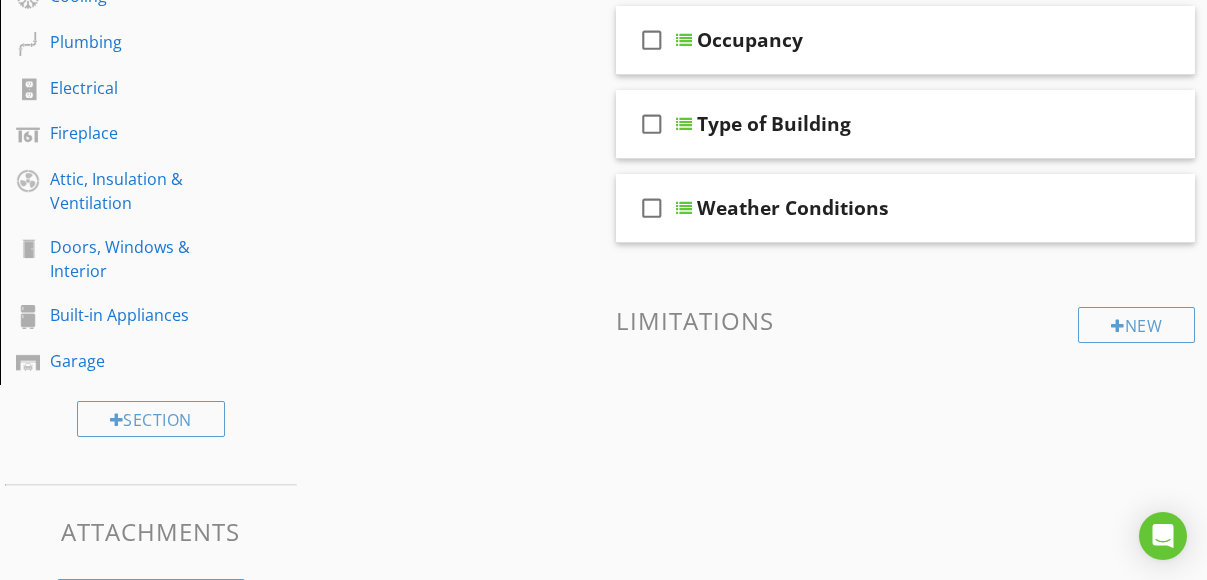 click at bounding box center [603, 290] 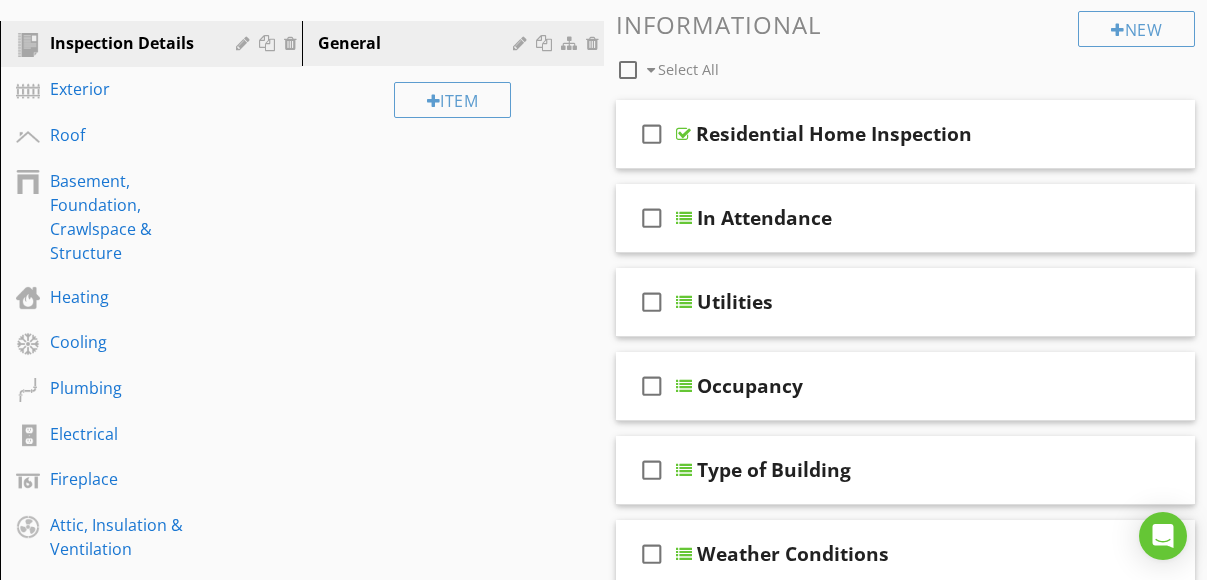 scroll, scrollTop: 258, scrollLeft: 0, axis: vertical 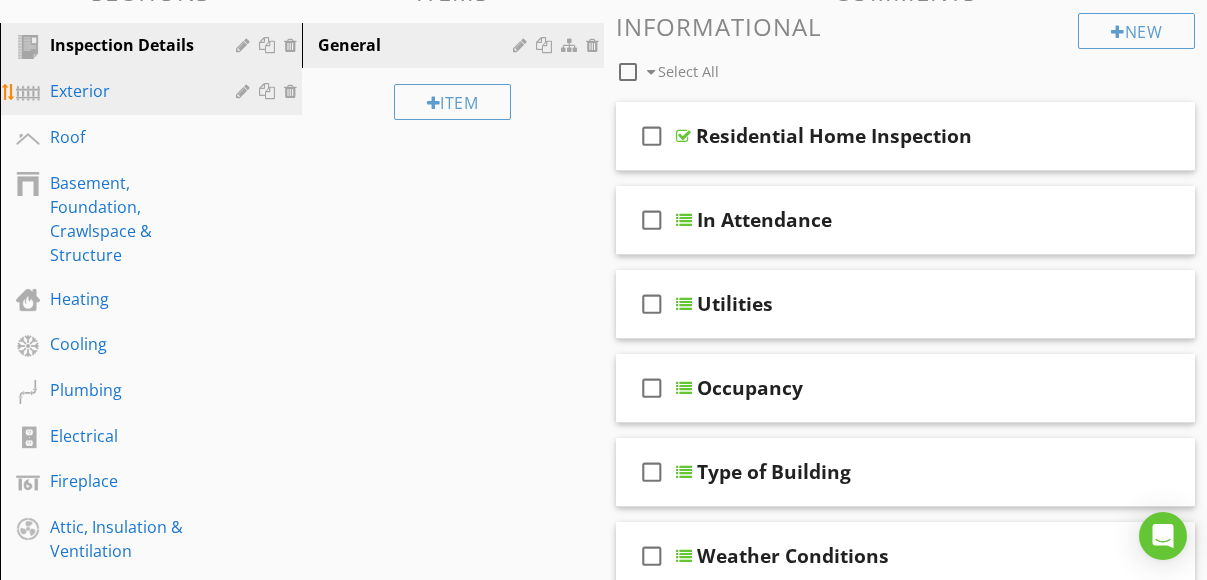 click on "Exterior" at bounding box center [128, 91] 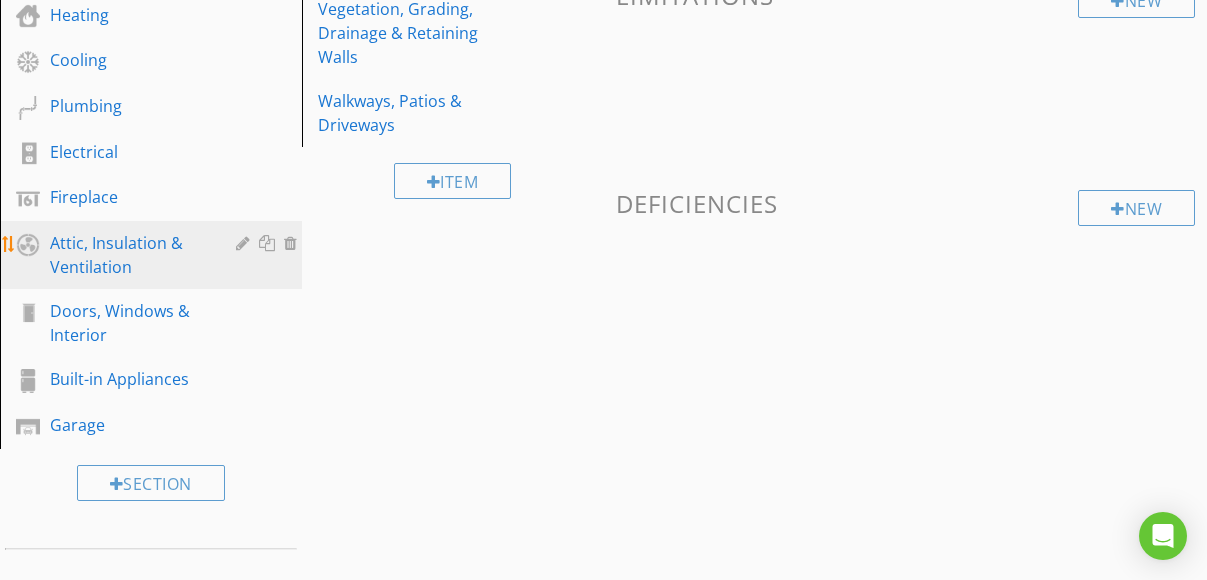 scroll, scrollTop: 543, scrollLeft: 0, axis: vertical 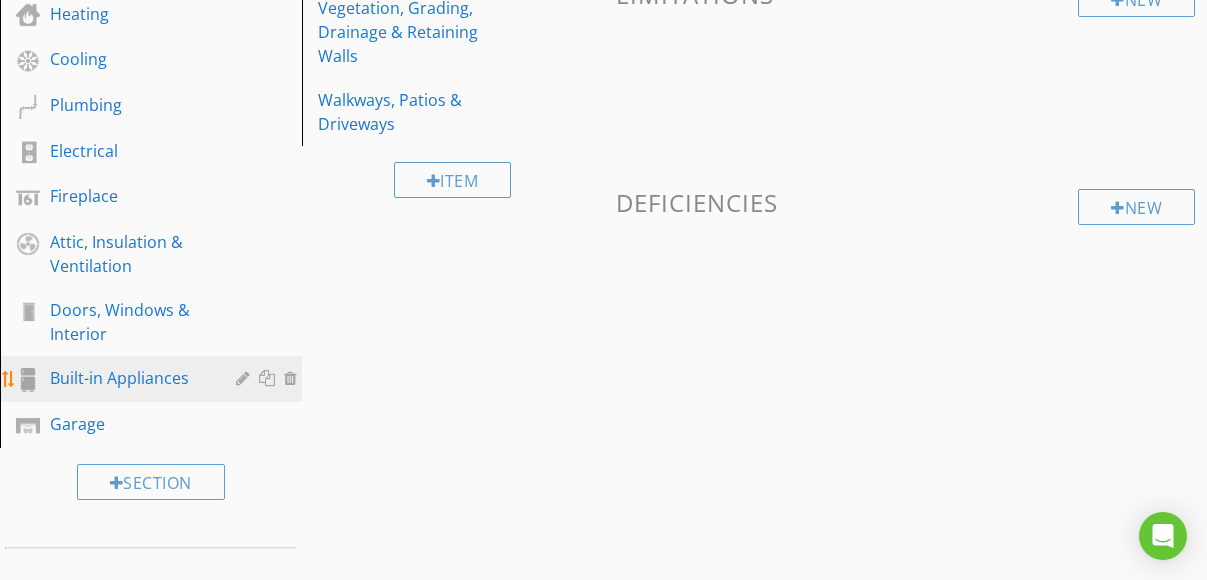 click on "Built-in Appliances" at bounding box center (128, 378) 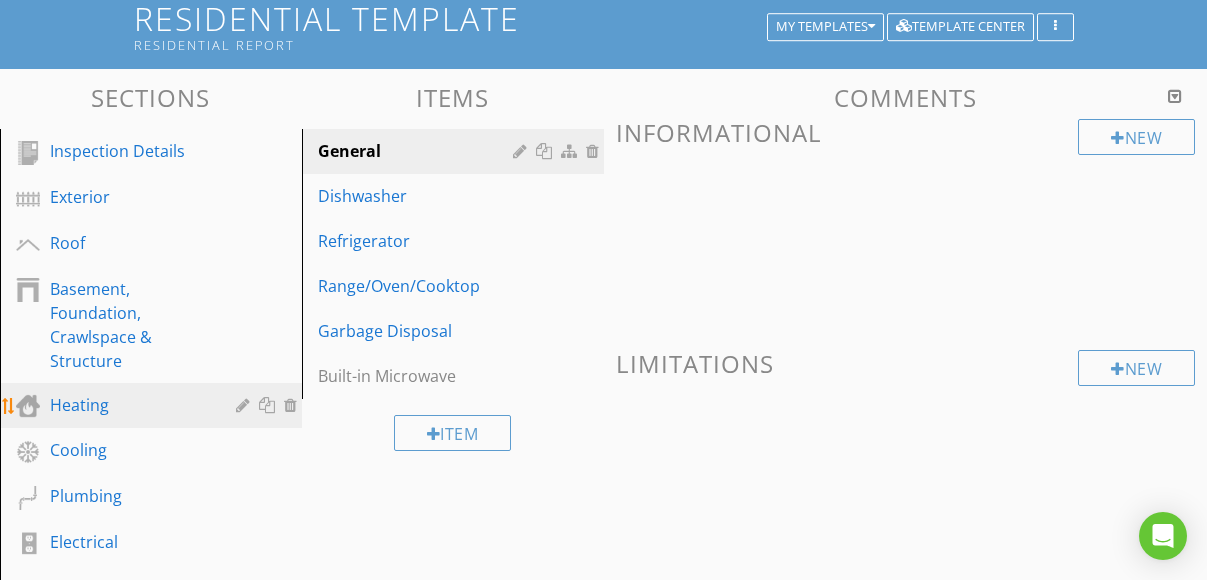 scroll, scrollTop: 151, scrollLeft: 0, axis: vertical 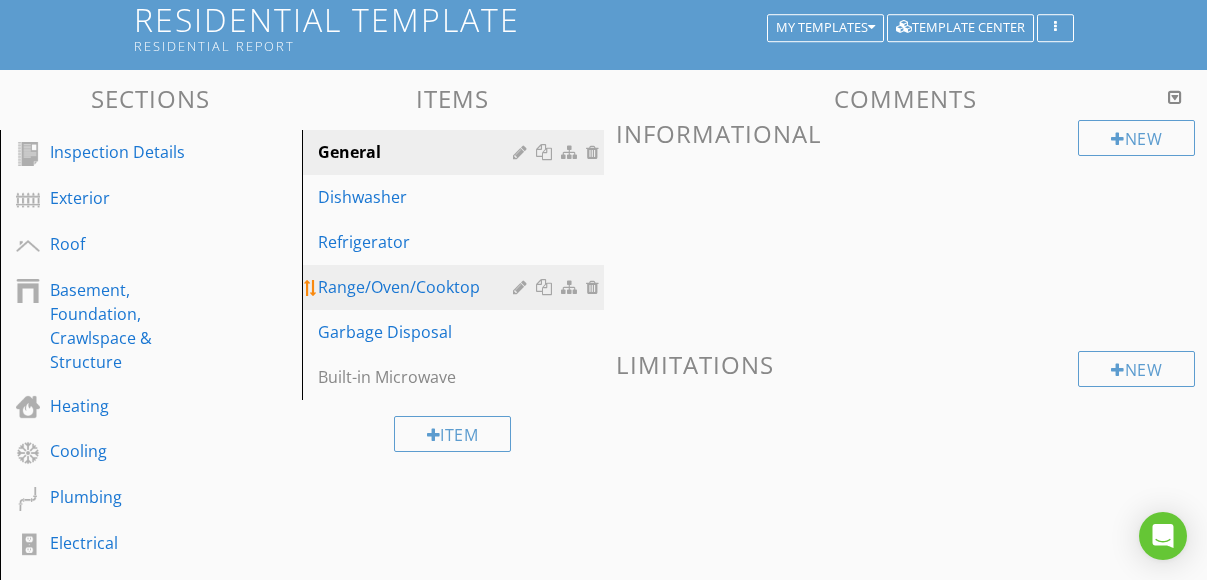 click on "Range/Oven/Cooktop" at bounding box center [418, 287] 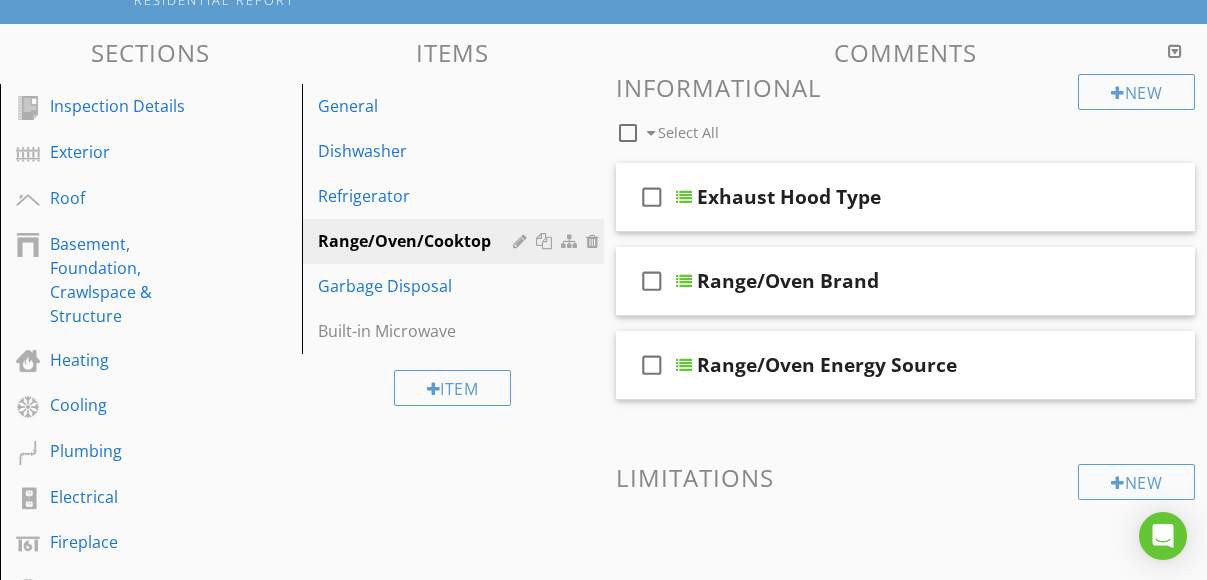 scroll, scrollTop: 198, scrollLeft: 0, axis: vertical 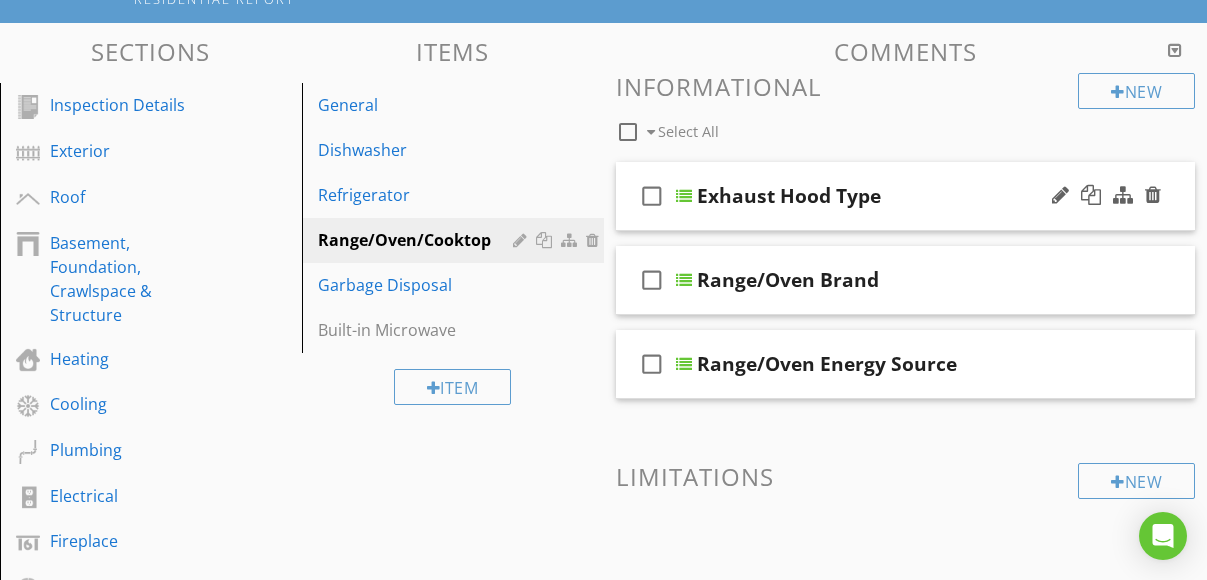 click at bounding box center [684, 196] 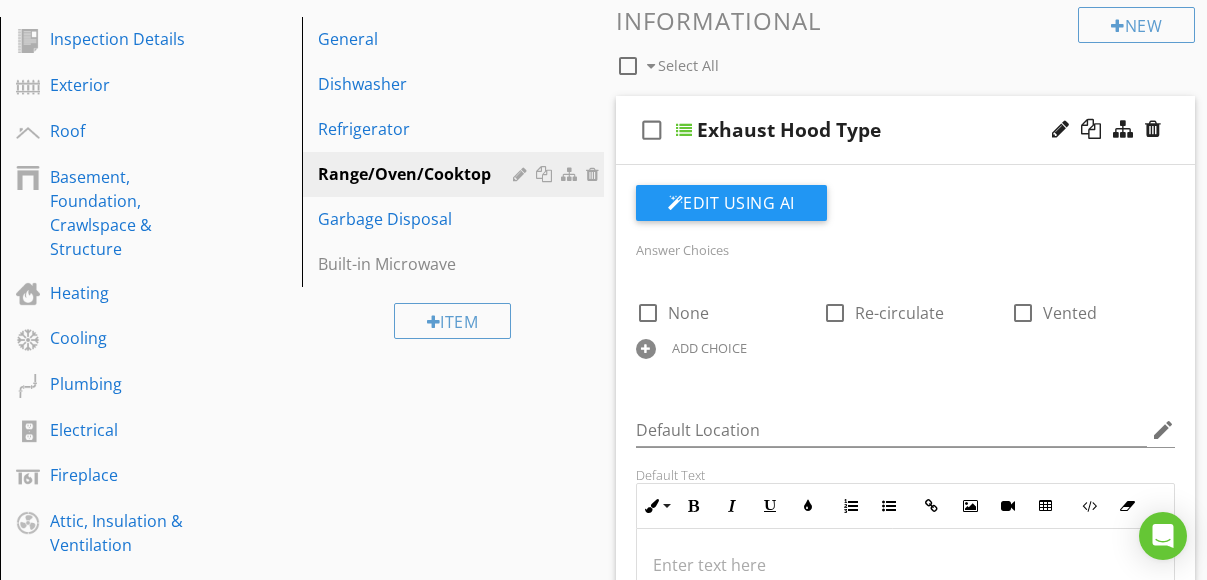 scroll, scrollTop: 286, scrollLeft: 0, axis: vertical 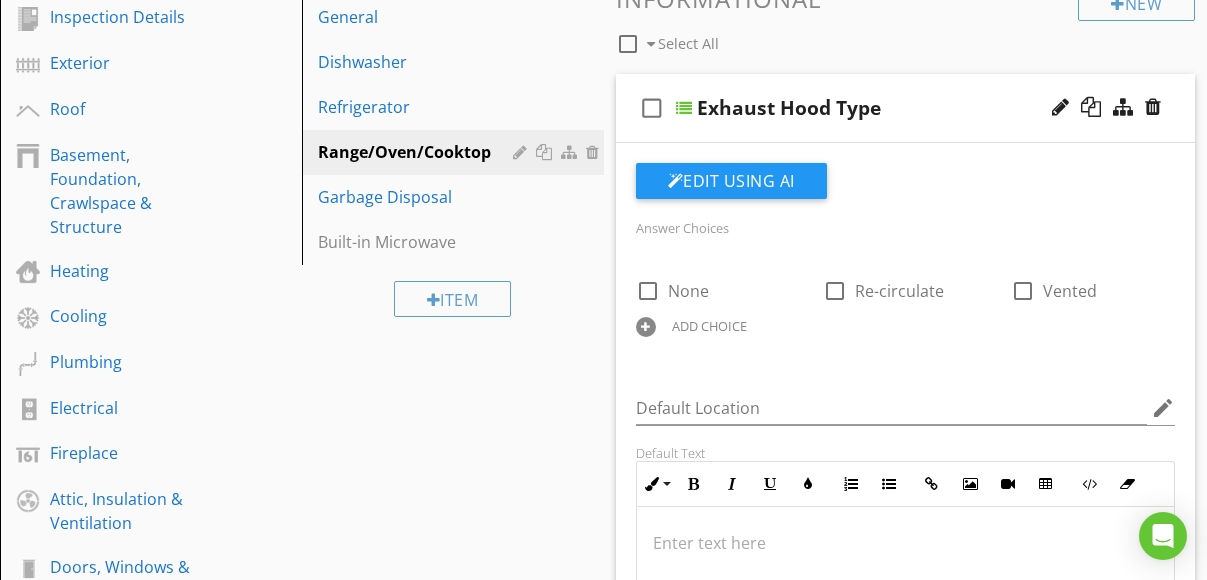 click at bounding box center (646, 327) 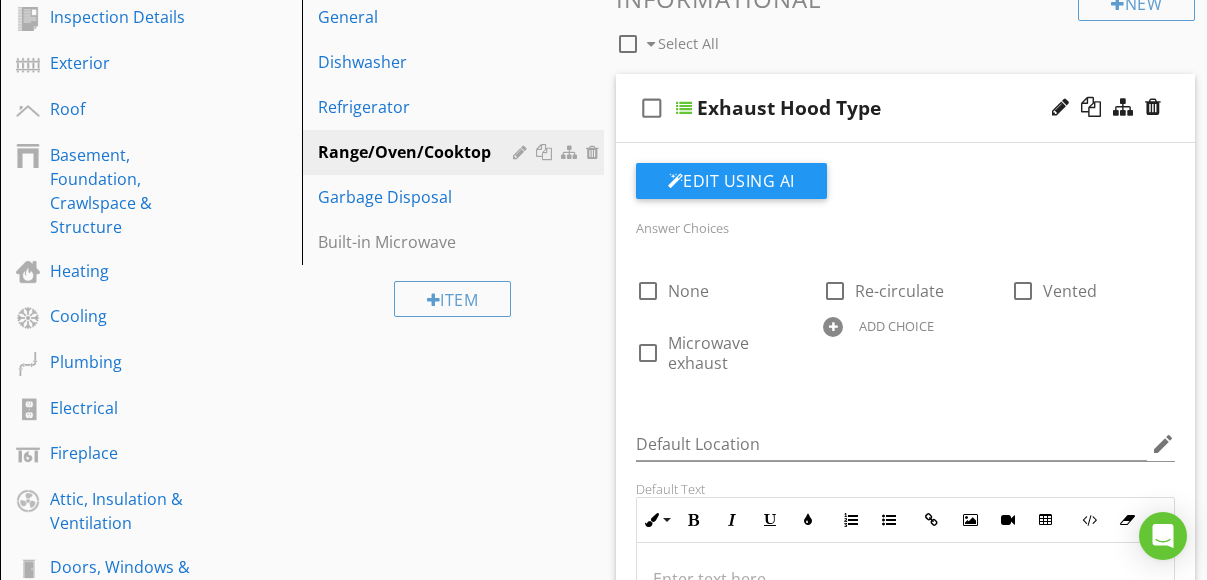 click on "check_box_outline_blank None   check_box_outline_blank Re-circulate   check_box_outline_blank Vented   check_box_outline_blank Microwave exhaust         ADD CHOICE" at bounding box center [906, 321] 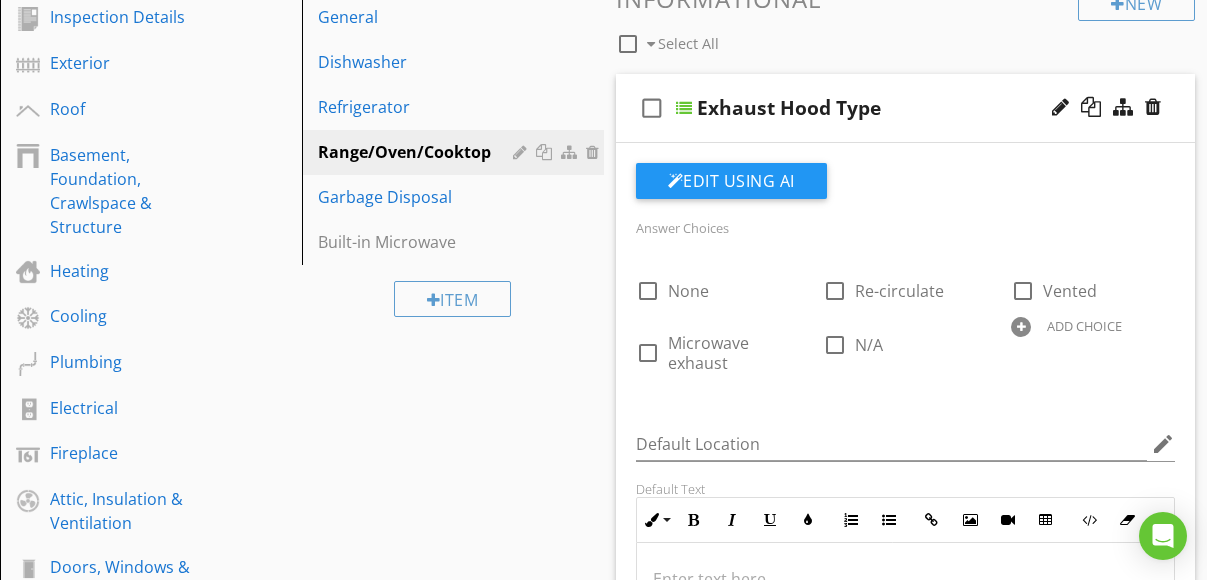 click at bounding box center [1021, 327] 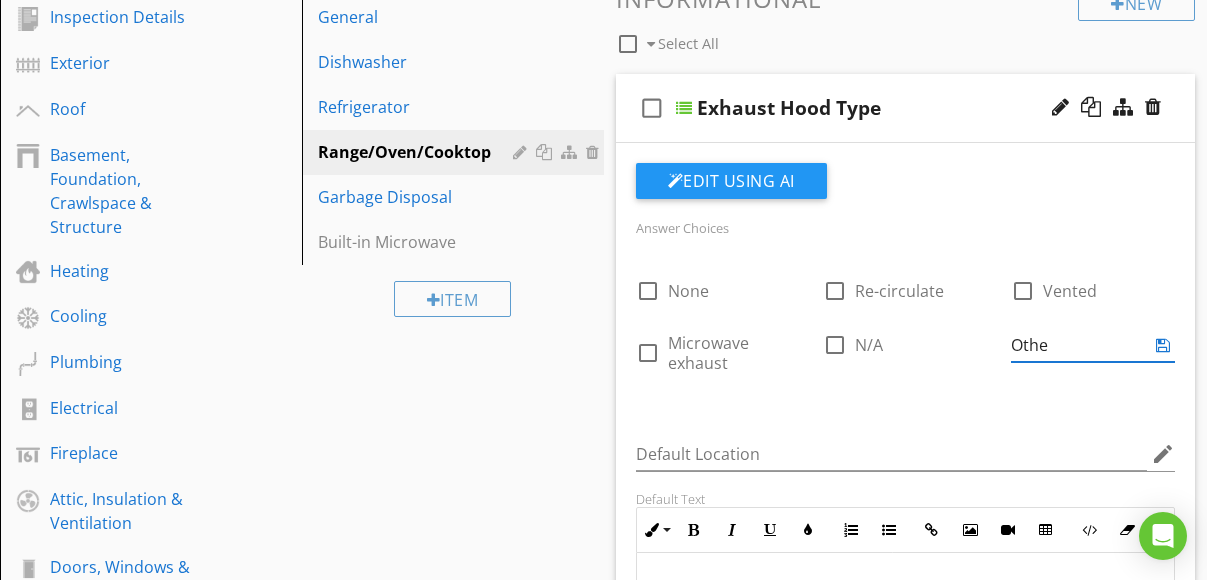 type on "Other" 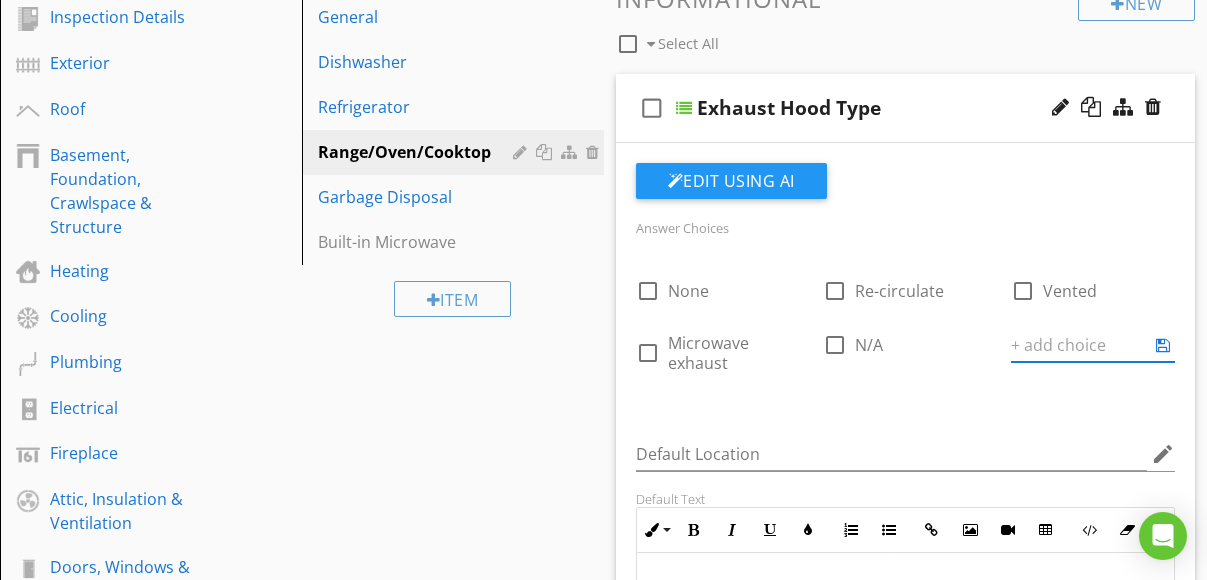 click on "Answer Choices   check_box_outline_blank None   check_box_outline_blank Re-circulate   check_box_outline_blank Vented   check_box_outline_blank Microwave exhaust   check_box_outline_blank N/A         ADD CHOICE" at bounding box center (906, 314) 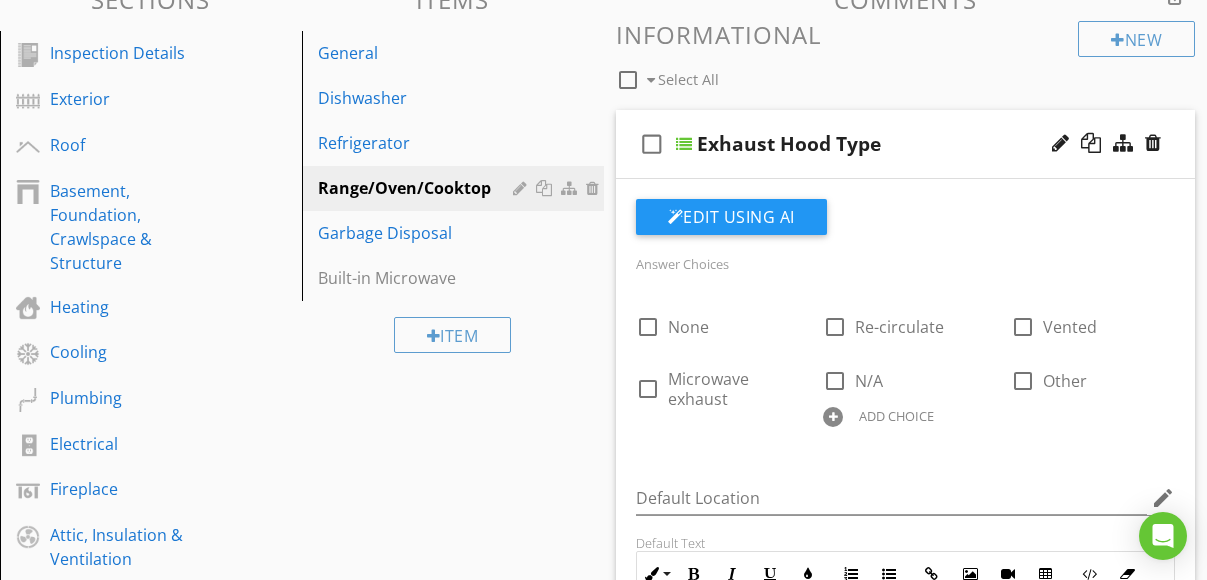 scroll, scrollTop: 261, scrollLeft: 0, axis: vertical 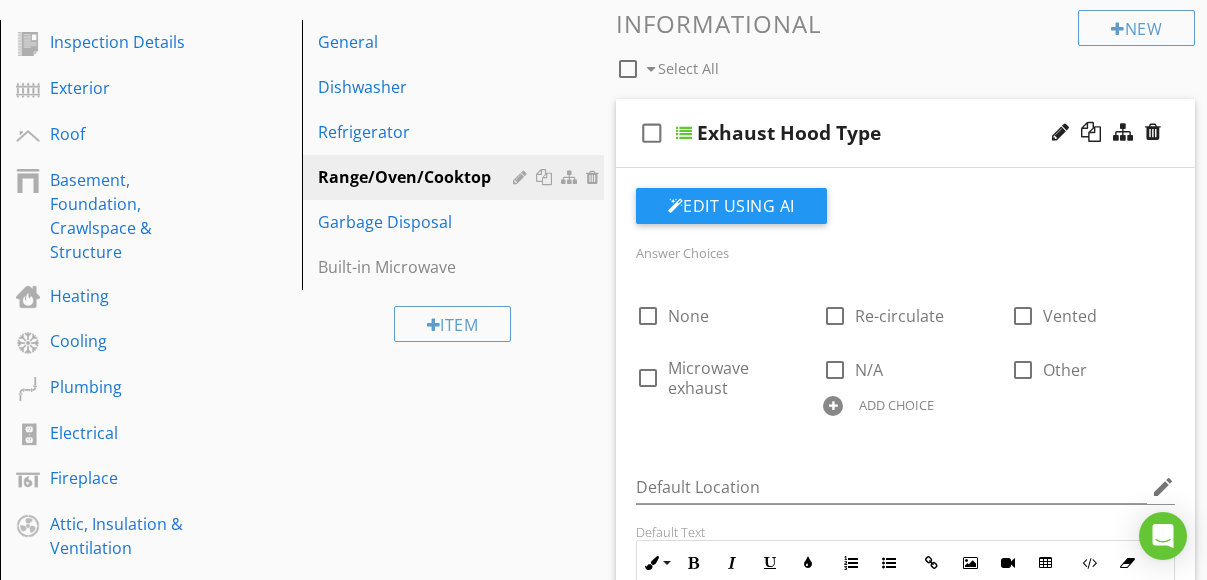 click on "check_box_outline_blank     Select All" at bounding box center (847, 64) 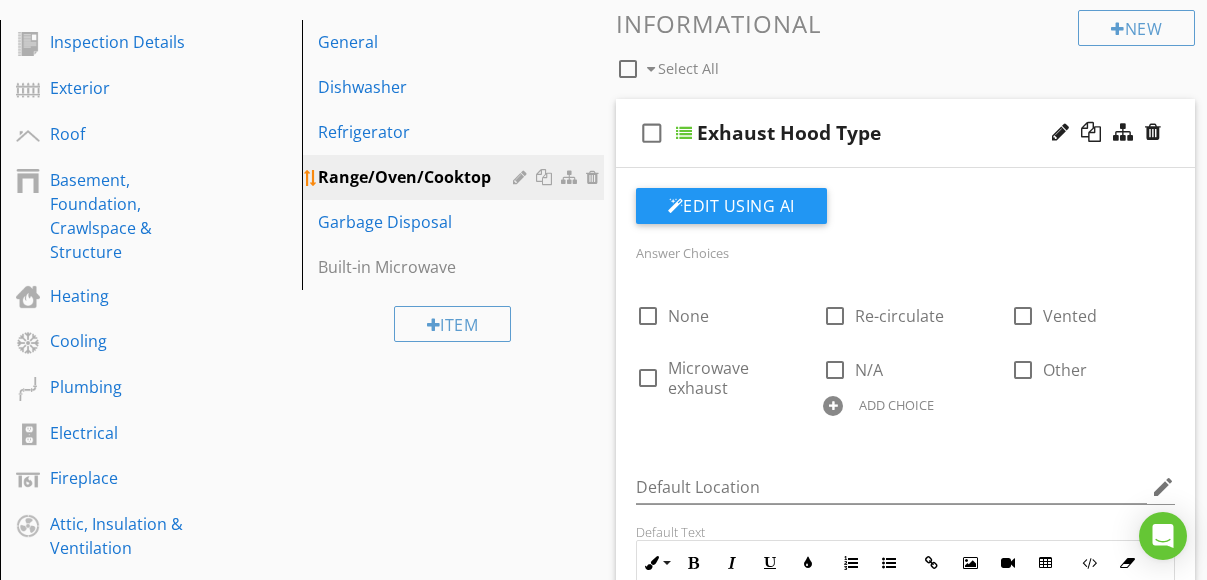 click on "Range/Oven/Cooktop" at bounding box center (418, 177) 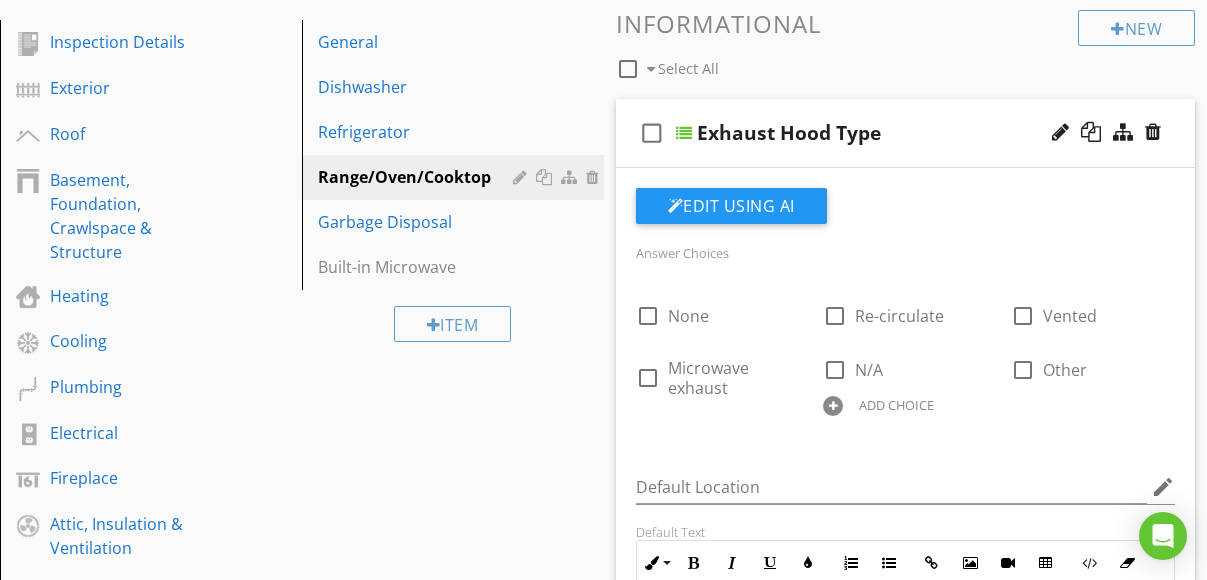 click on "Sections
Inspection Details           Exterior           Roof           Basement, Foundation, Crawlspace & Structure           Heating           Cooling           Plumbing           Electrical           Fireplace           Attic, Insulation & Ventilation           Doors, Windows & Interior           Built-in Appliances           Garage
Section
Attachments
Attachment
Items
General           Dishwasher           Refrigerator           Range/Oven/Cooktop           Garbage Disposal           Built-in Microwave
Item
Comments
New
Informational   check_box_outline_blank     Select All       check_box_outline_blank
Exhaust Hood Type
Edit Using AI
Answer Choices   check_box_outline_blank None   check_box_outline_blank" at bounding box center [603, 1116] 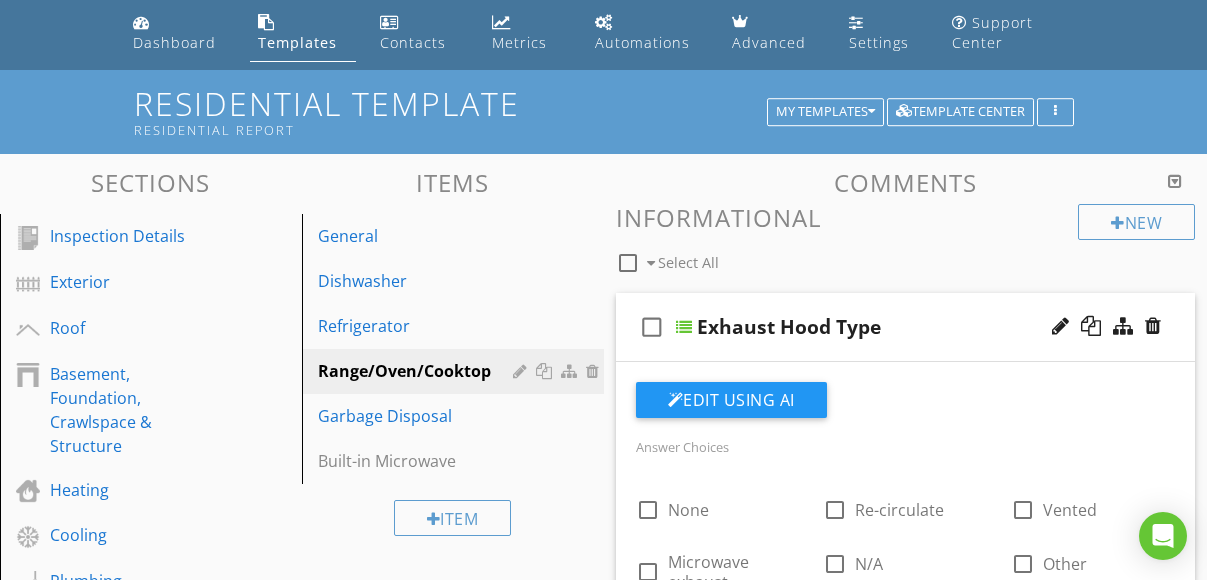 scroll, scrollTop: 48, scrollLeft: 0, axis: vertical 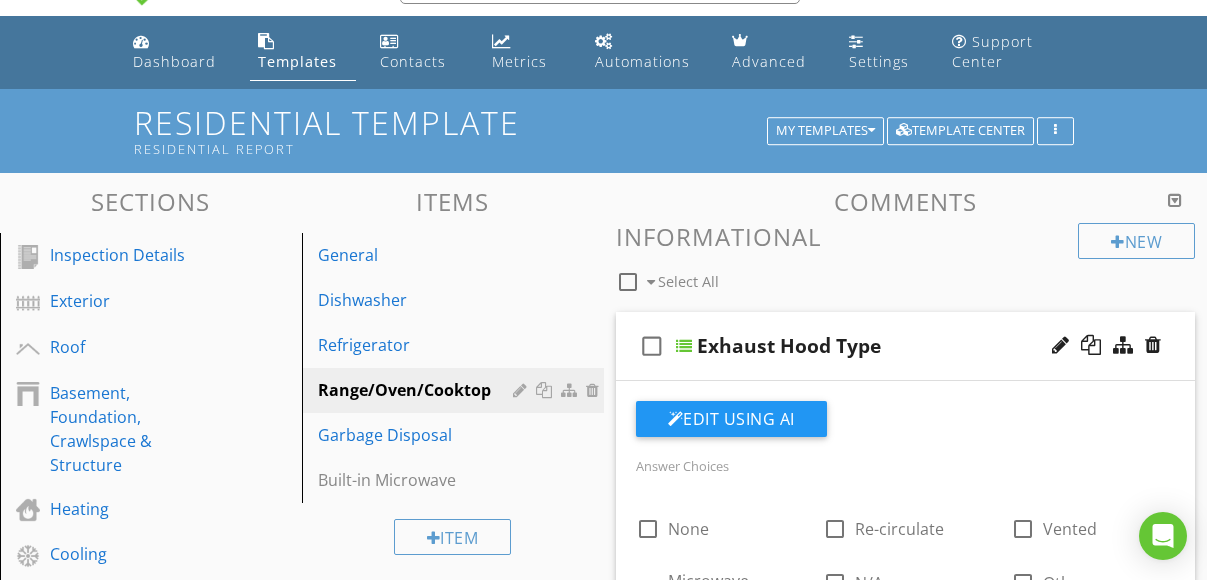 click on "New
Informational   check_box_outline_blank     Select All" at bounding box center [906, 260] 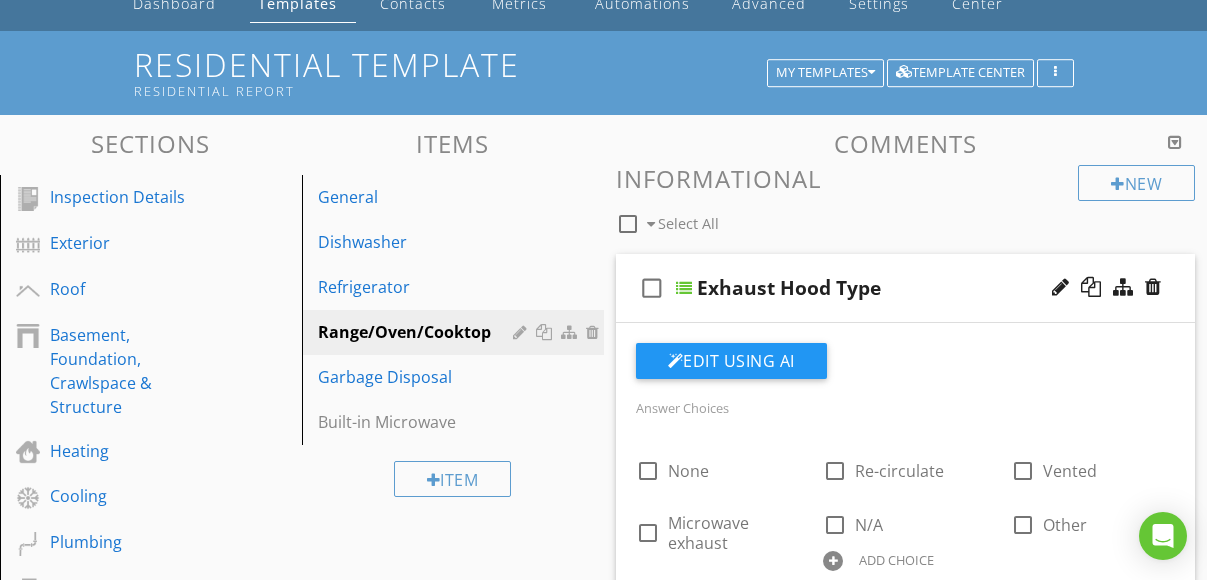 scroll, scrollTop: 117, scrollLeft: 0, axis: vertical 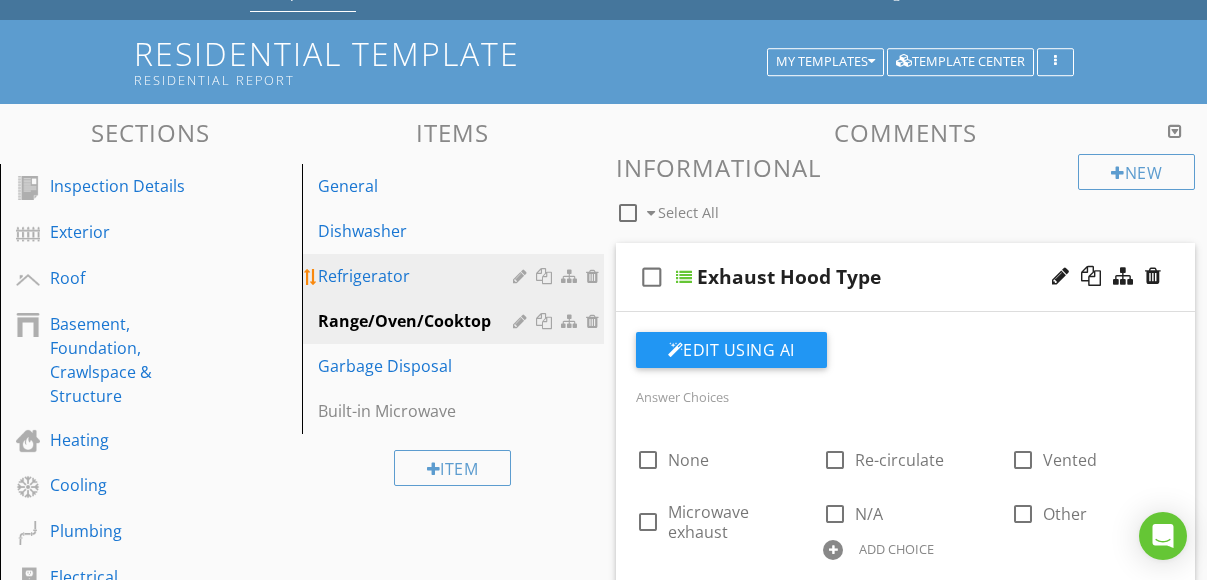 click on "Refrigerator" at bounding box center (418, 276) 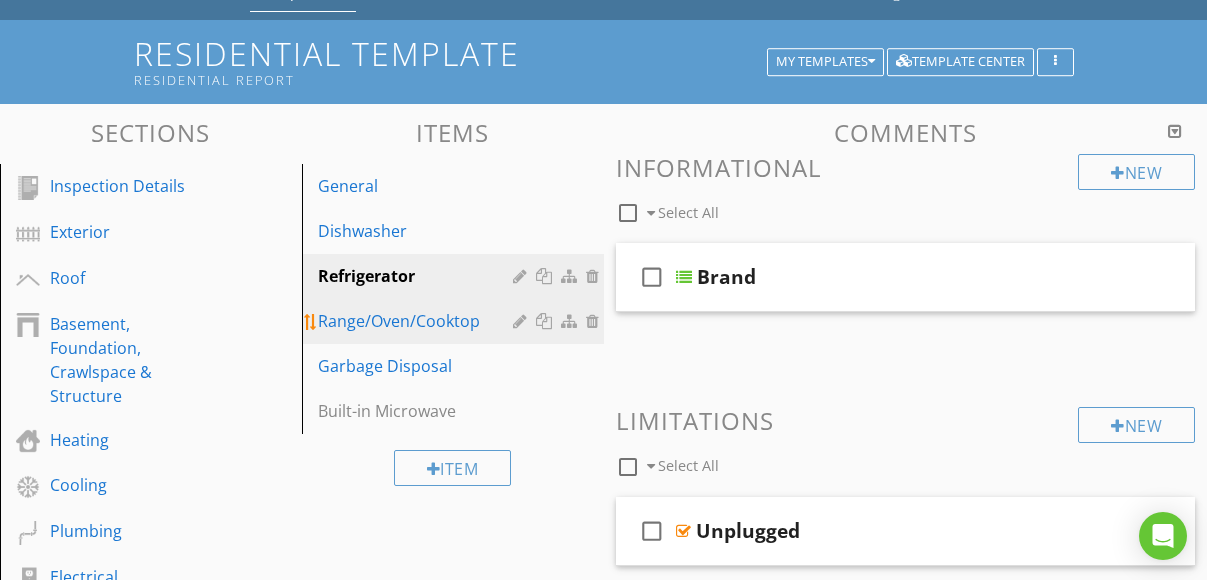 click on "Range/Oven/Cooktop" at bounding box center (418, 321) 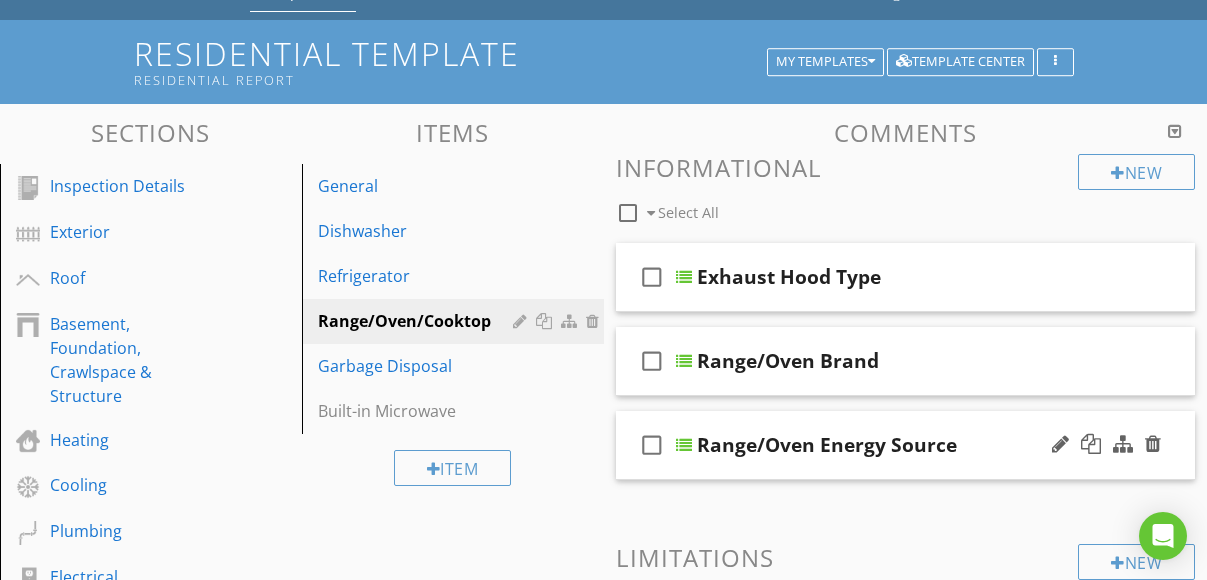 click on "Range/Oven Energy Source" at bounding box center (827, 445) 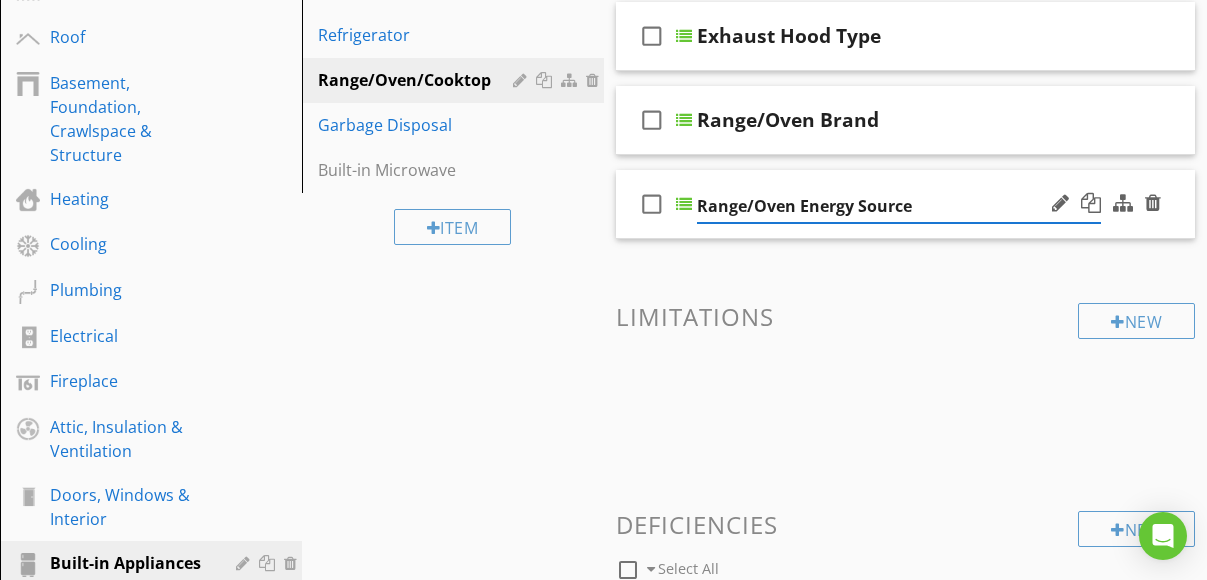 scroll, scrollTop: 347, scrollLeft: 0, axis: vertical 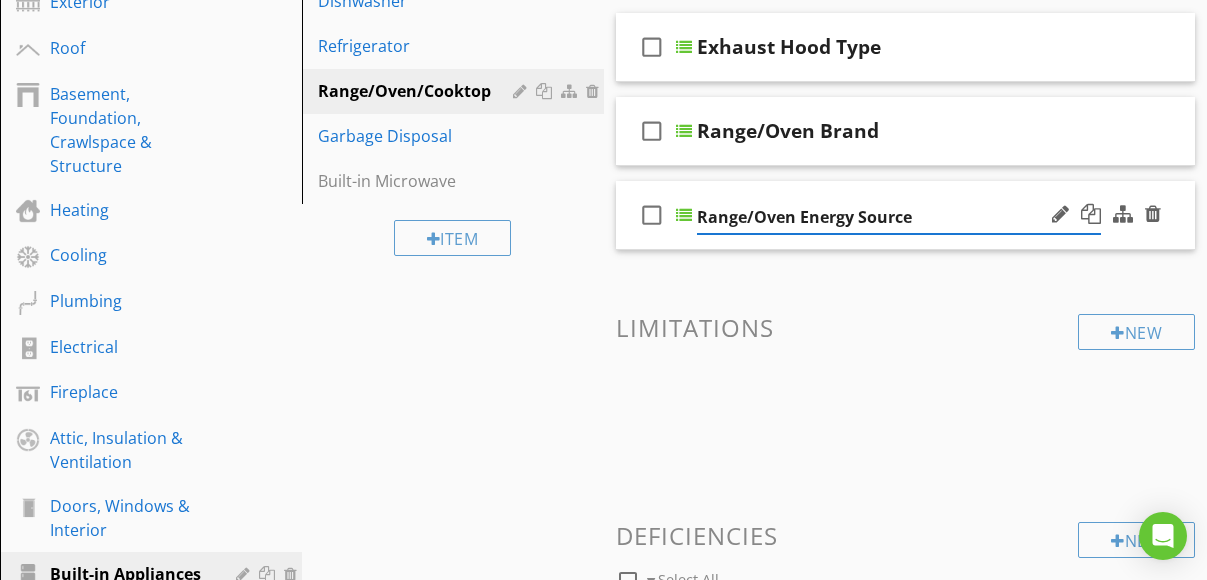 click at bounding box center [684, 215] 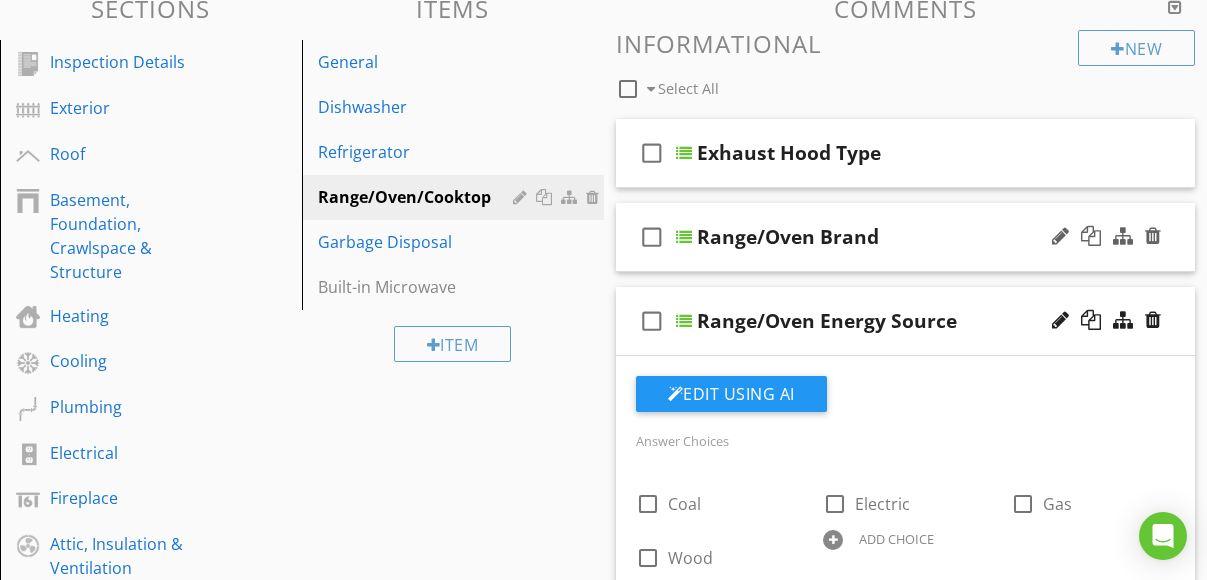 scroll, scrollTop: 234, scrollLeft: 0, axis: vertical 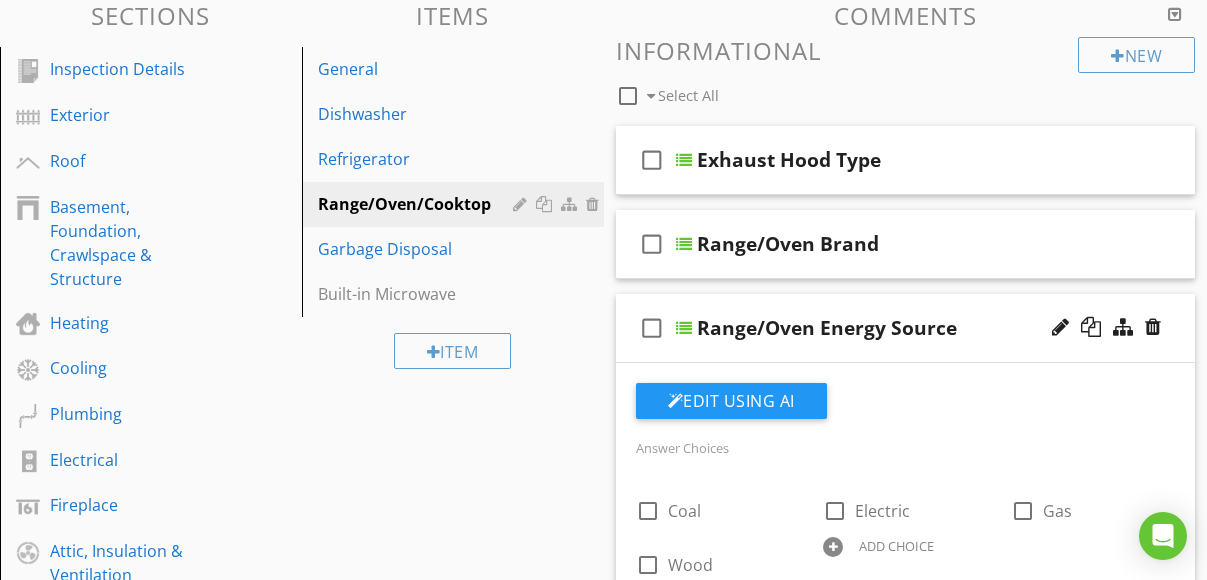 click at bounding box center (684, 328) 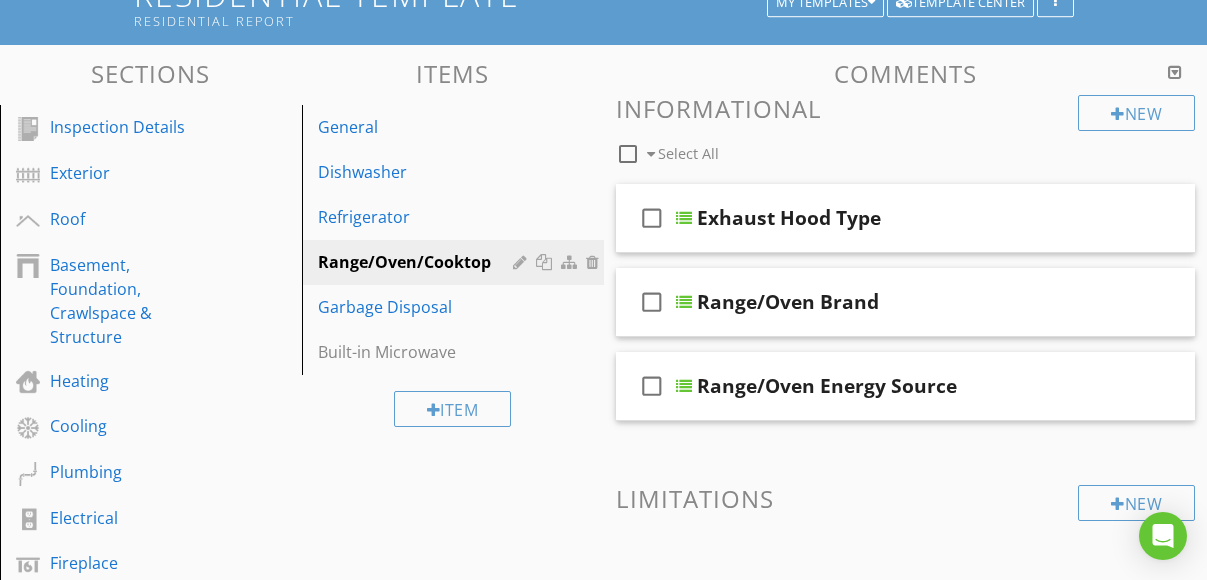 scroll, scrollTop: 175, scrollLeft: 0, axis: vertical 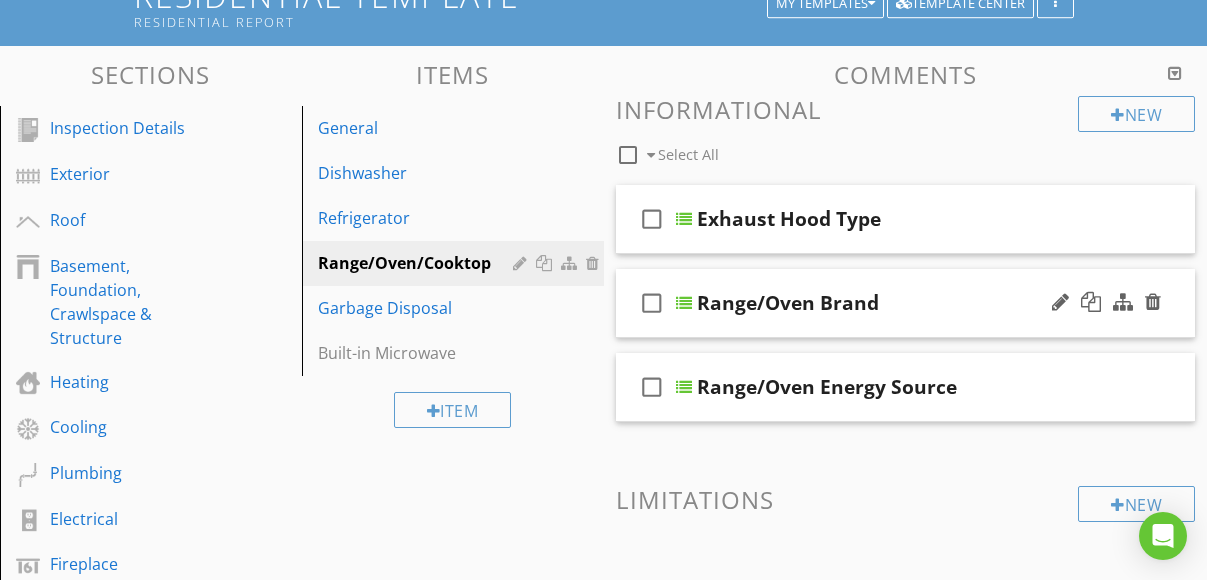 click at bounding box center (684, 303) 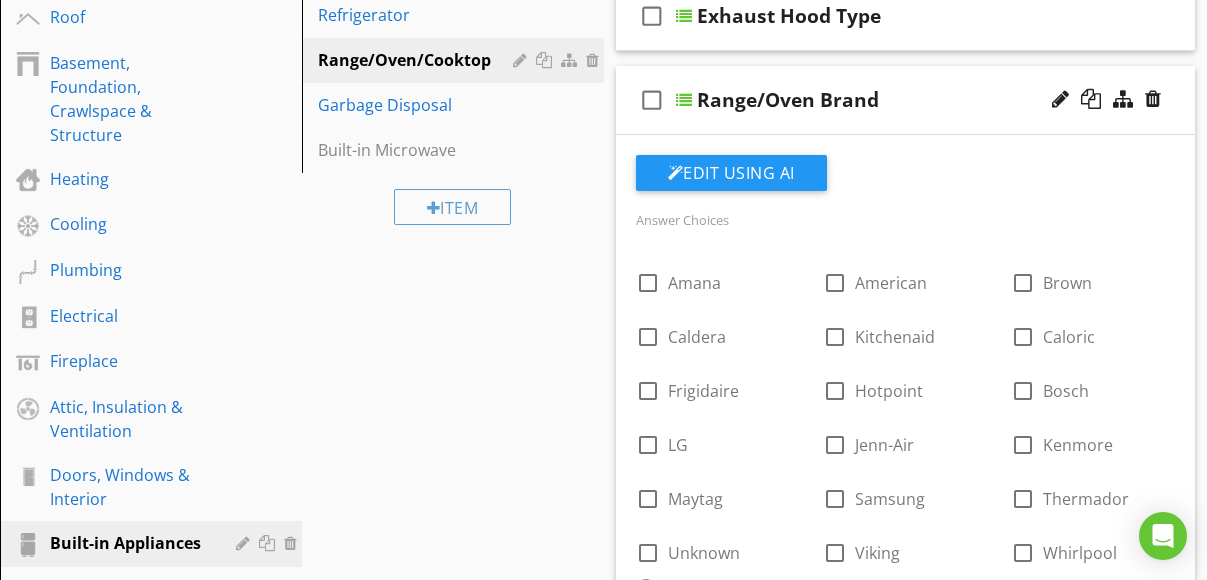 scroll, scrollTop: 229, scrollLeft: 0, axis: vertical 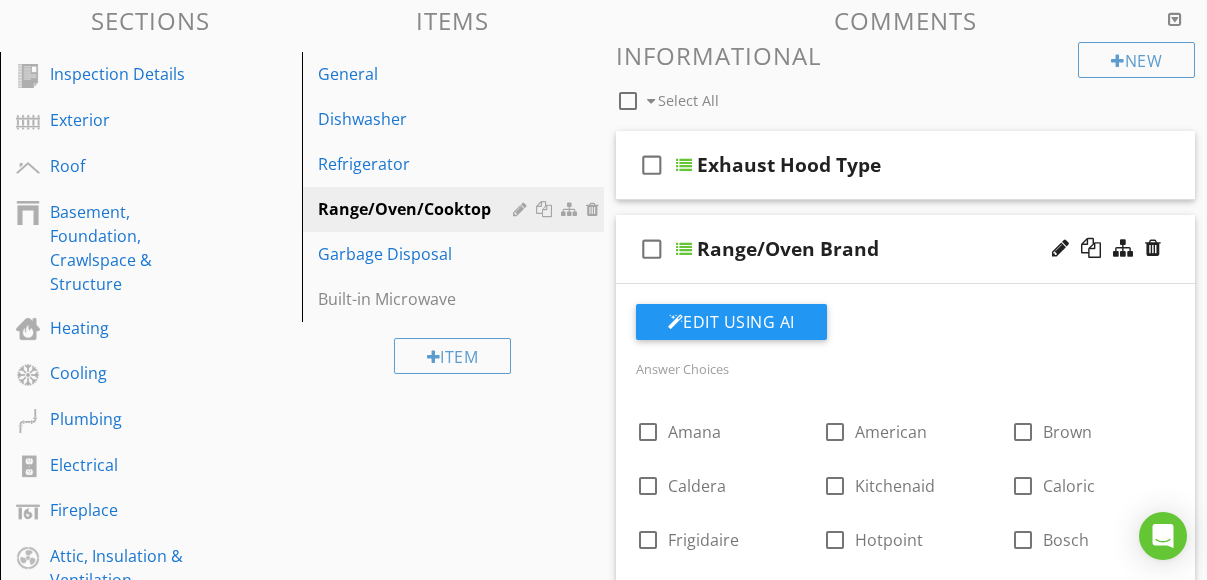 click at bounding box center (684, 249) 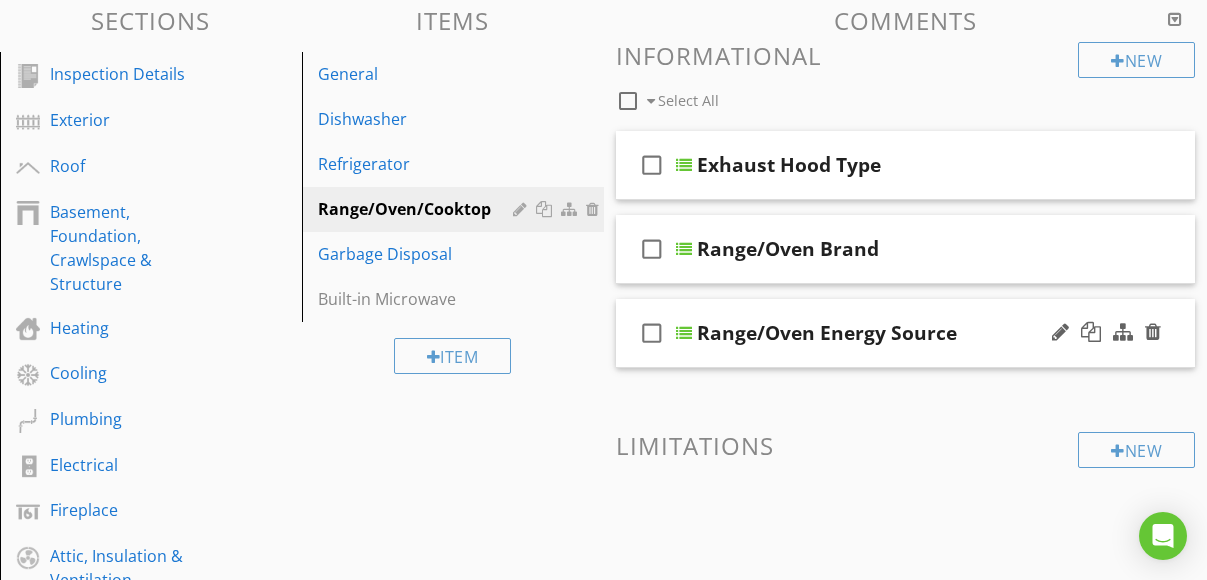 click at bounding box center [684, 333] 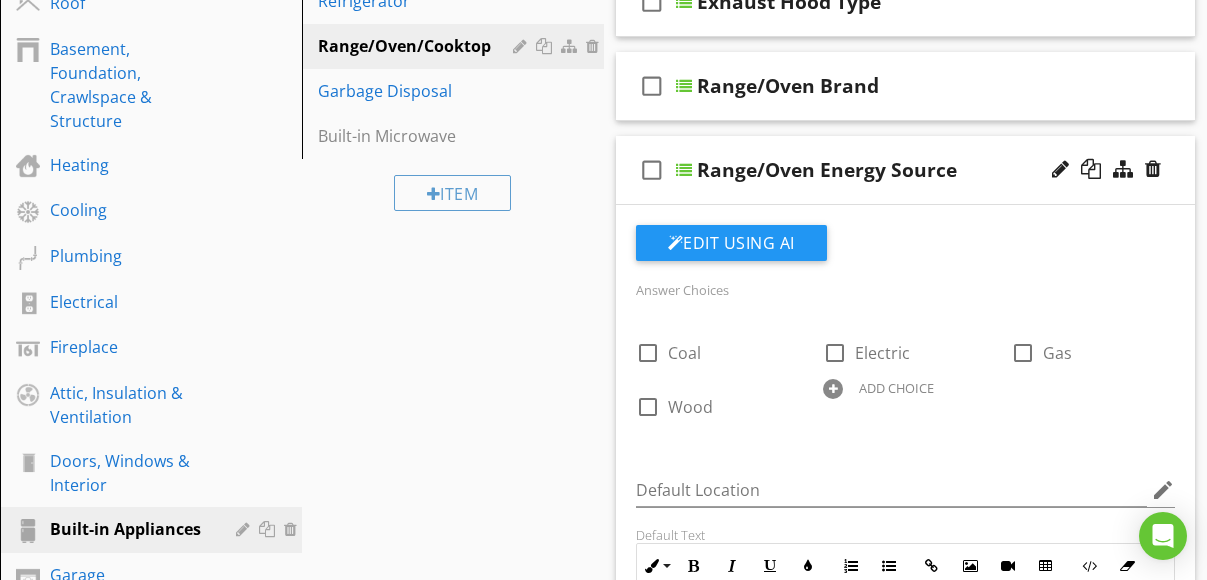 scroll, scrollTop: 376, scrollLeft: 0, axis: vertical 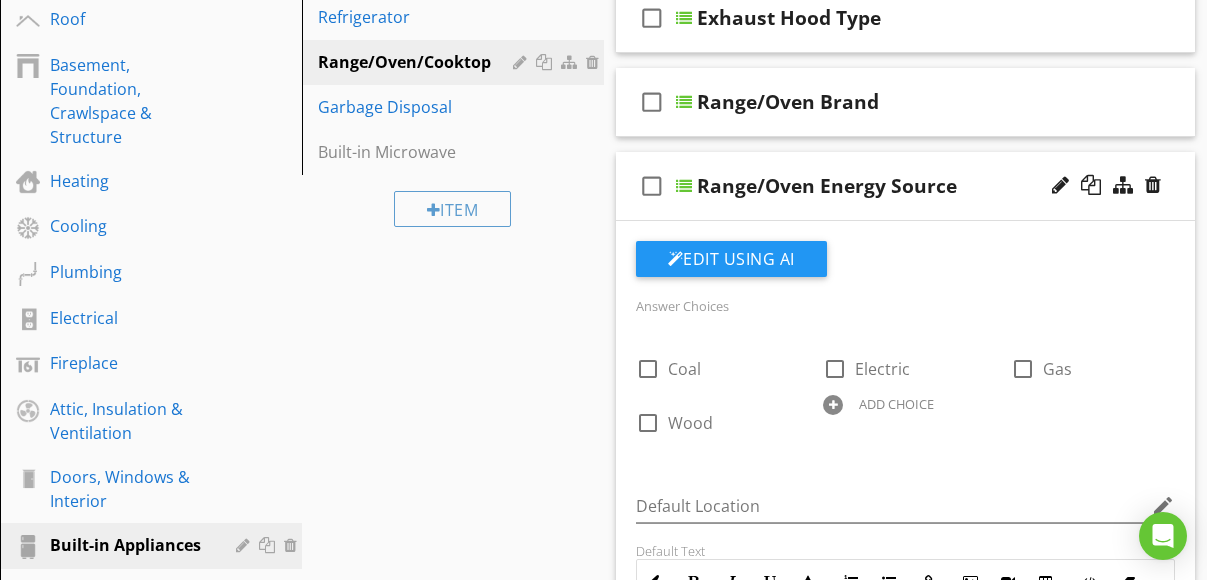 click at bounding box center [684, 186] 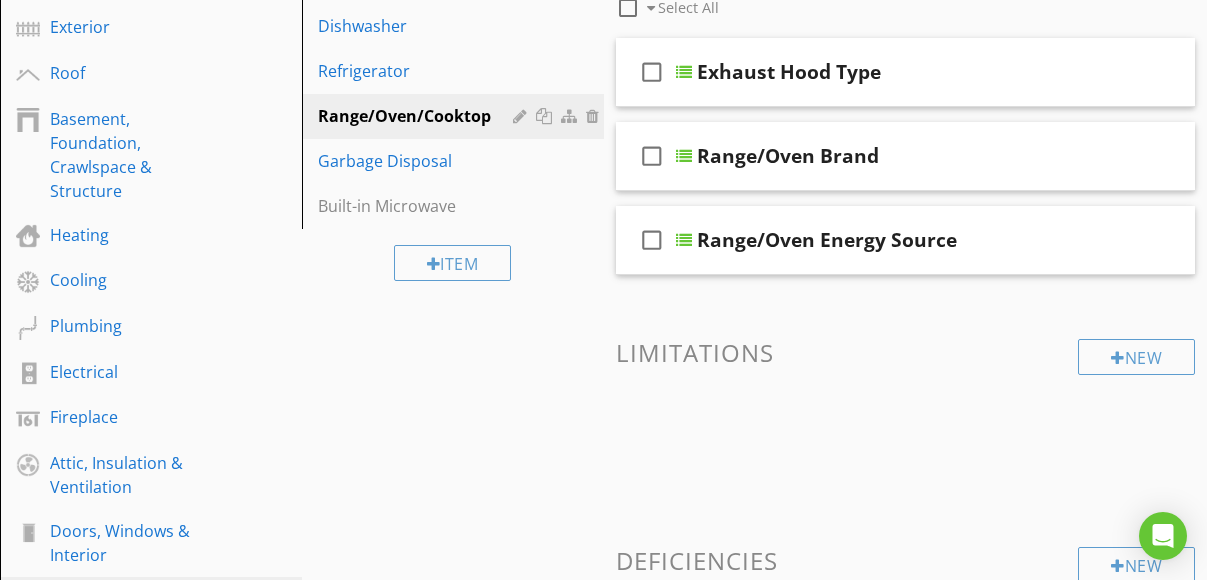 scroll, scrollTop: 320, scrollLeft: 0, axis: vertical 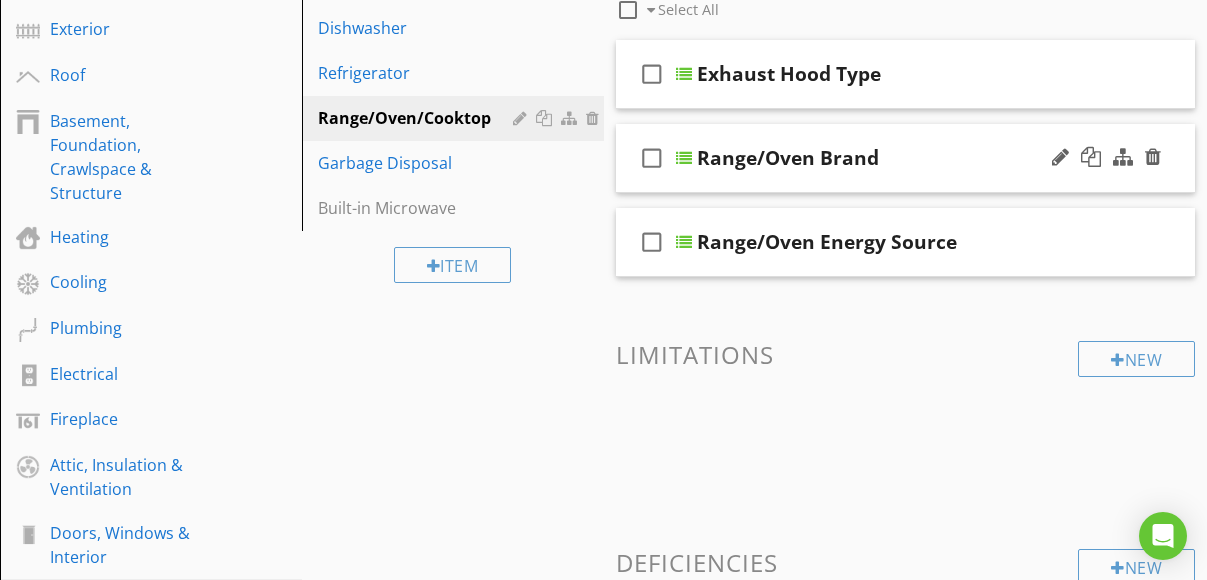 click at bounding box center (684, 158) 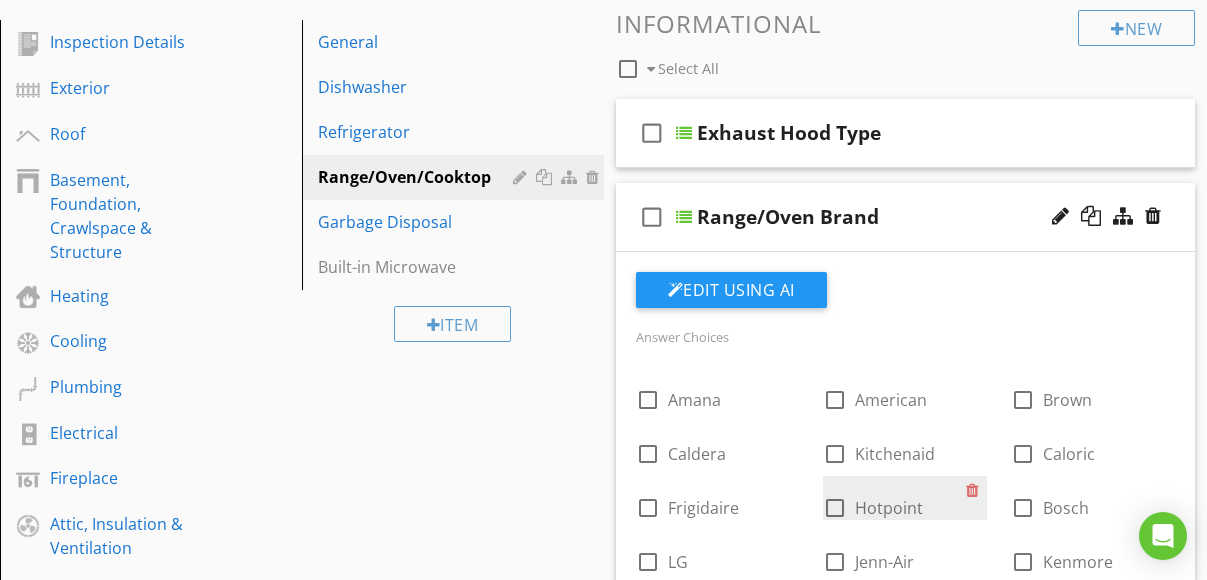 scroll, scrollTop: 259, scrollLeft: 0, axis: vertical 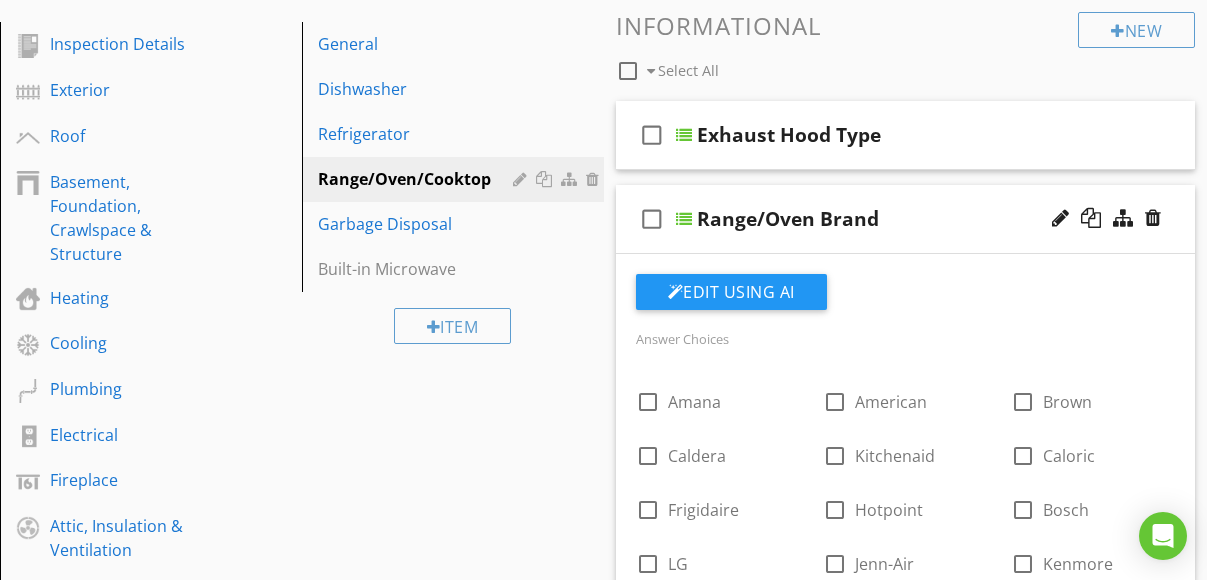 click at bounding box center [684, 219] 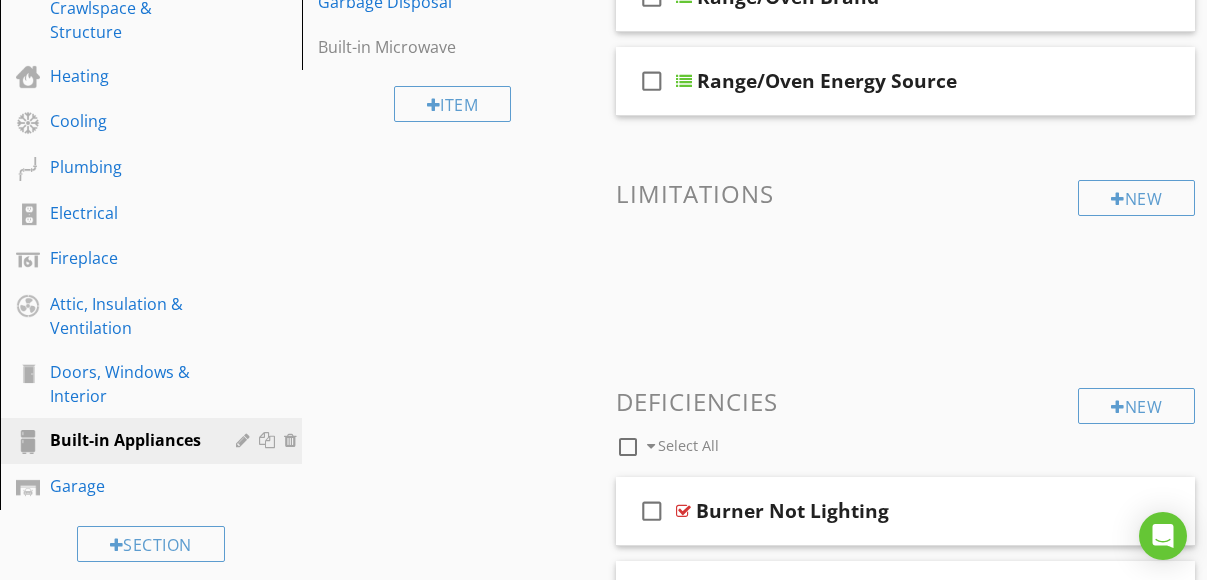 scroll, scrollTop: 455, scrollLeft: 0, axis: vertical 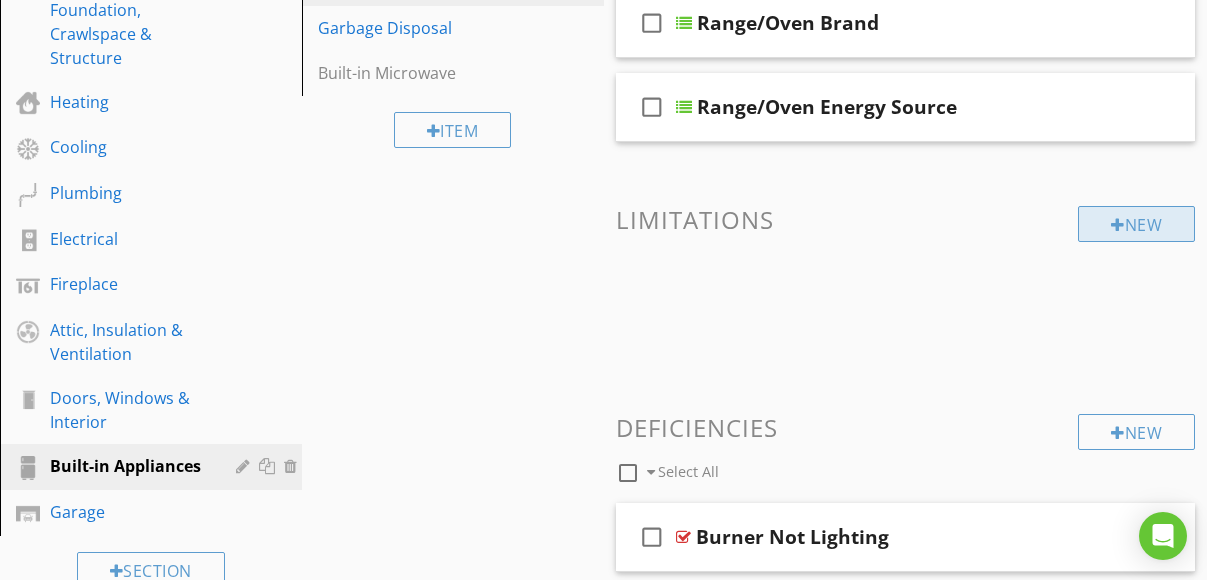 click on "New" at bounding box center [1136, 224] 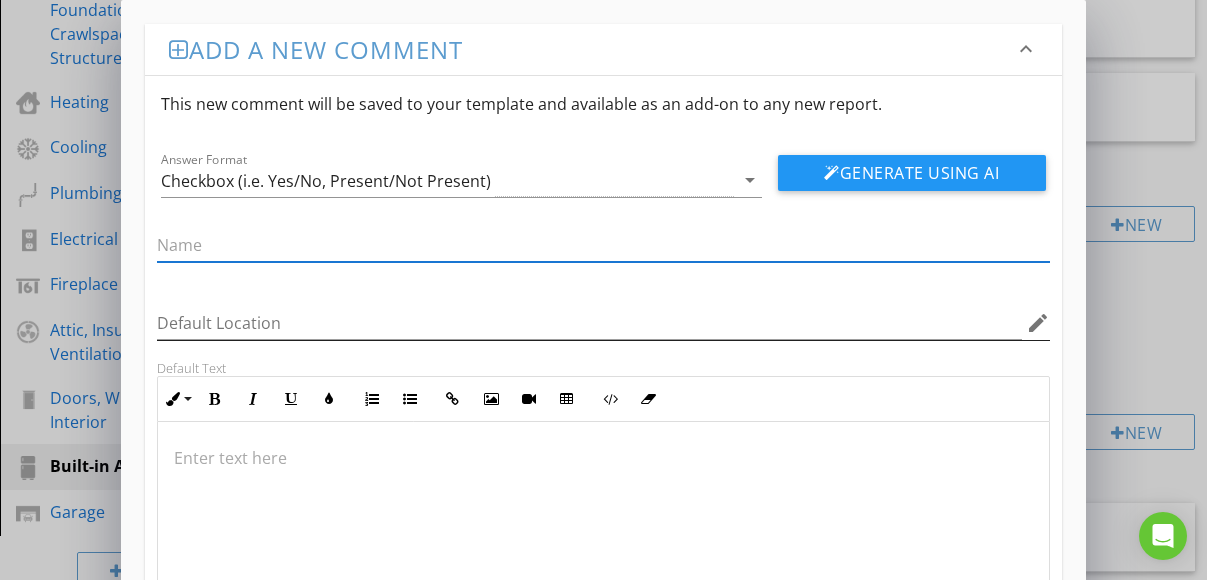 scroll, scrollTop: 0, scrollLeft: 0, axis: both 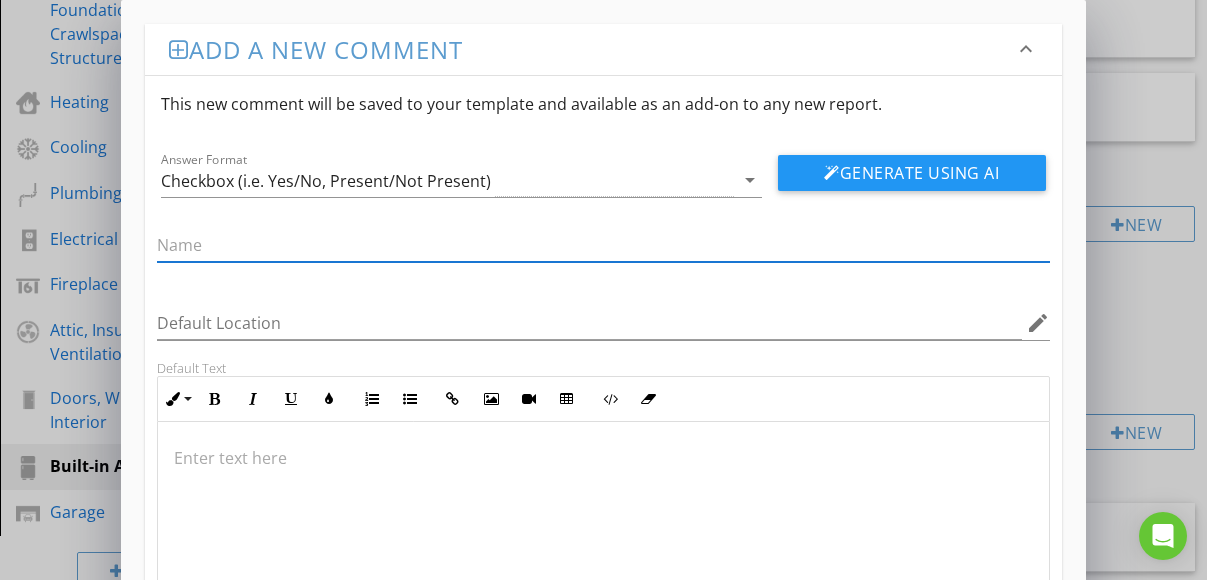 click on "keyboard_arrow_down" at bounding box center (1026, 49) 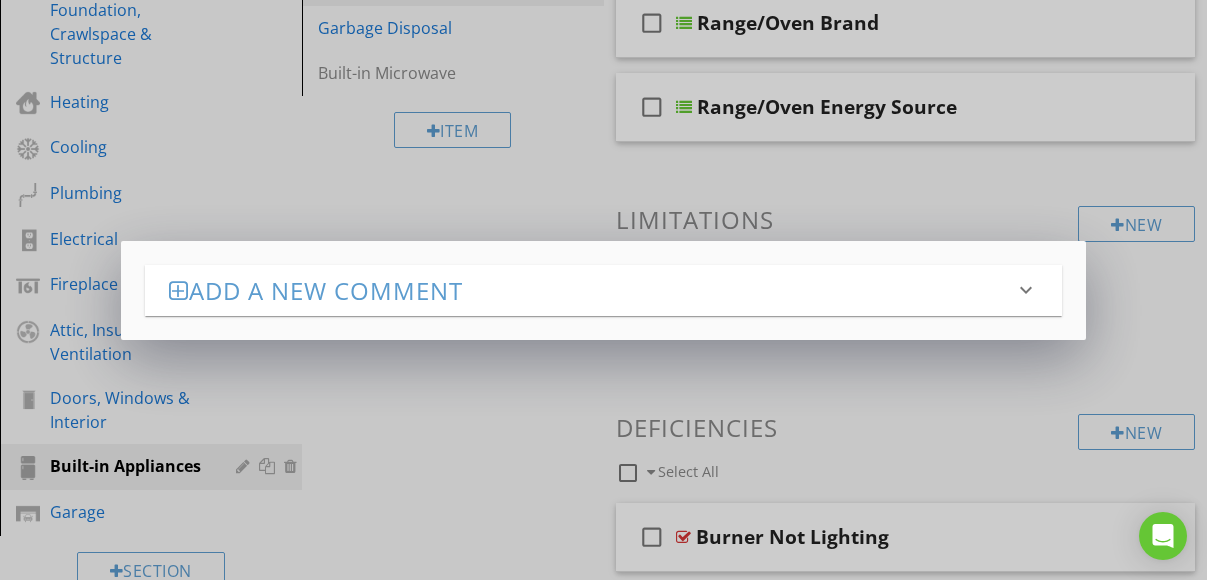 click on "Add a new comment
keyboard_arrow_down
This new comment will be saved to your template and available as an
add-on to any new report.
Answer Format Checkbox (i.e. Yes/No, Present/Not Present) arrow_drop_down
Generate Using AI
The name field is required.             Default Location edit       Default Text   Inline Style XLarge Large Normal Small Light Small/Light Bold Italic Underline Colors Ordered List Unordered List Insert Link Insert Image Insert Video Insert Table Code View Clear Formatting Enter text here
Save" at bounding box center (603, 290) 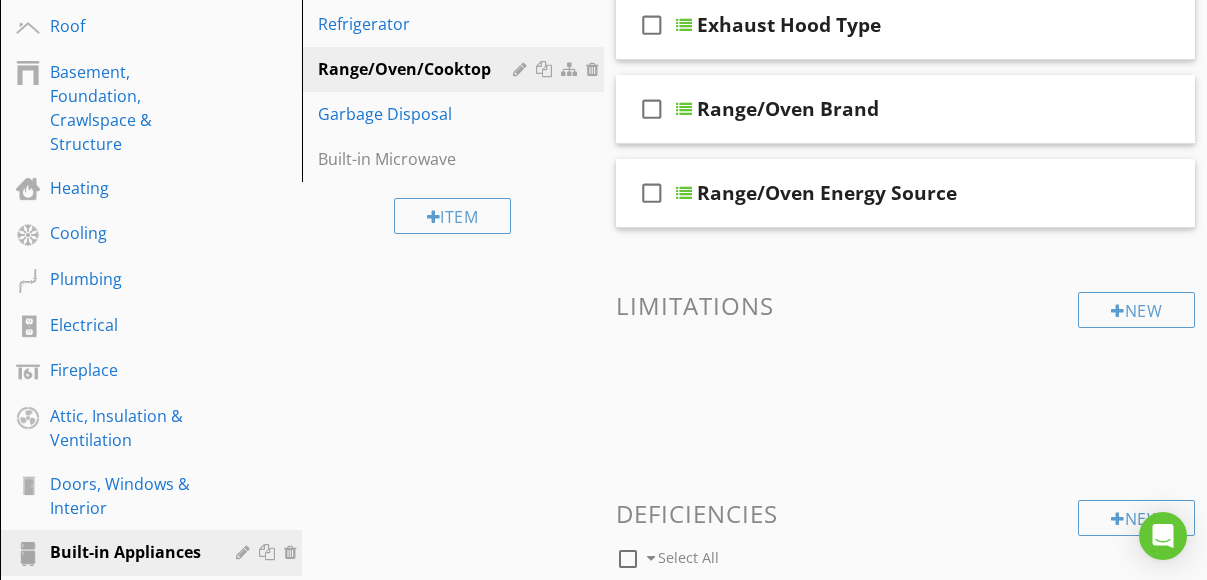 scroll, scrollTop: 347, scrollLeft: 0, axis: vertical 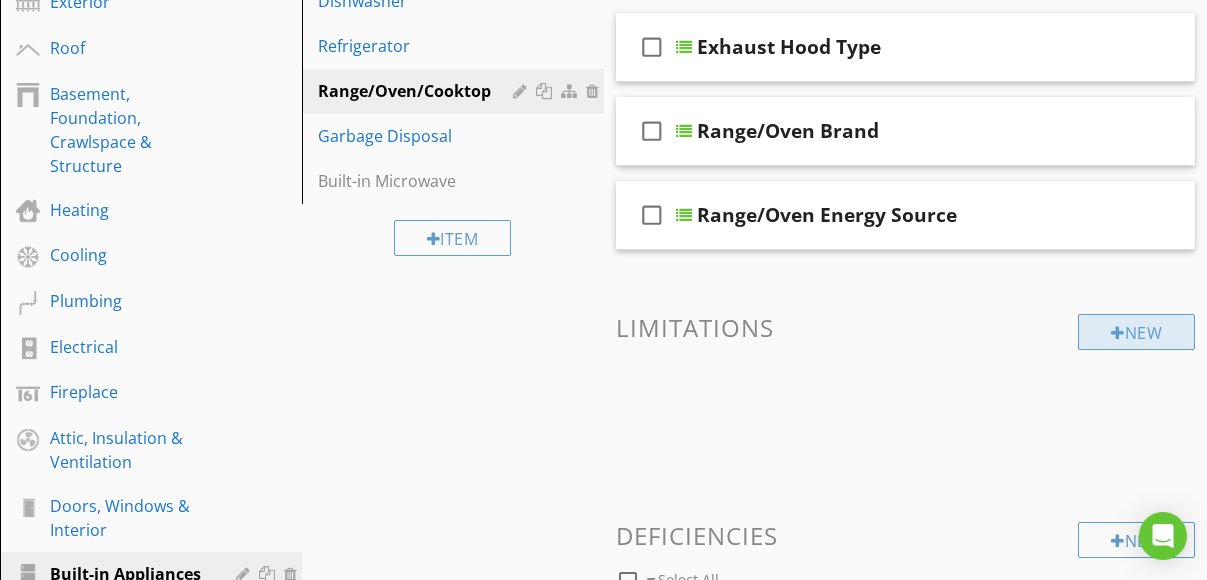 click at bounding box center (1118, 333) 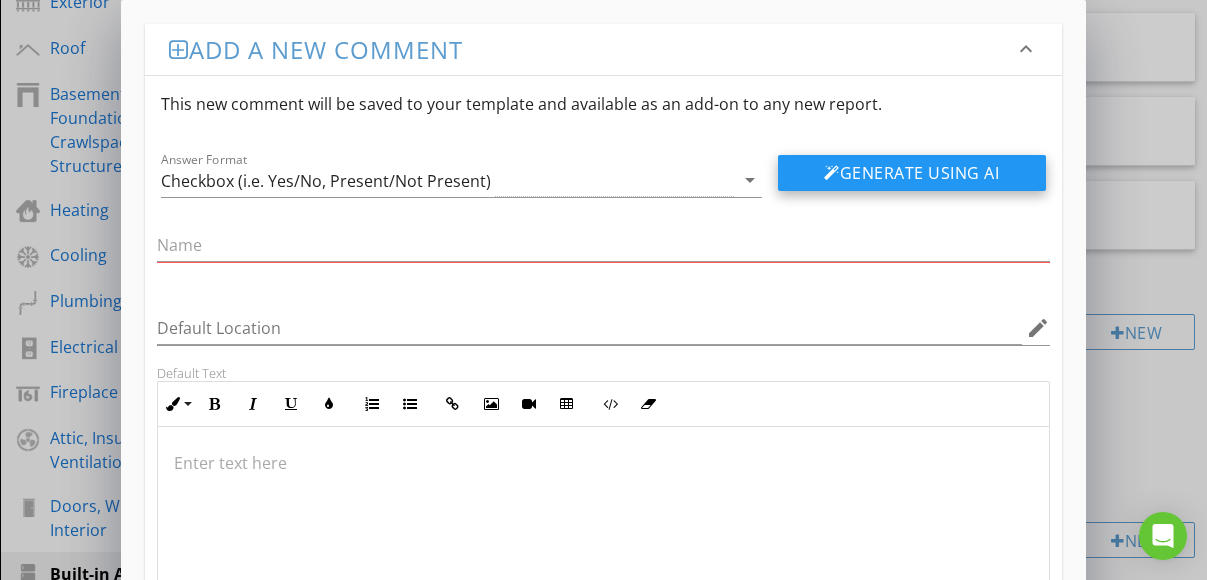 click on "Generate Using AI" at bounding box center [912, 173] 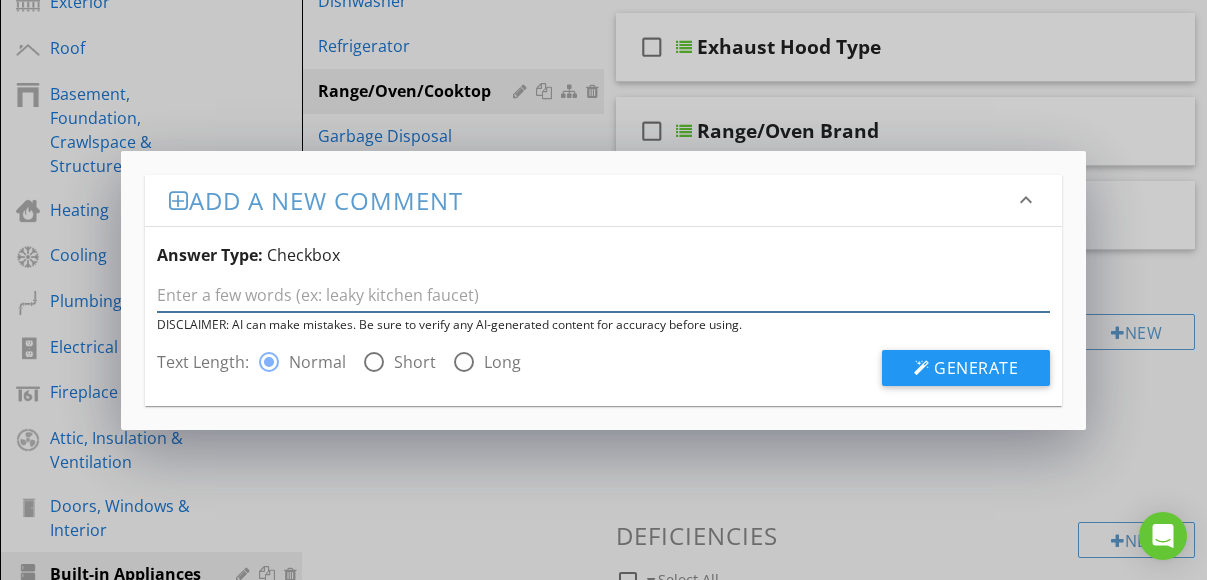 click at bounding box center (604, 295) 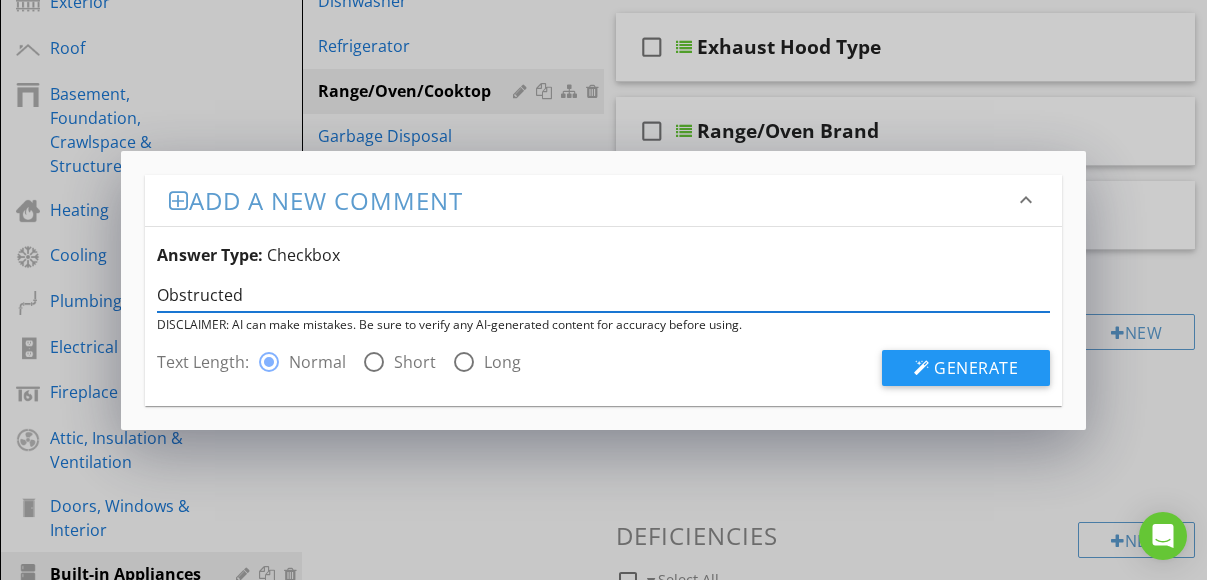 click on "Obstructed" at bounding box center (604, 295) 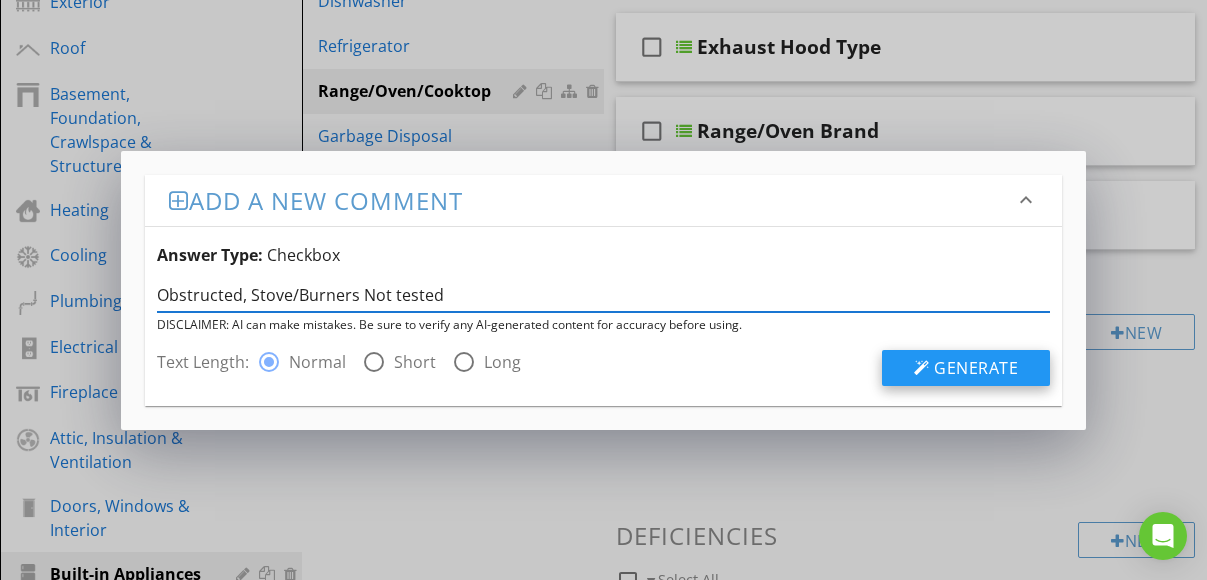 type on "Obstructed, Stove/Burners Not tested" 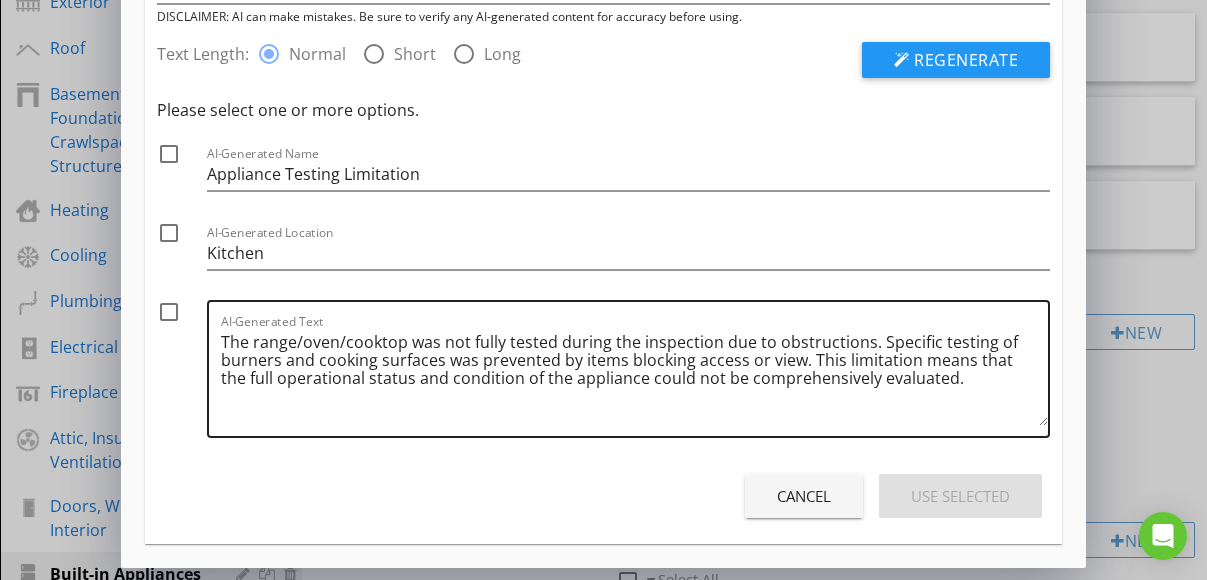 scroll, scrollTop: 157, scrollLeft: 0, axis: vertical 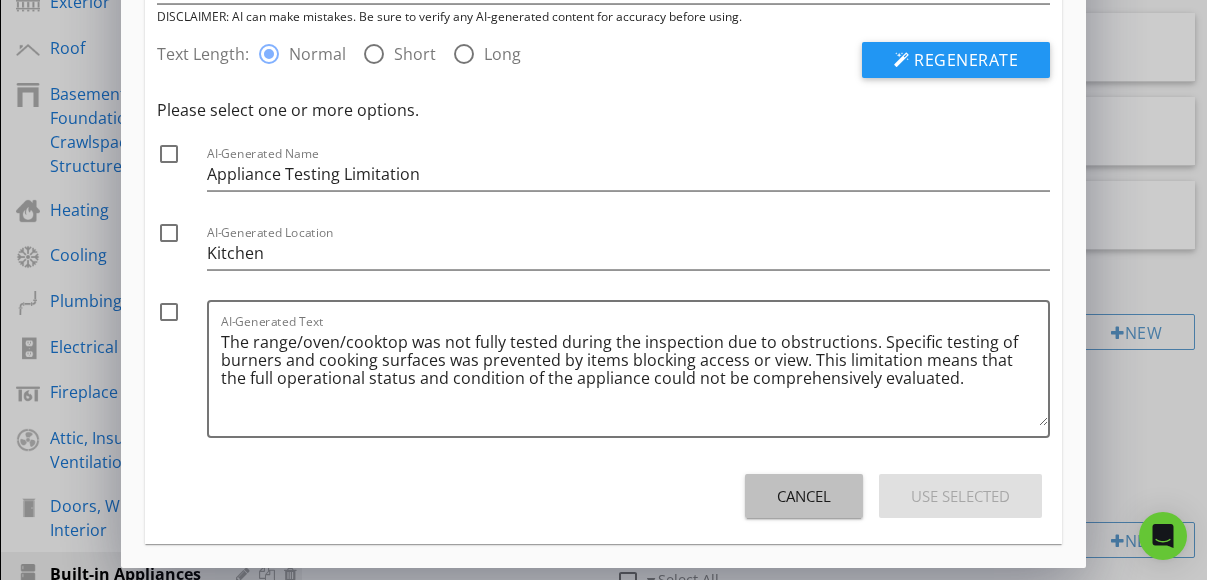click on "Cancel" at bounding box center [804, 496] 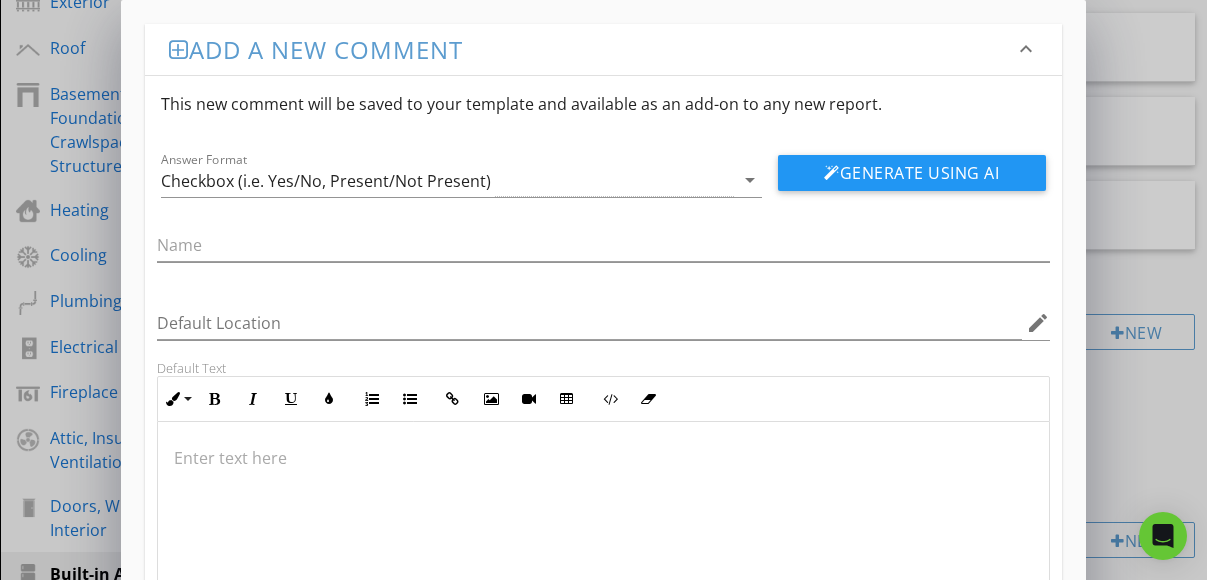 scroll, scrollTop: 0, scrollLeft: 0, axis: both 